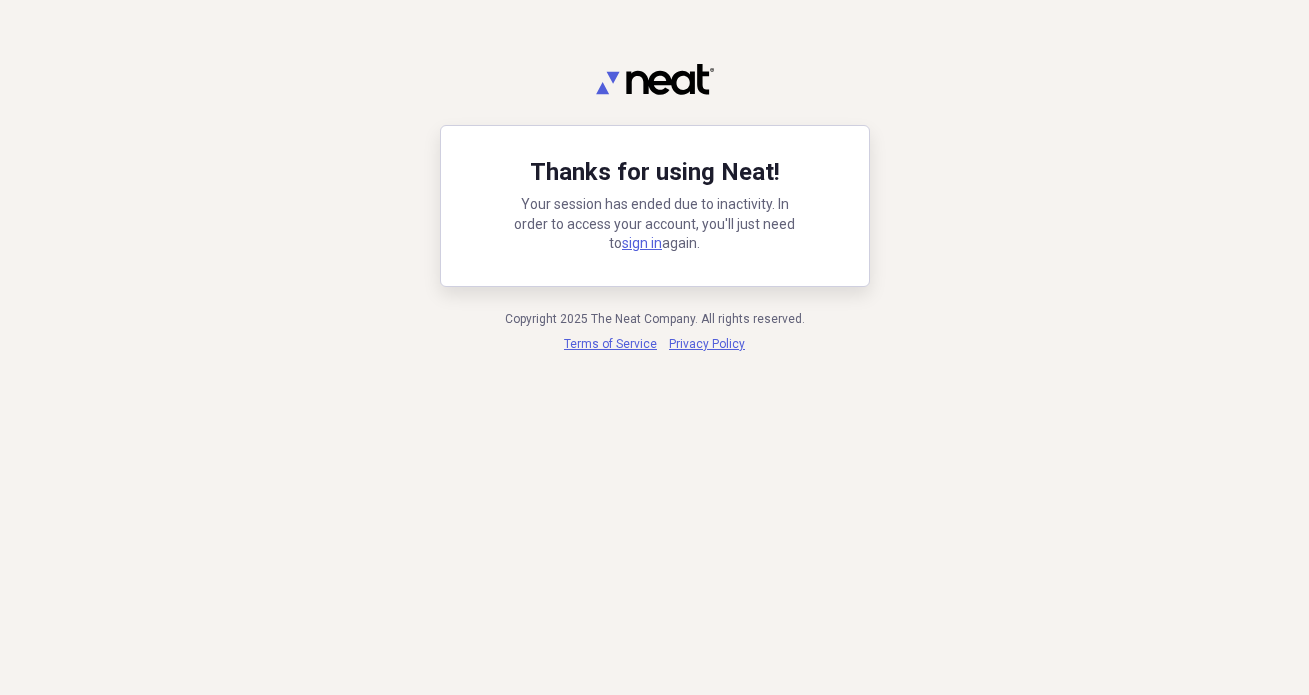 scroll, scrollTop: 0, scrollLeft: 0, axis: both 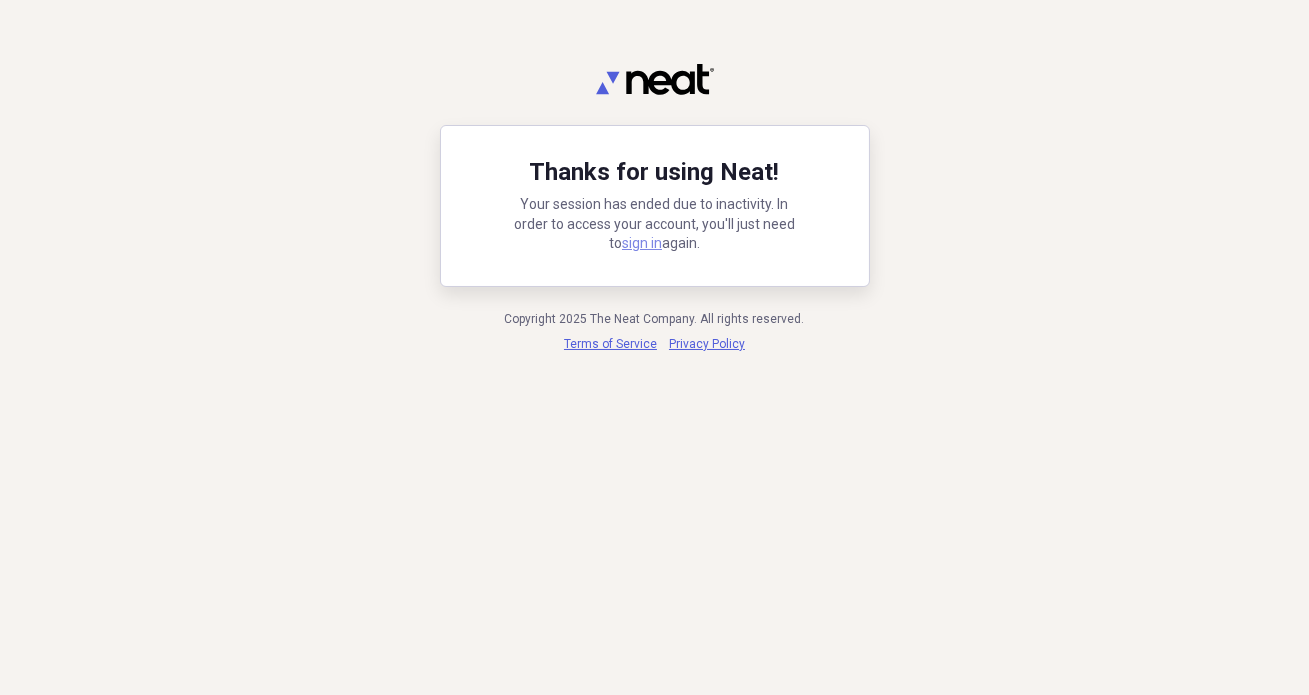 click on "sign in" at bounding box center [642, 243] 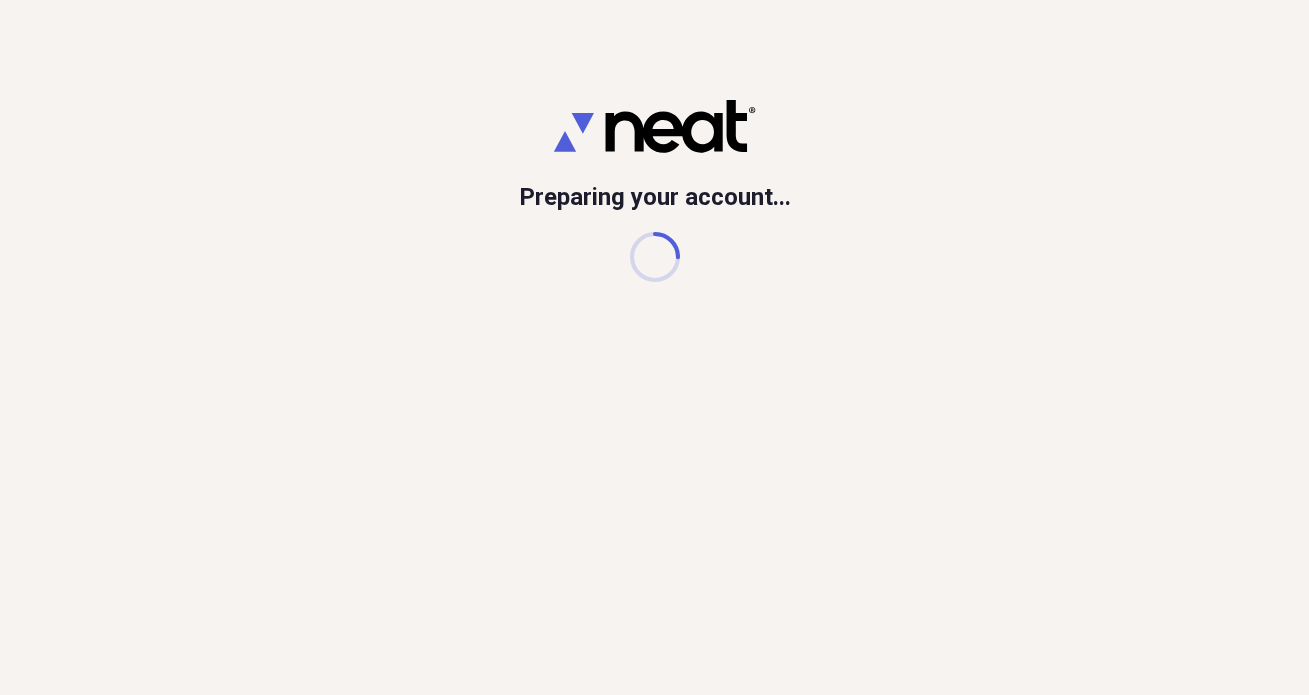 scroll, scrollTop: 0, scrollLeft: 0, axis: both 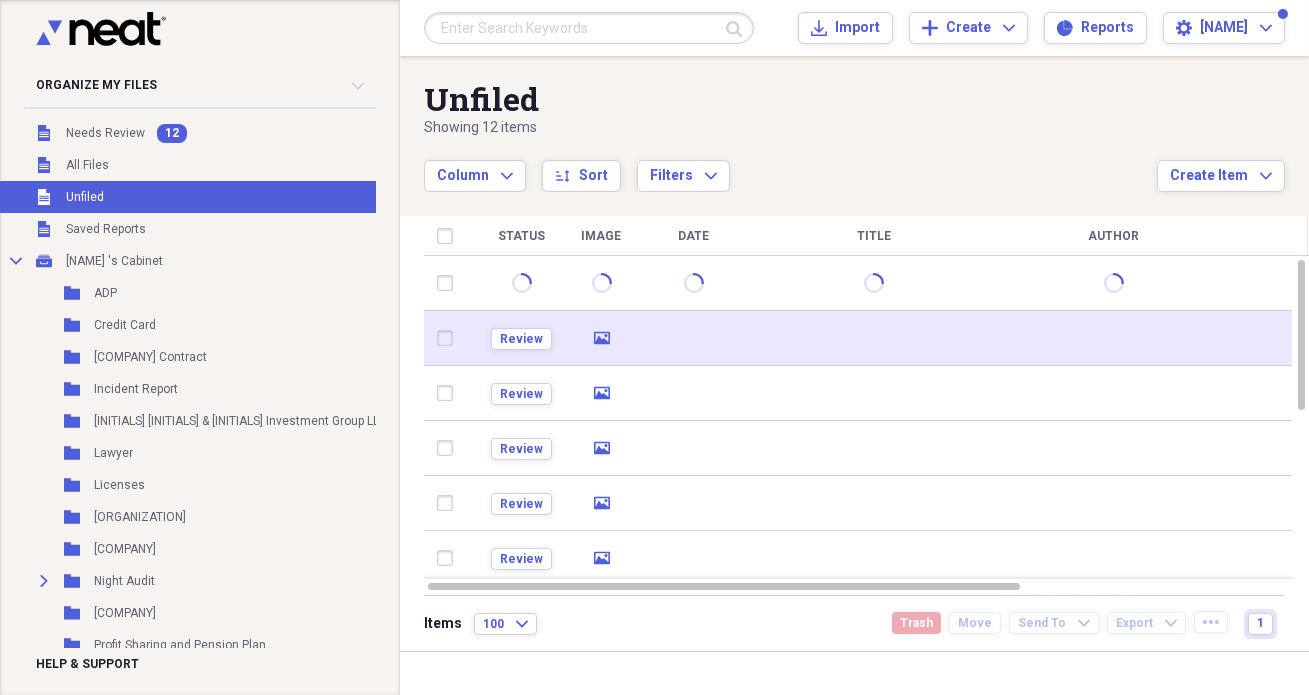 click at bounding box center (874, 338) 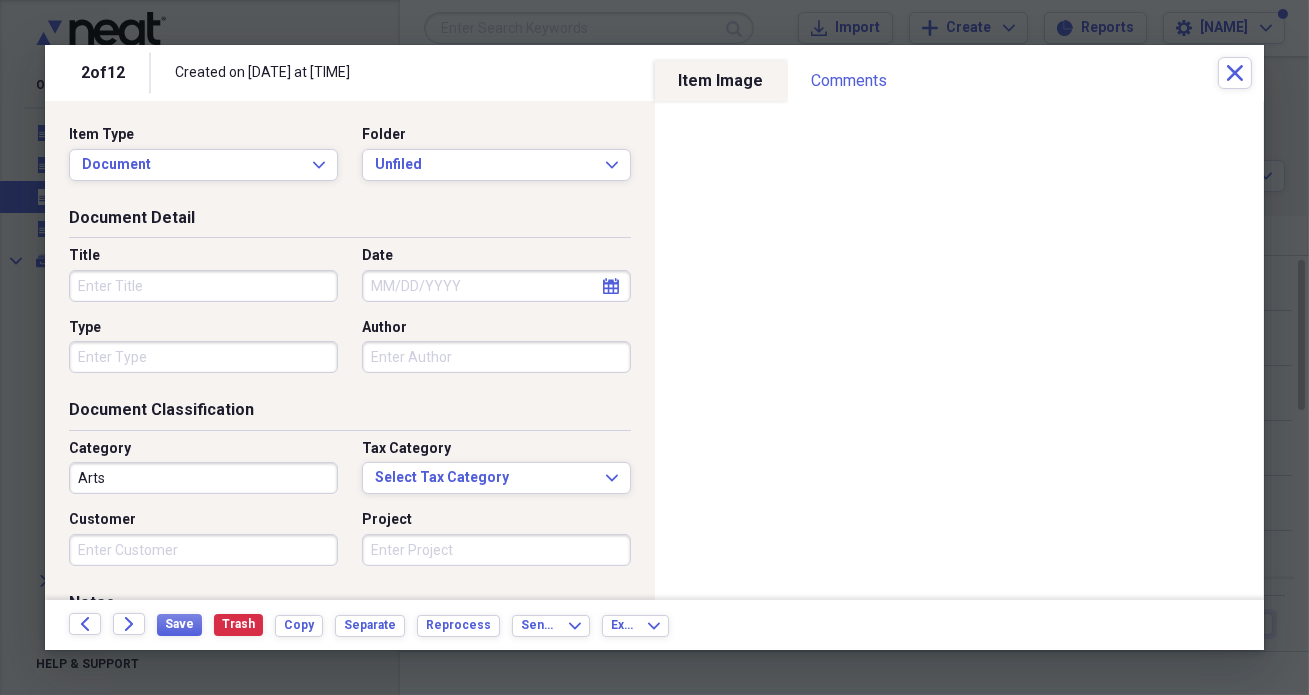 click on "Title" at bounding box center [203, 286] 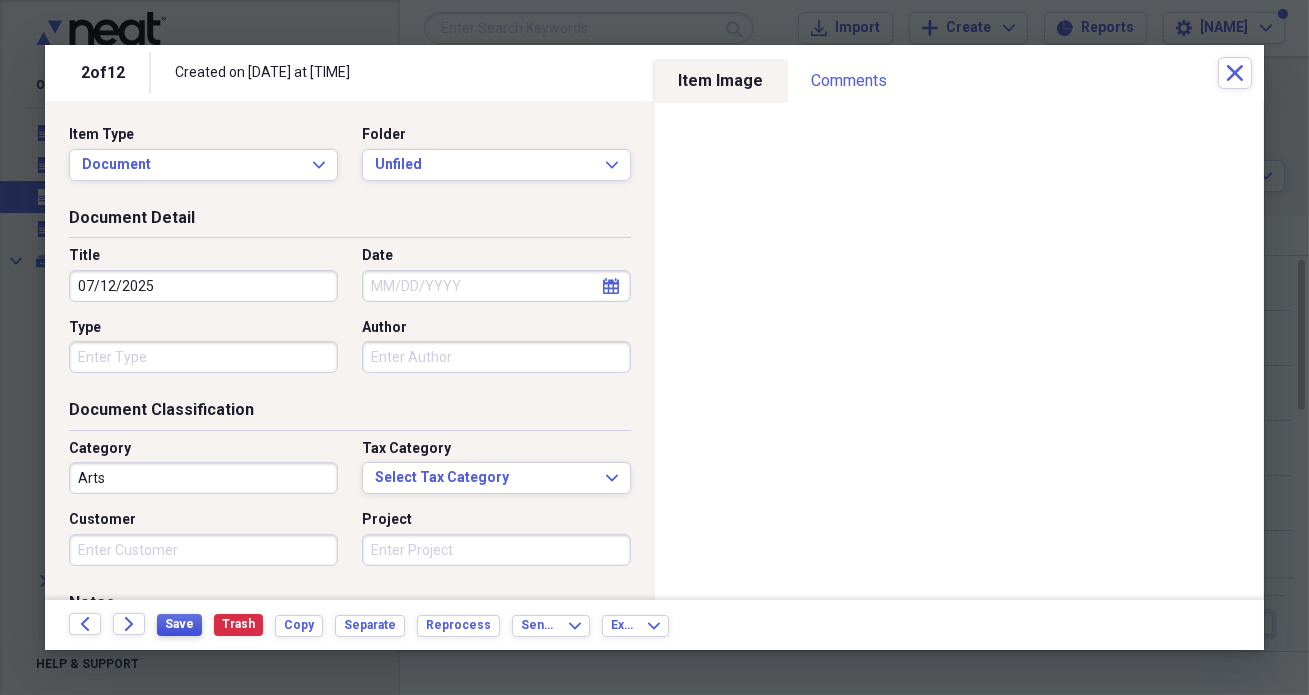 type on "07/12/2025" 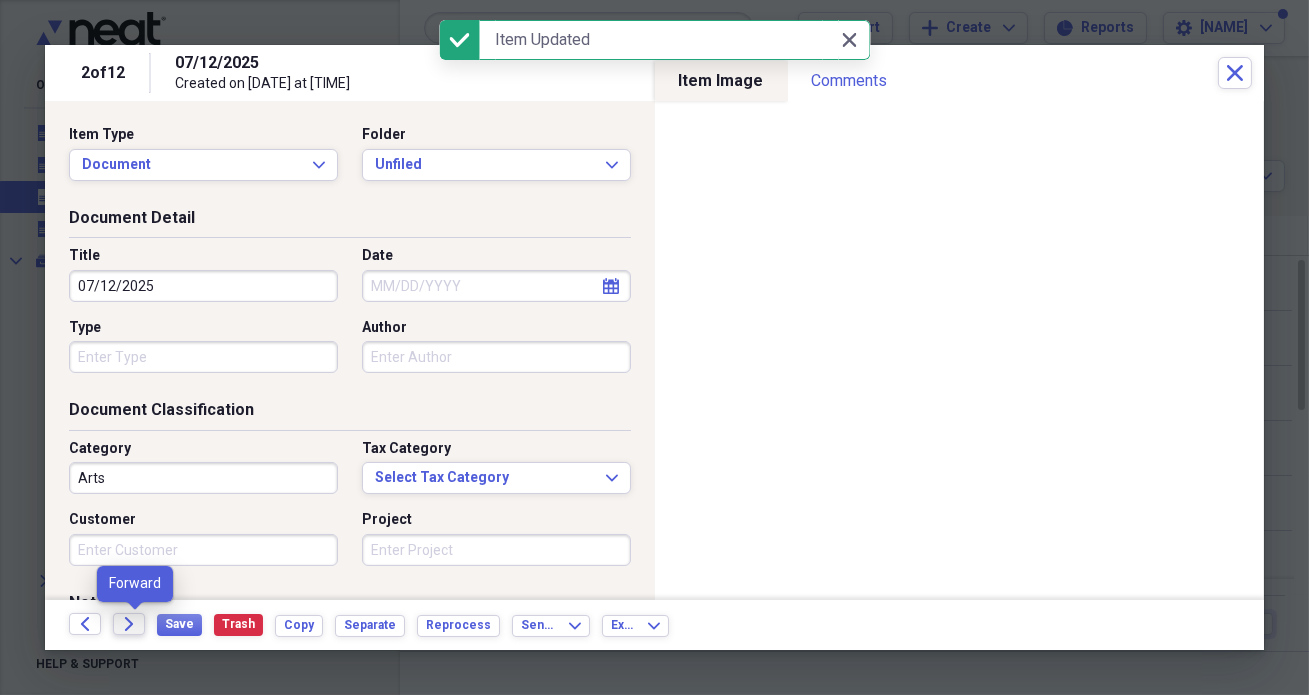 click on "Forward" at bounding box center [129, 624] 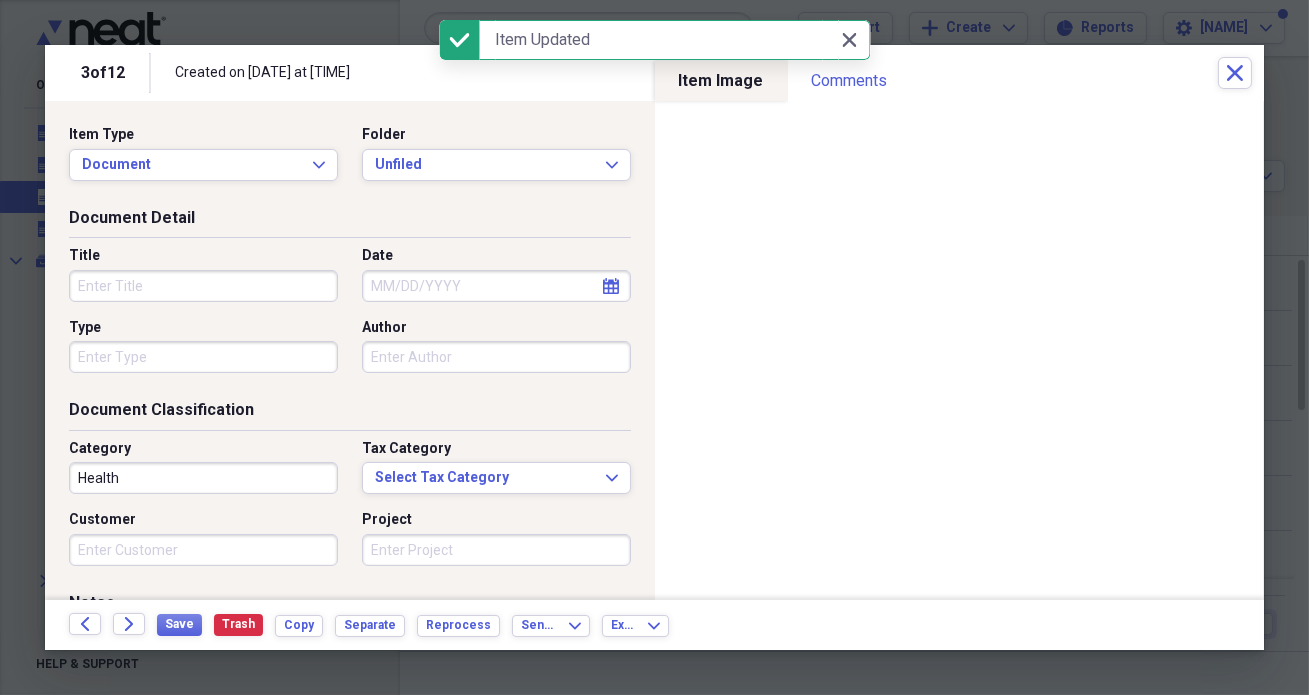 click on "Title" at bounding box center [203, 286] 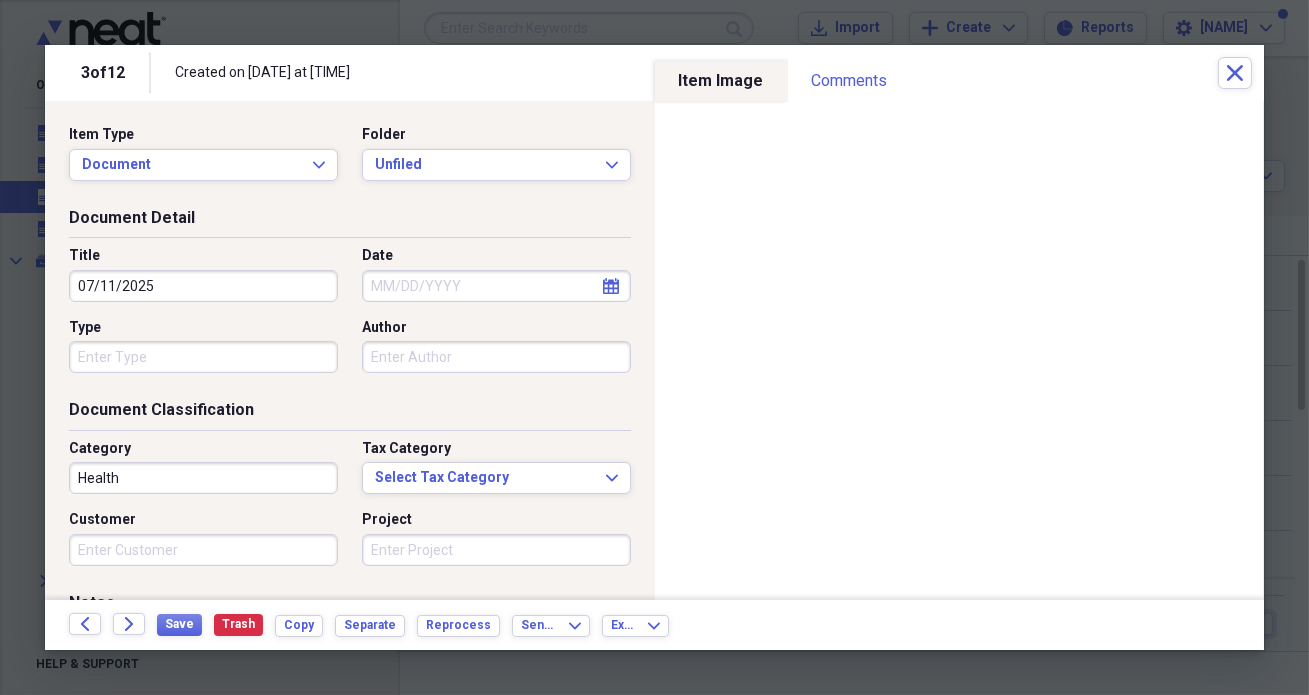 type on "07/11/2025" 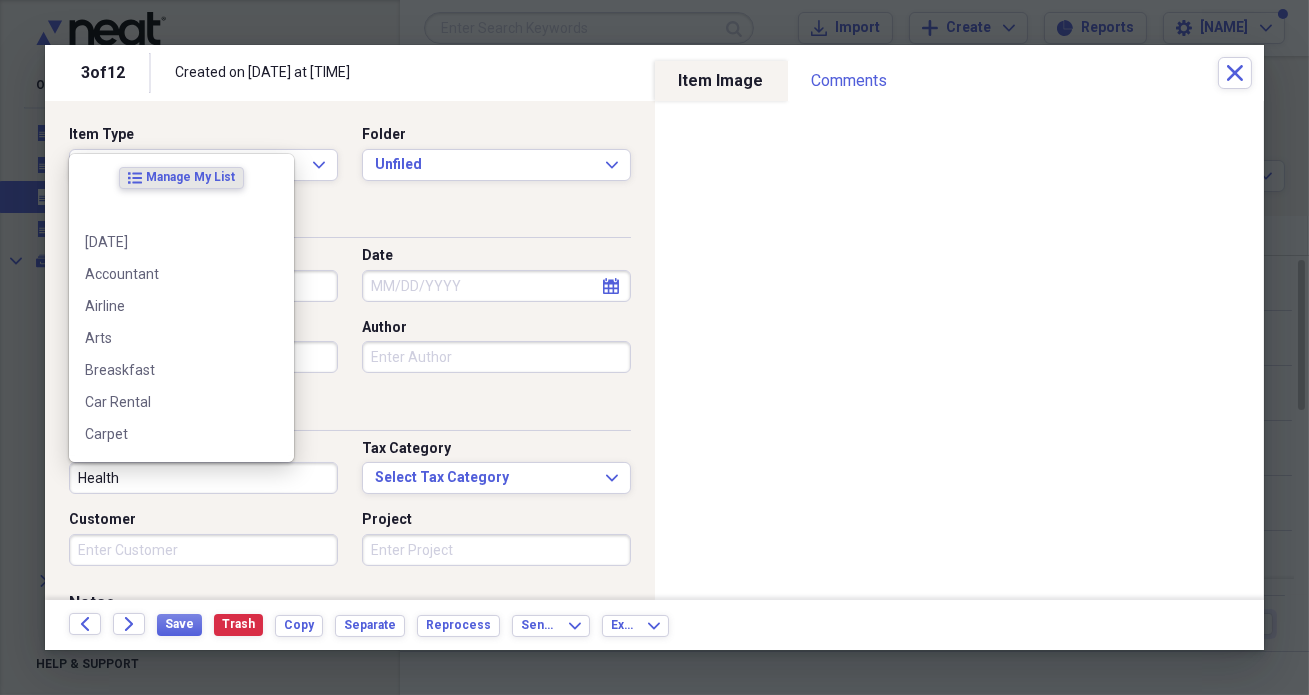 click on "Health" at bounding box center [203, 478] 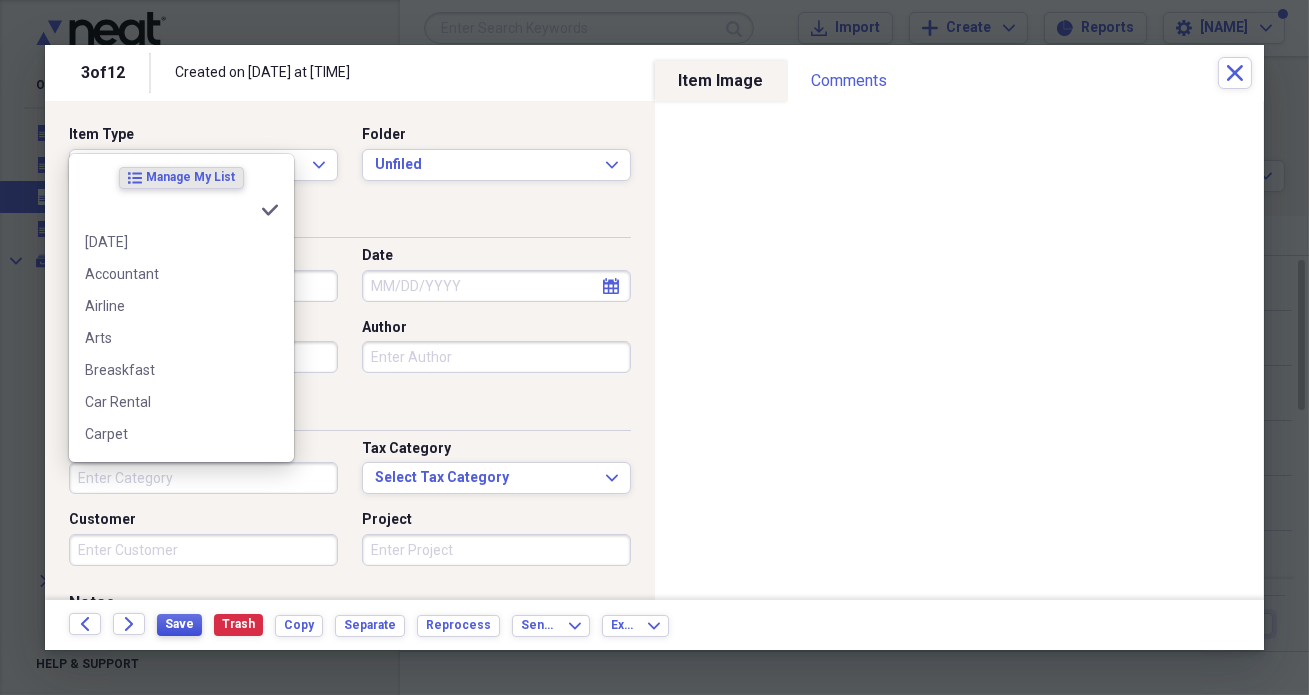 type 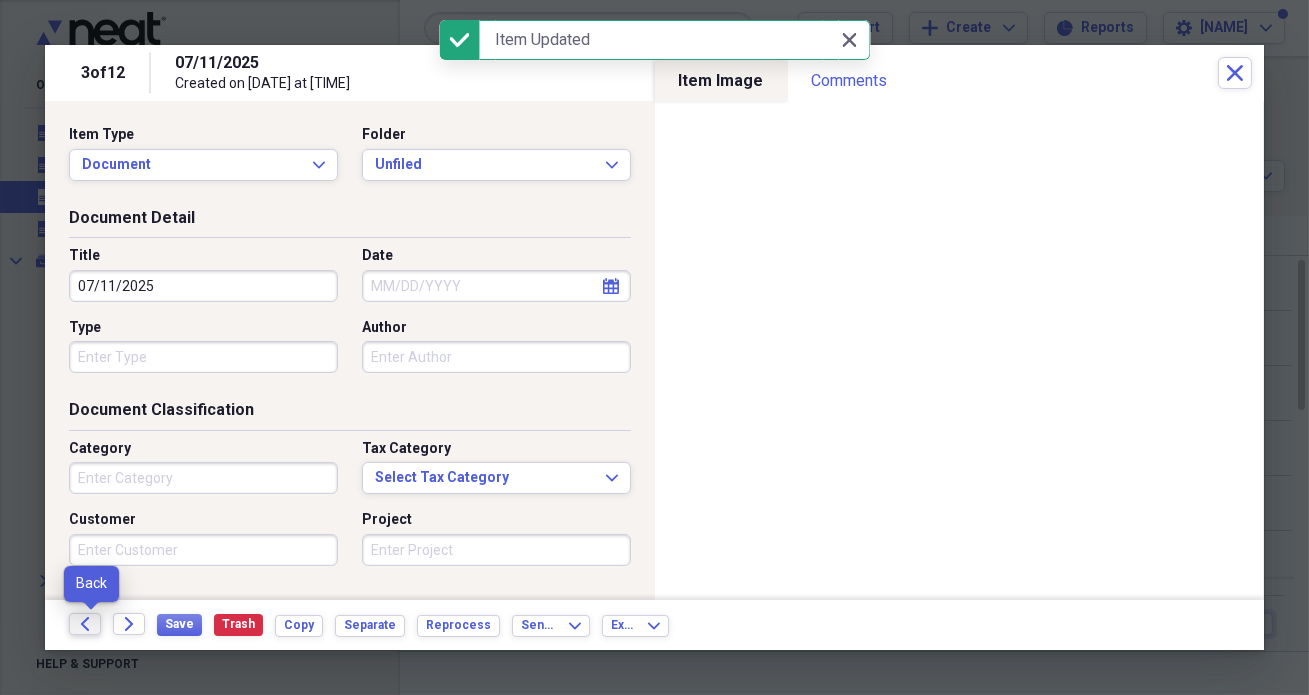 click on "Back" 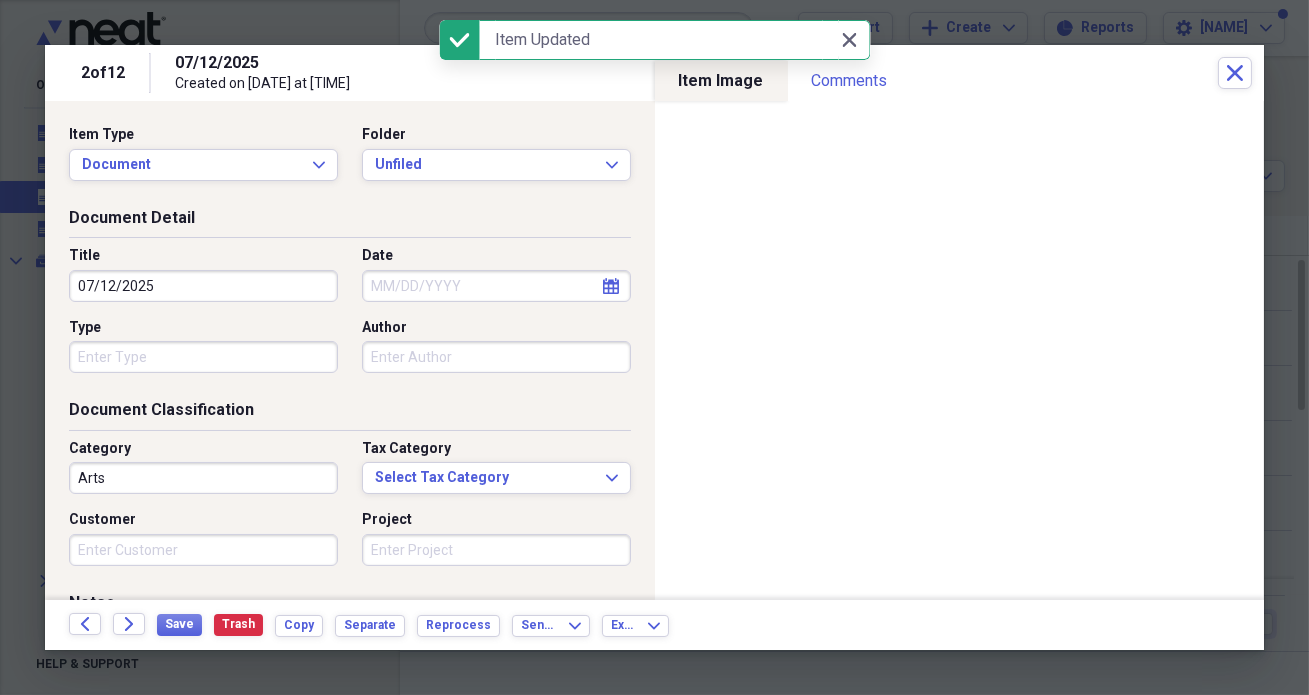 click on "Arts" at bounding box center [203, 478] 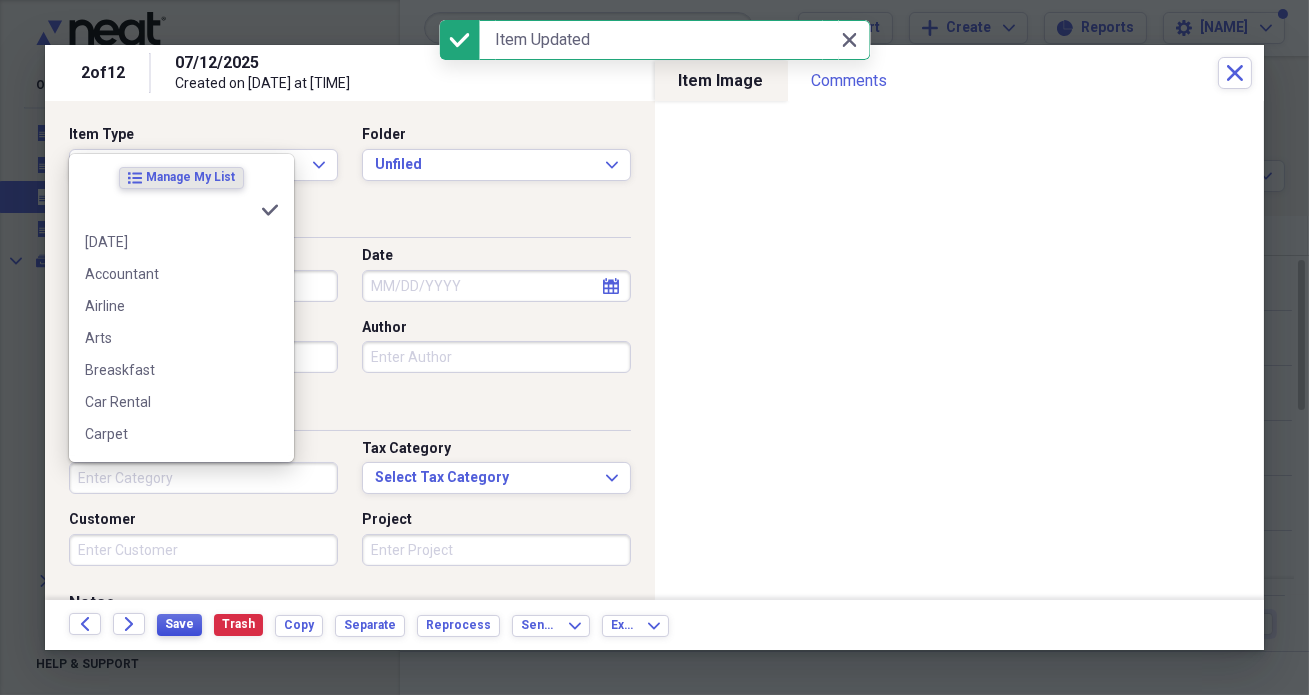 type 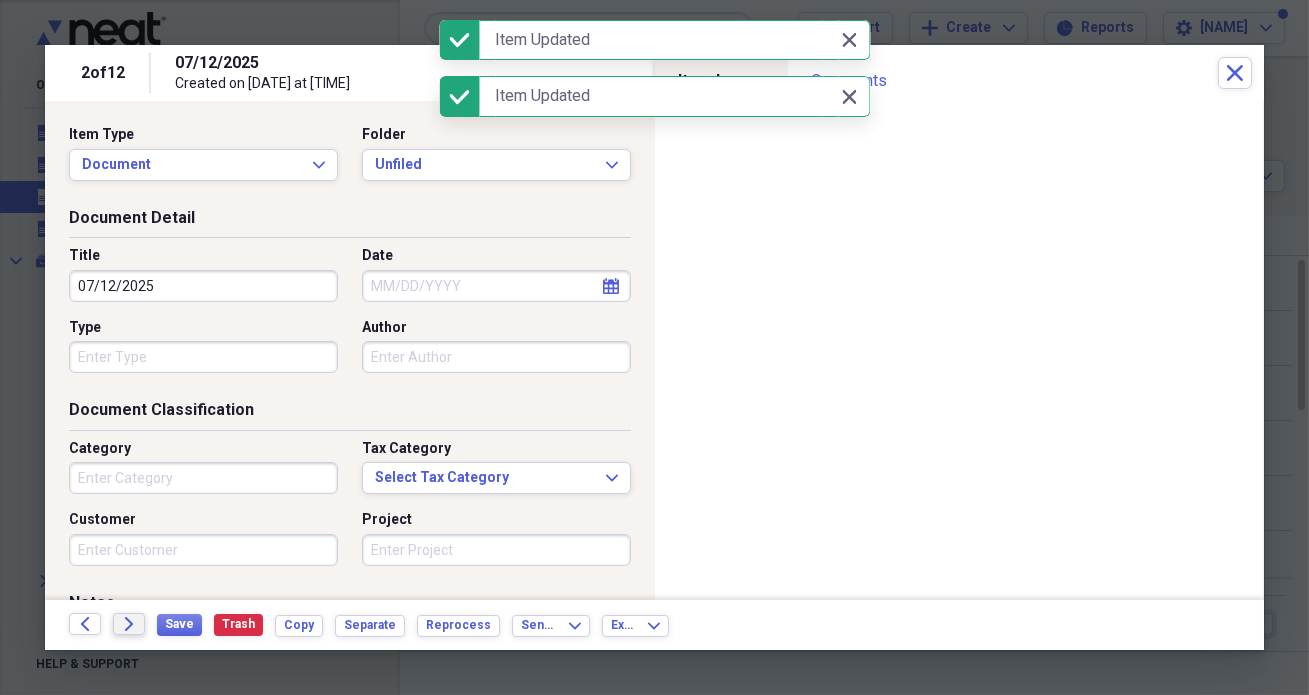 click 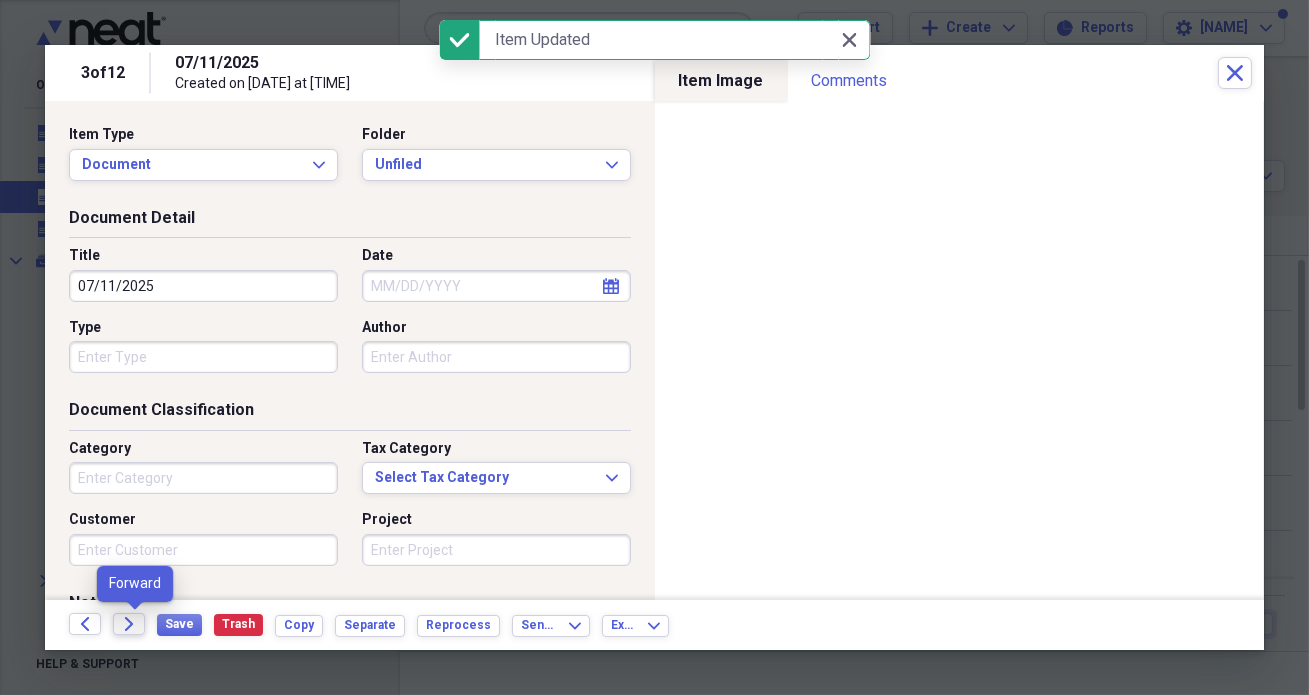 click 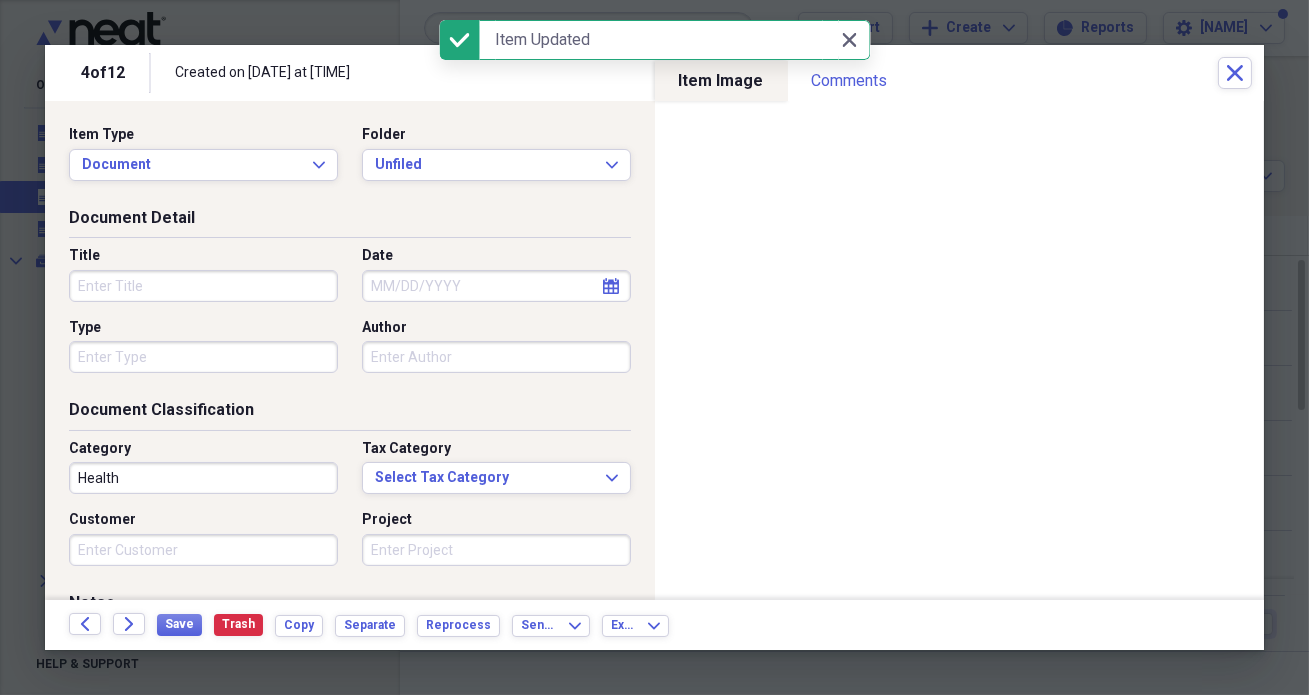 click on "Title" at bounding box center (203, 286) 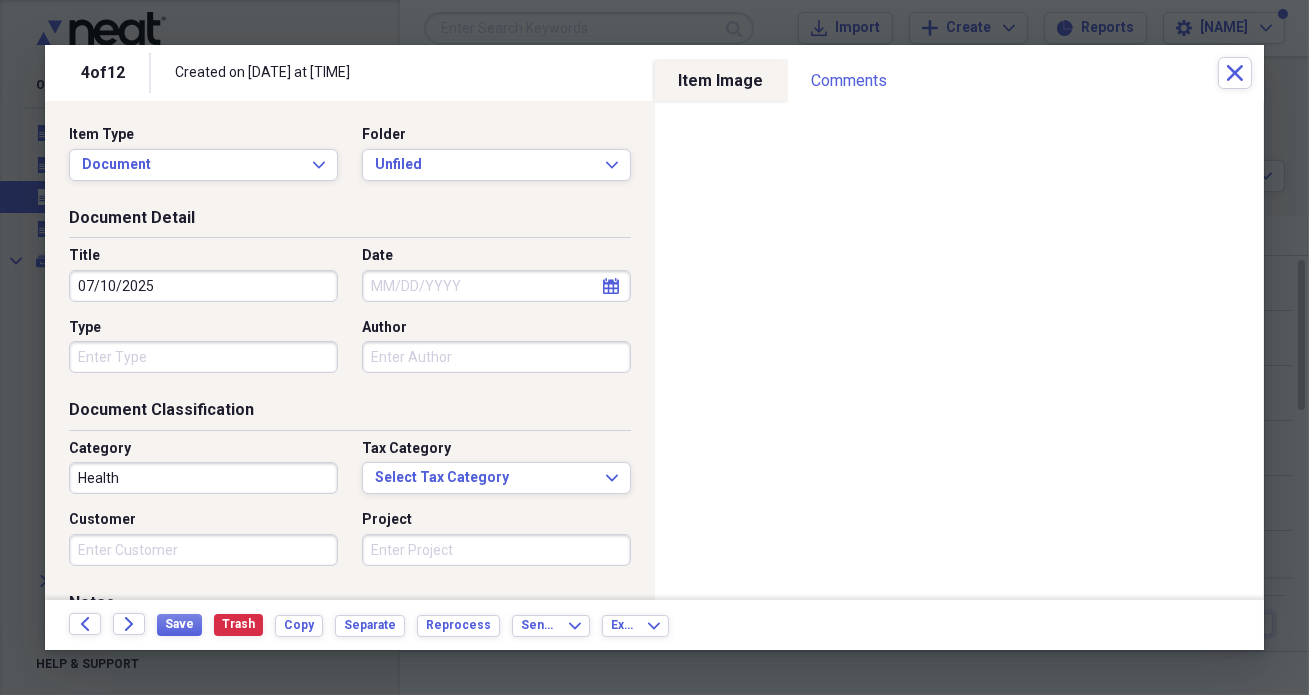 type on "07/10/2025" 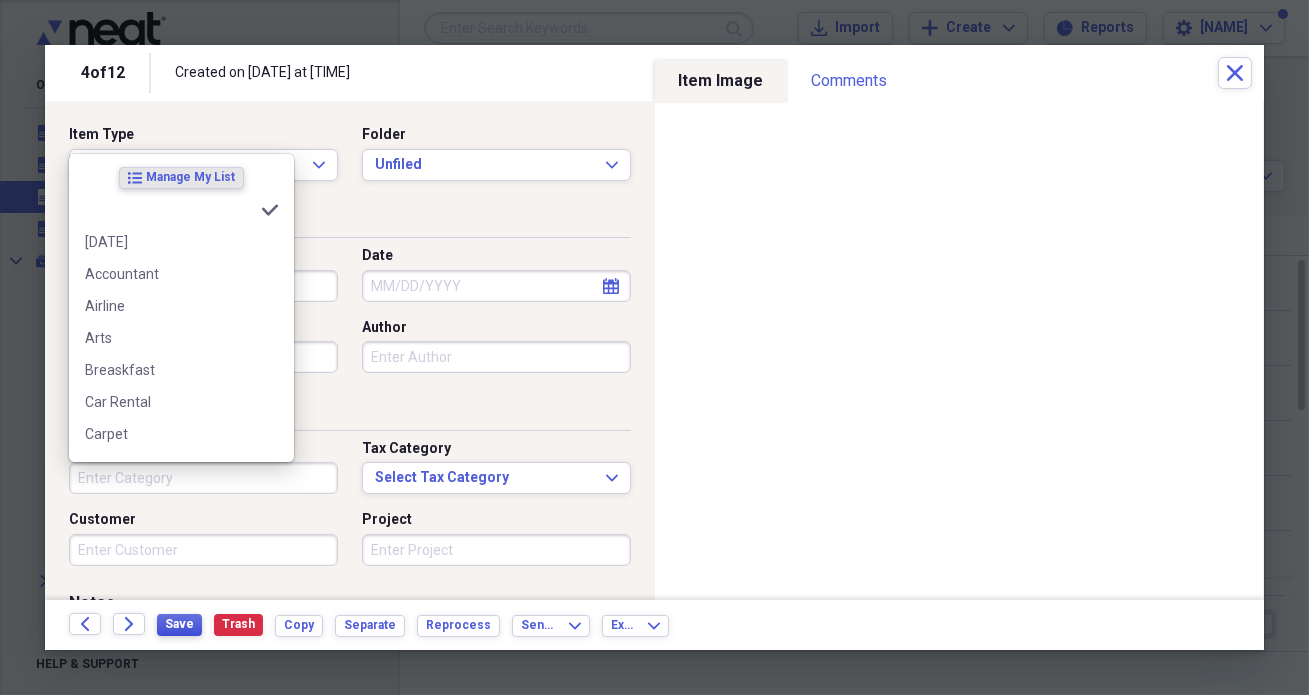 type 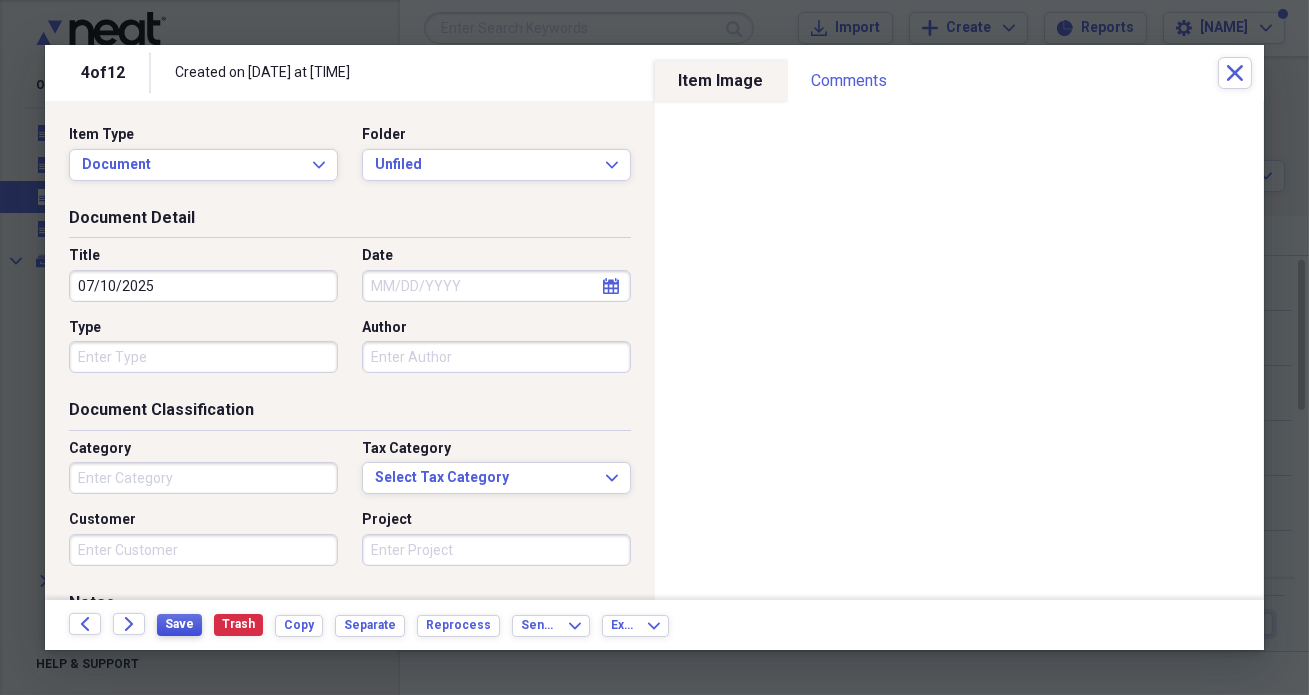 click on "Save" at bounding box center [179, 625] 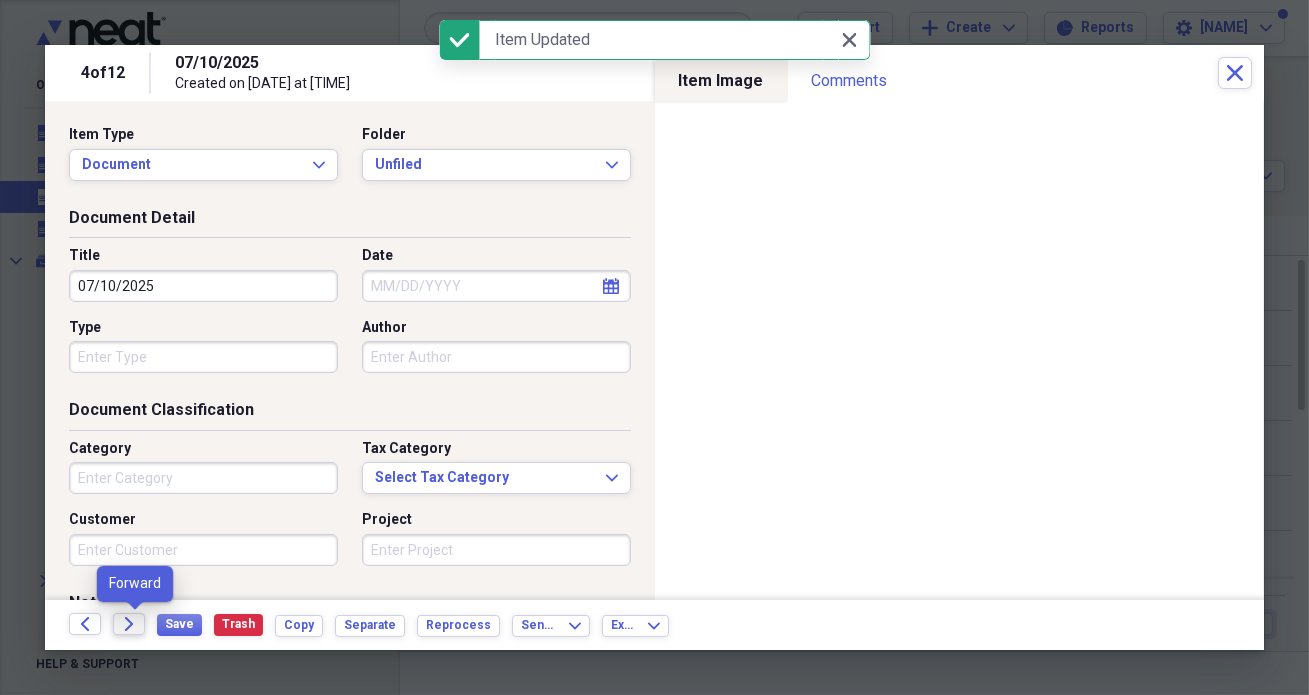 click on "Forward" at bounding box center [129, 624] 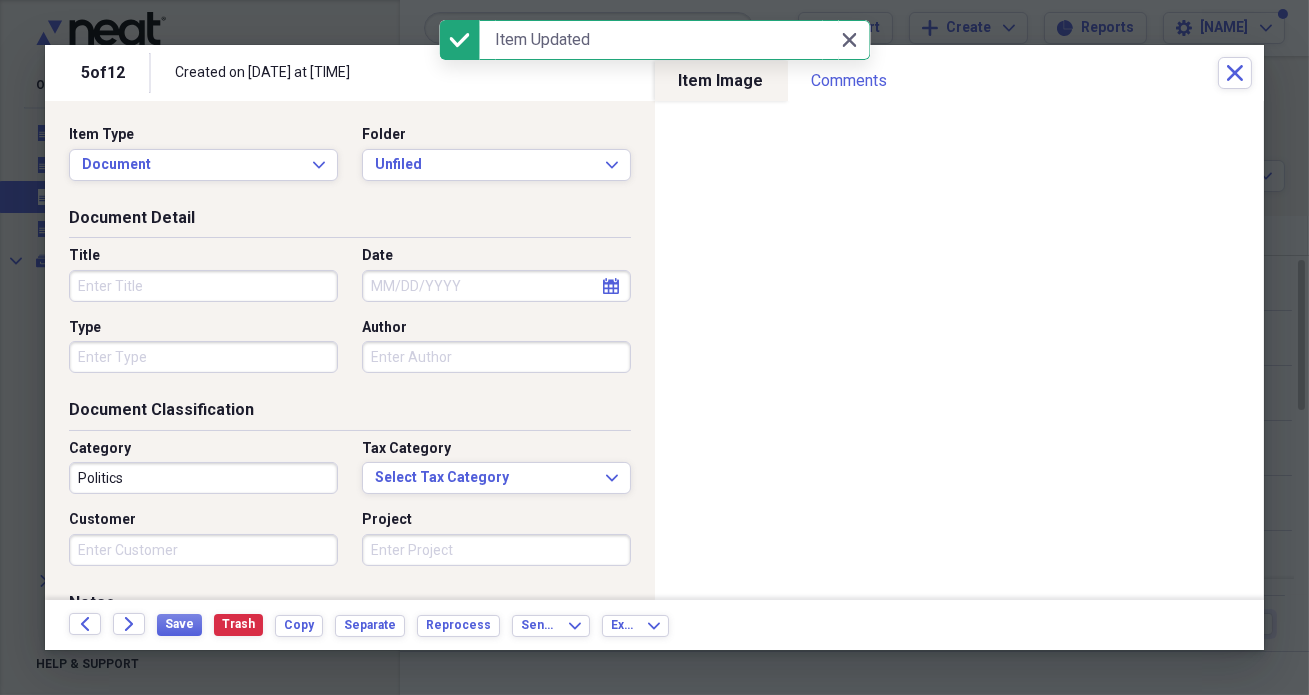 click on "Title" at bounding box center [203, 286] 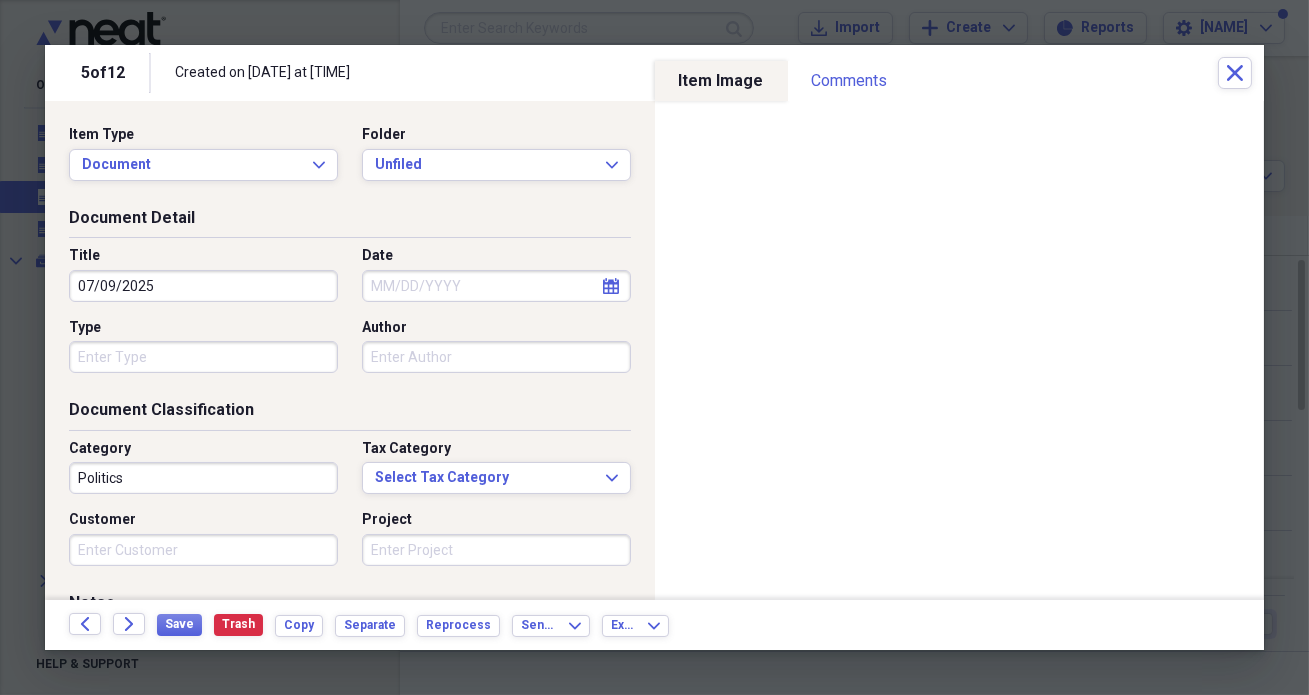 type on "07/09/2025" 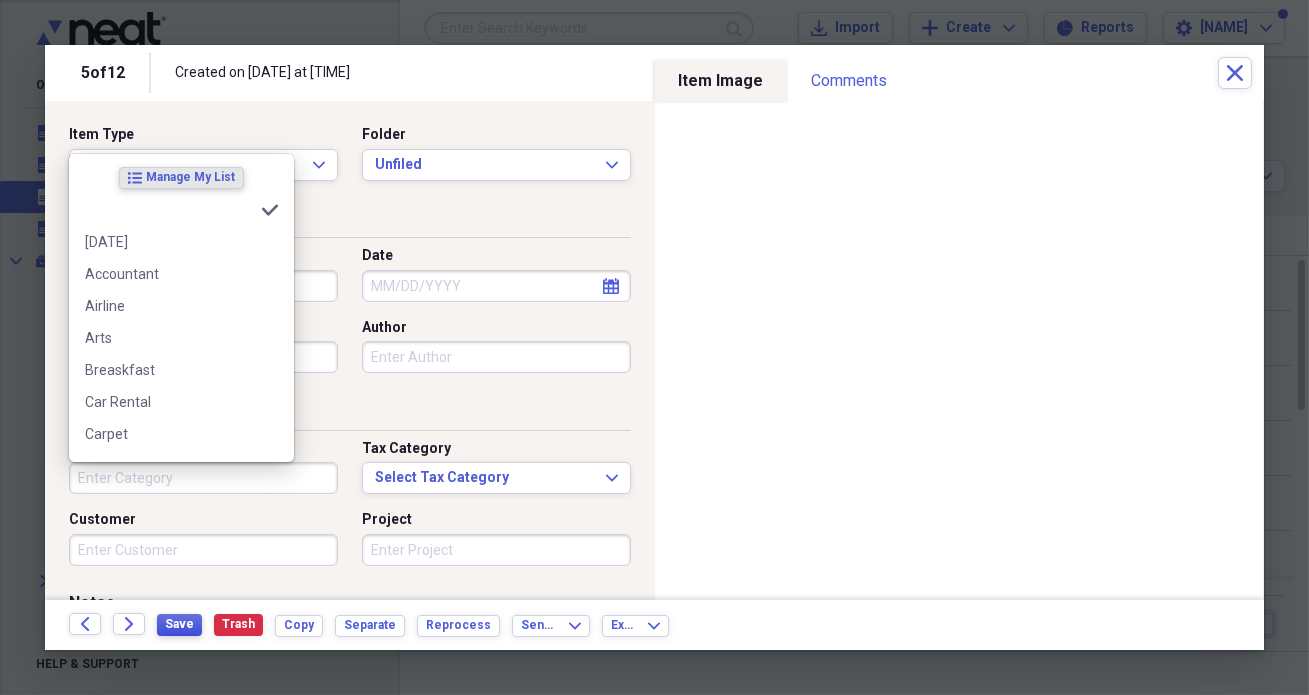 type 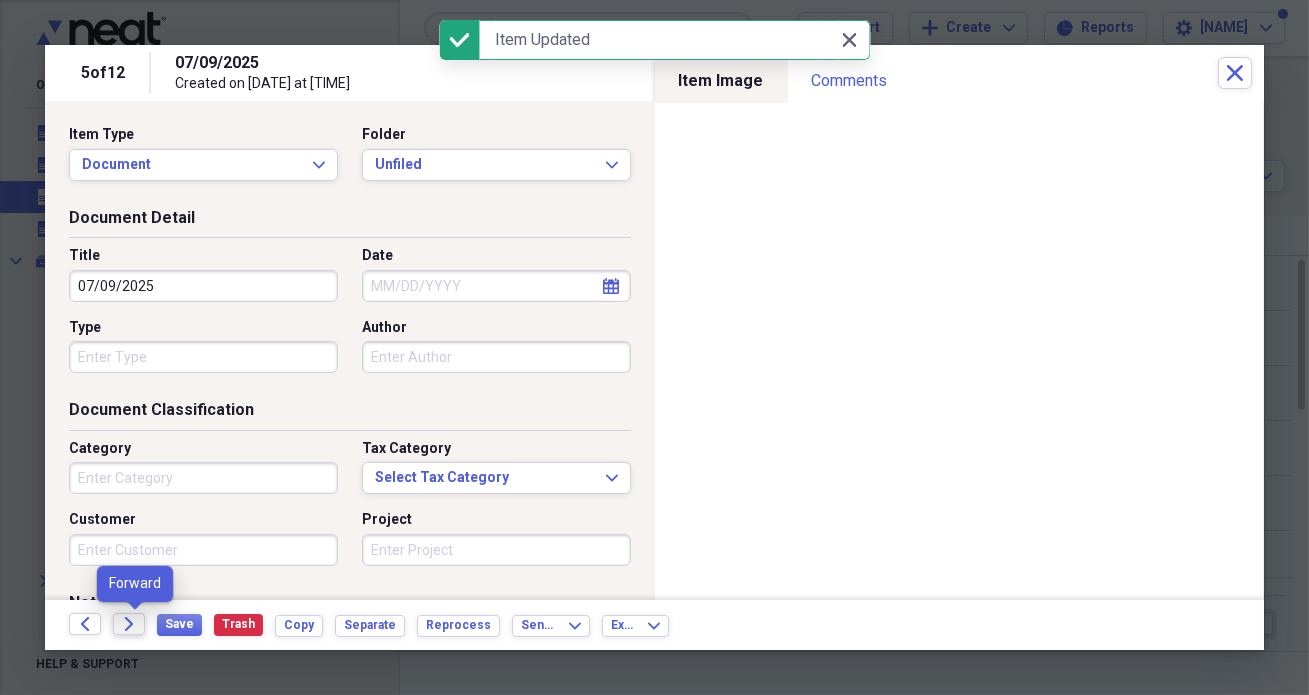 click on "Forward" at bounding box center (129, 624) 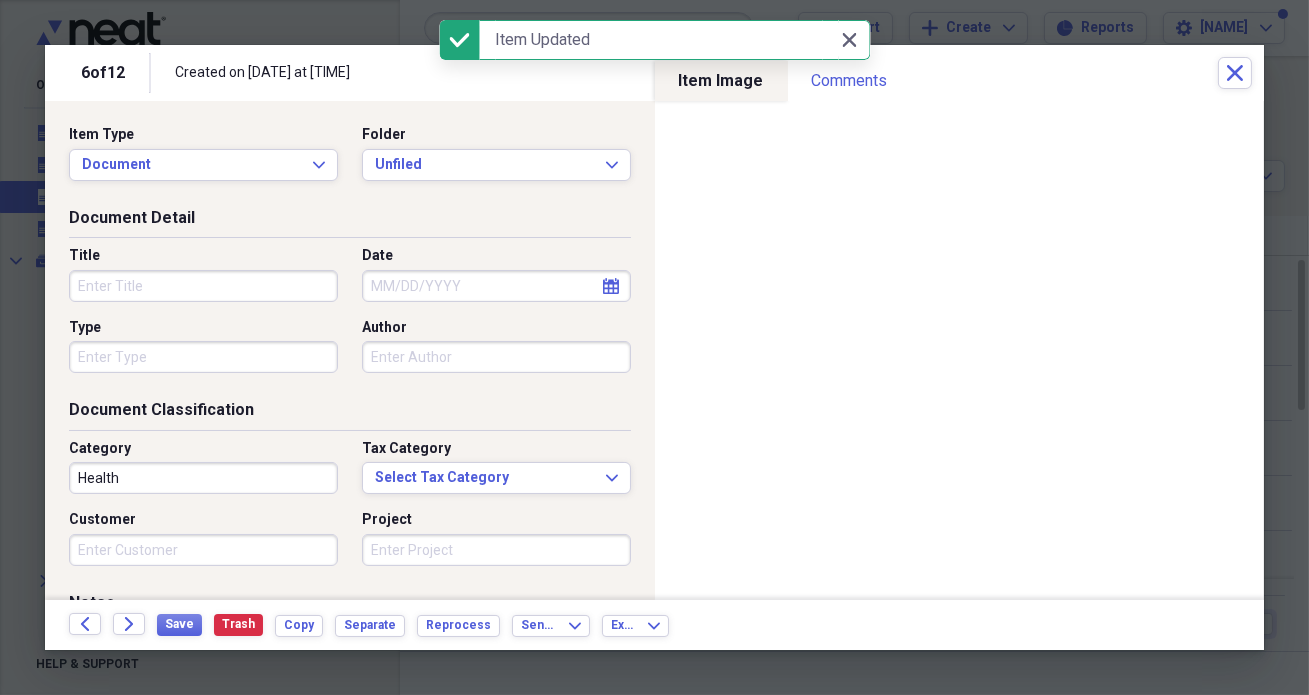 click on "Title" at bounding box center [203, 286] 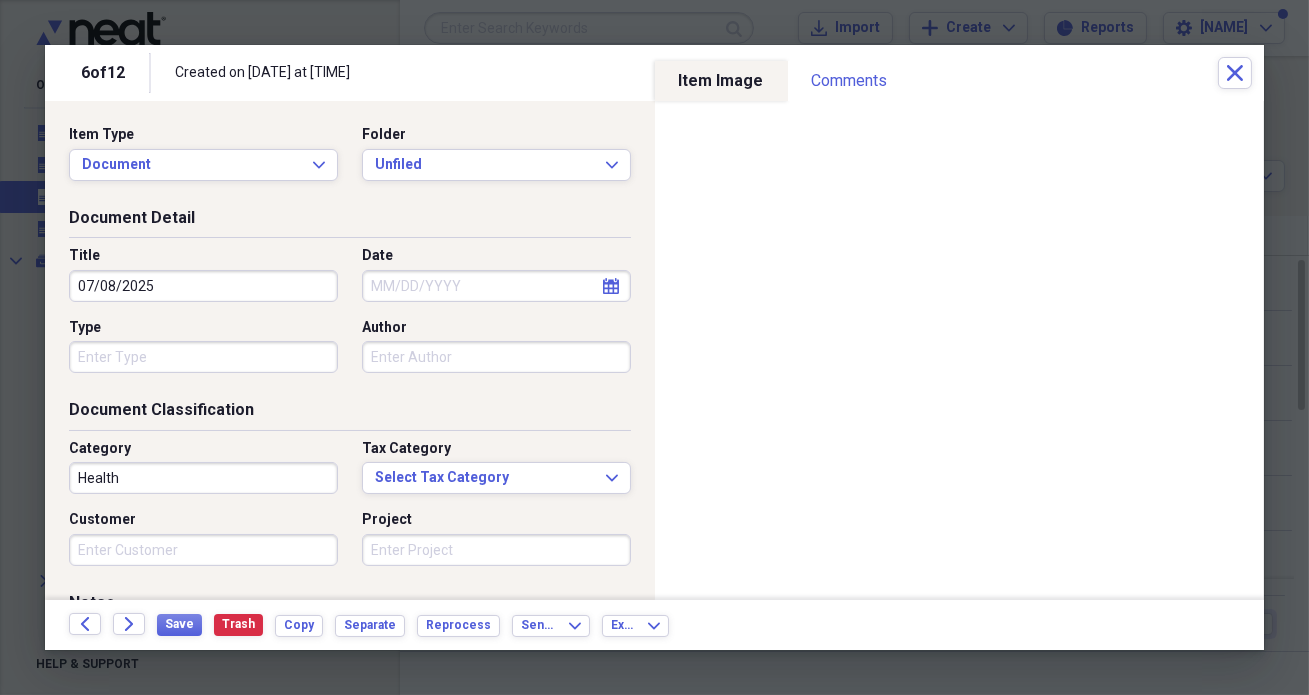 type on "07/08/2025" 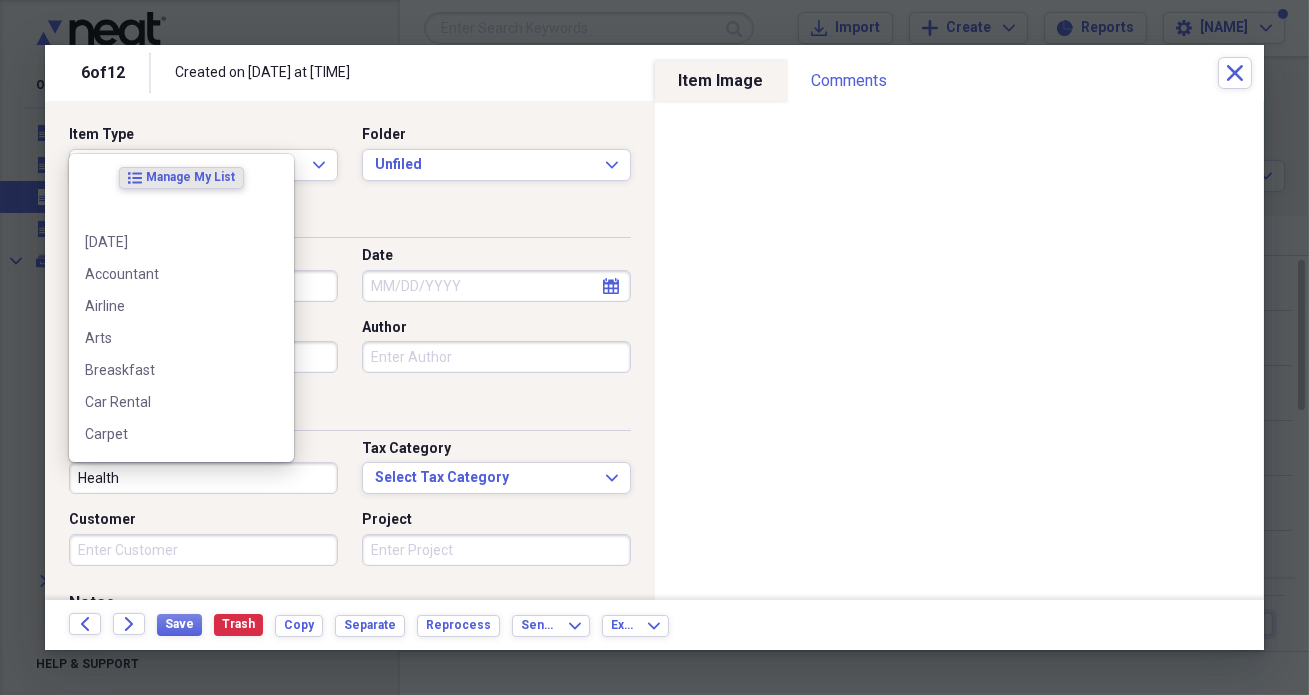 click on "Health" at bounding box center [203, 478] 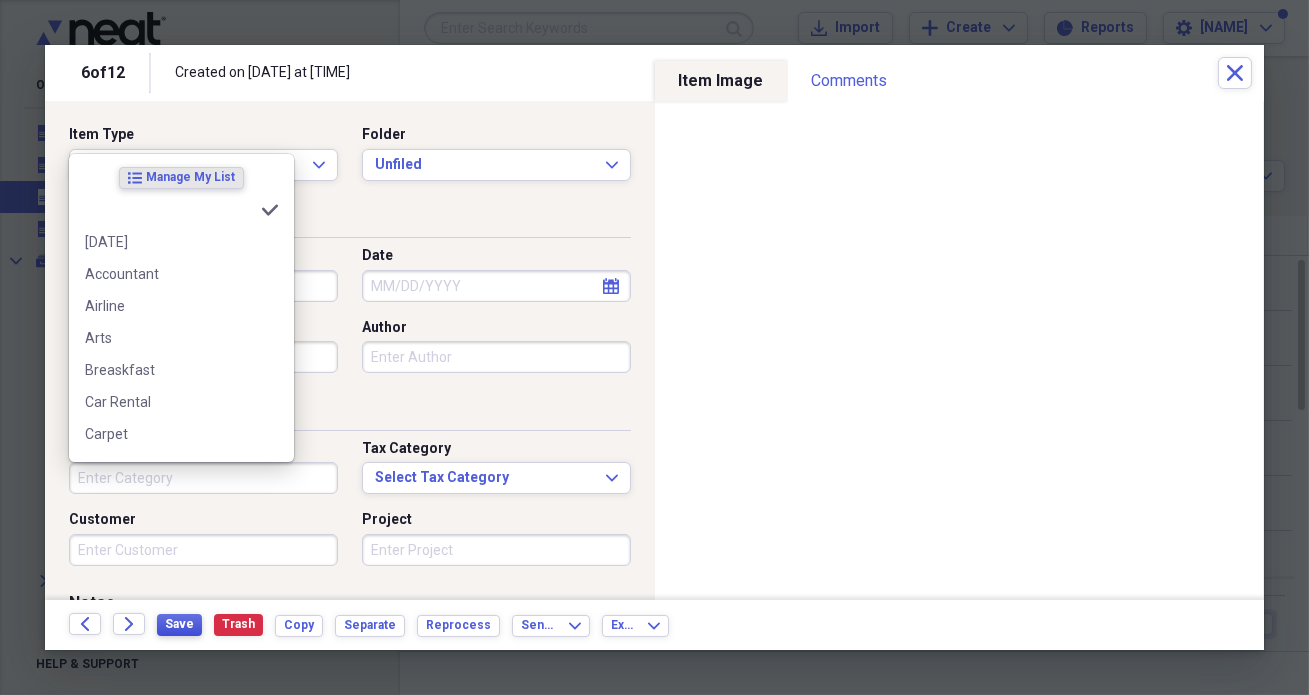 type 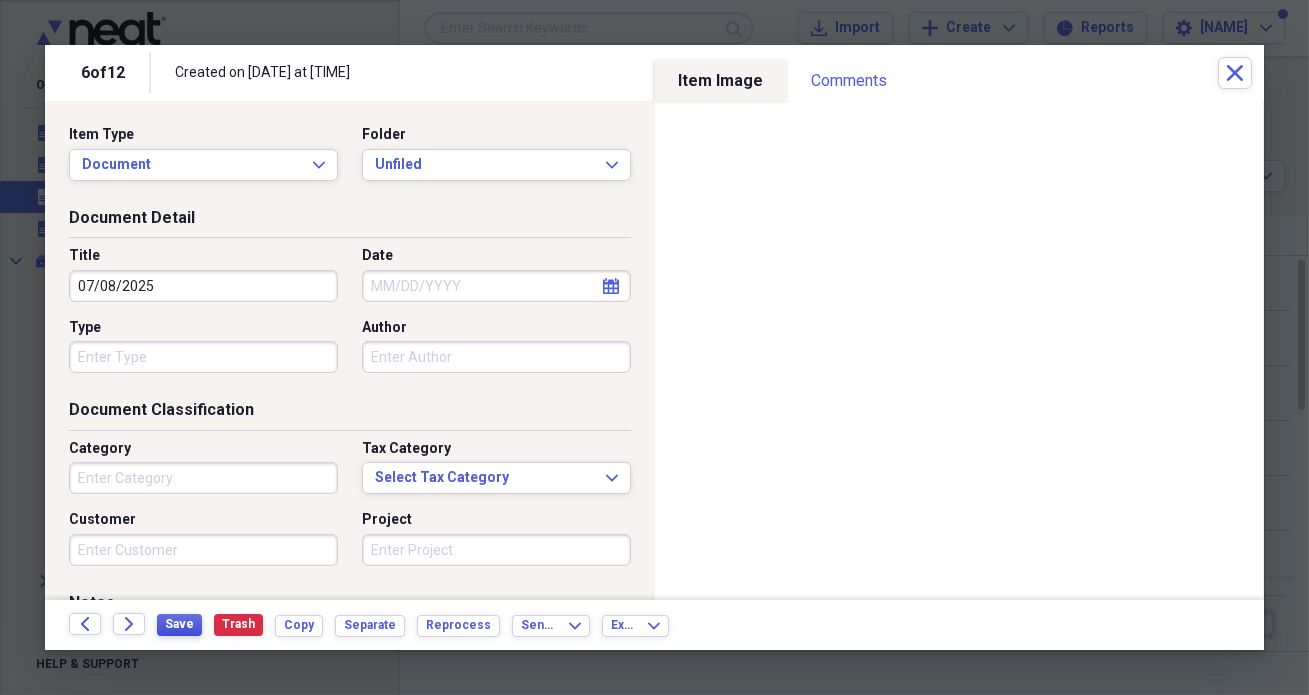 click on "Save" at bounding box center [179, 624] 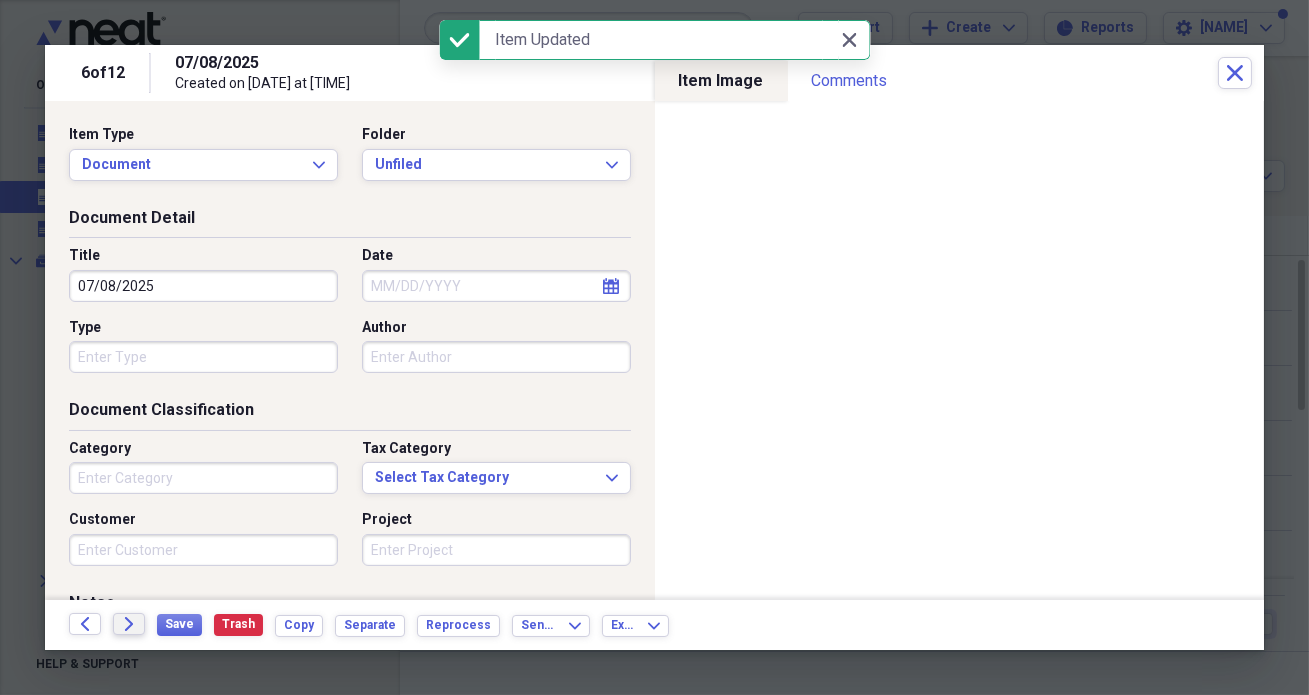 click 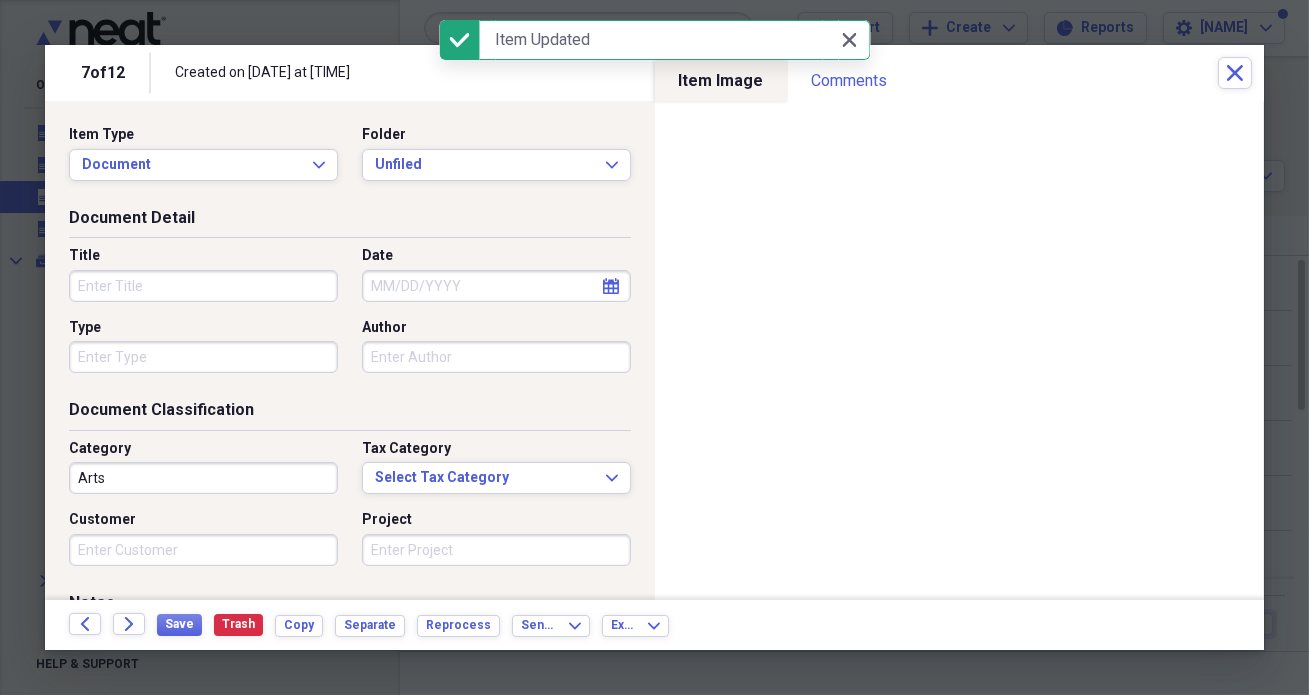 click on "Title" at bounding box center (203, 286) 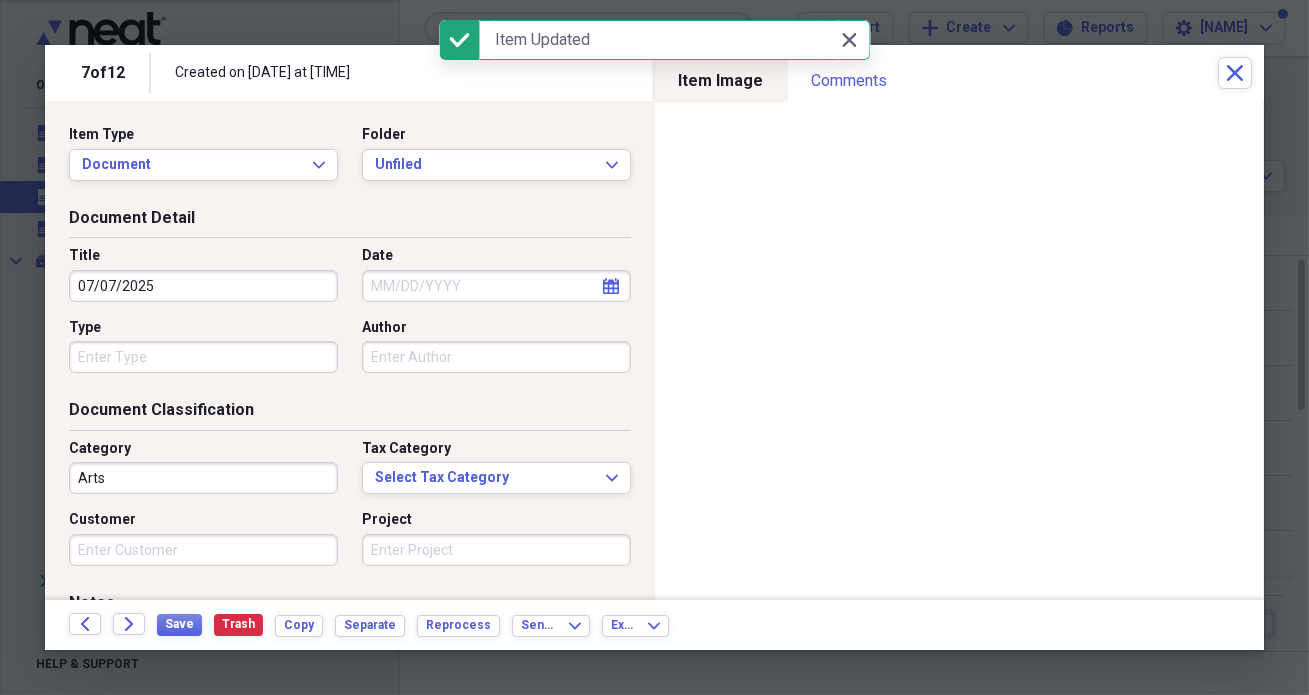 type on "07/07/2025" 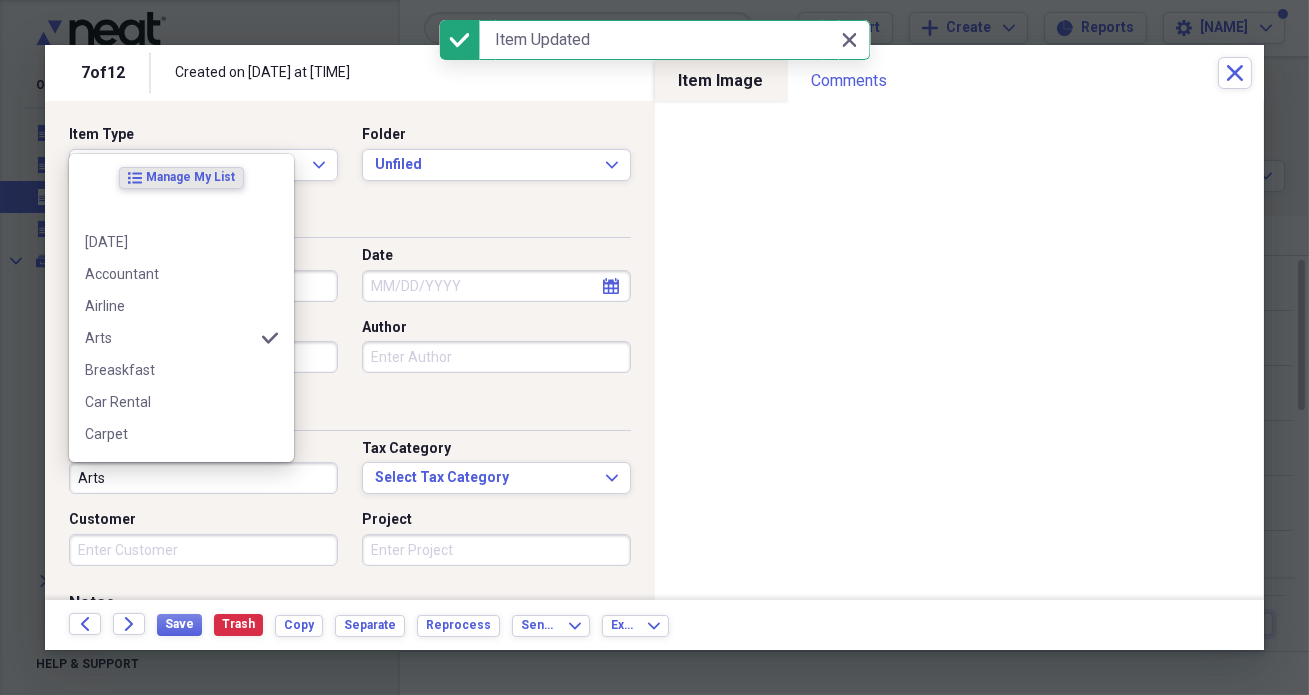 click on "Arts" at bounding box center (203, 478) 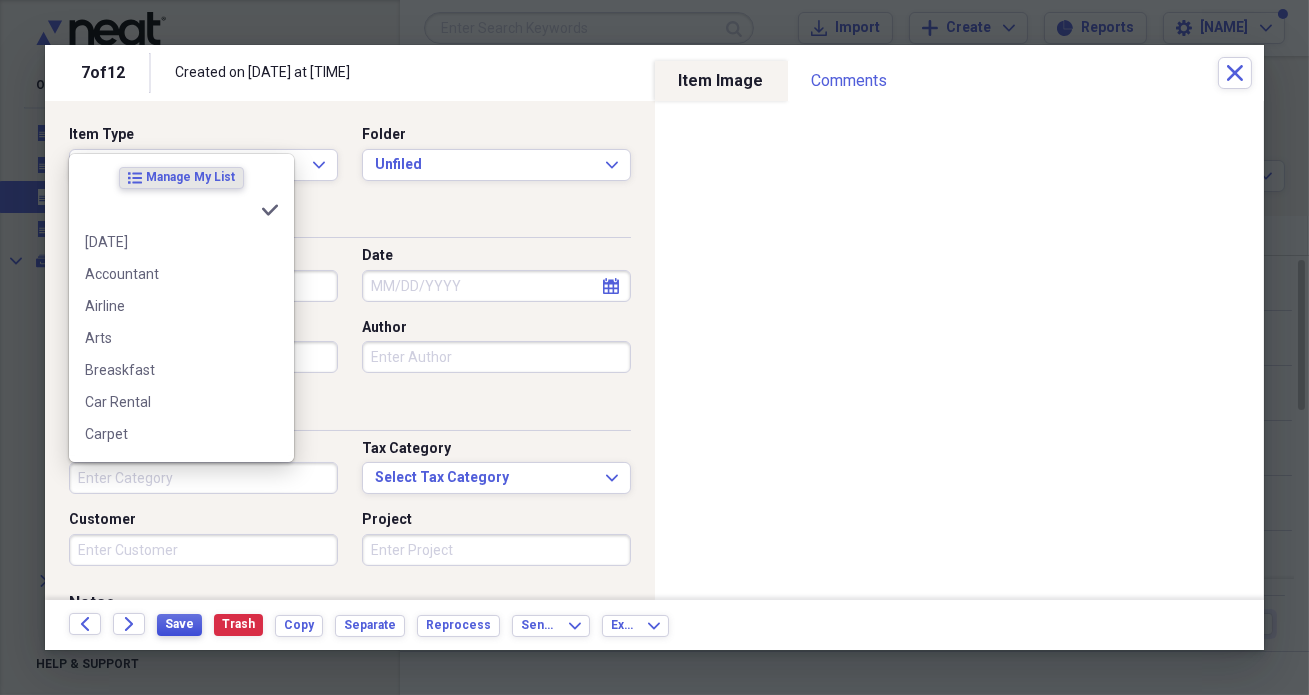 type 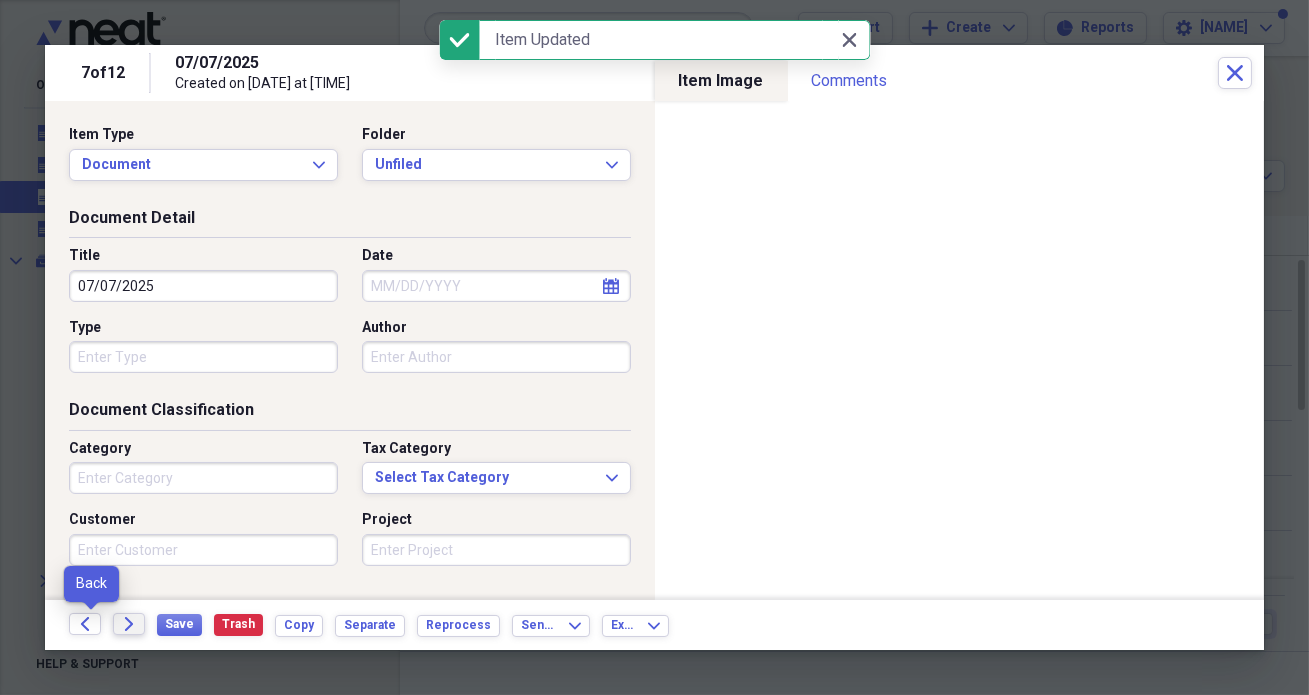 click on "Forward" 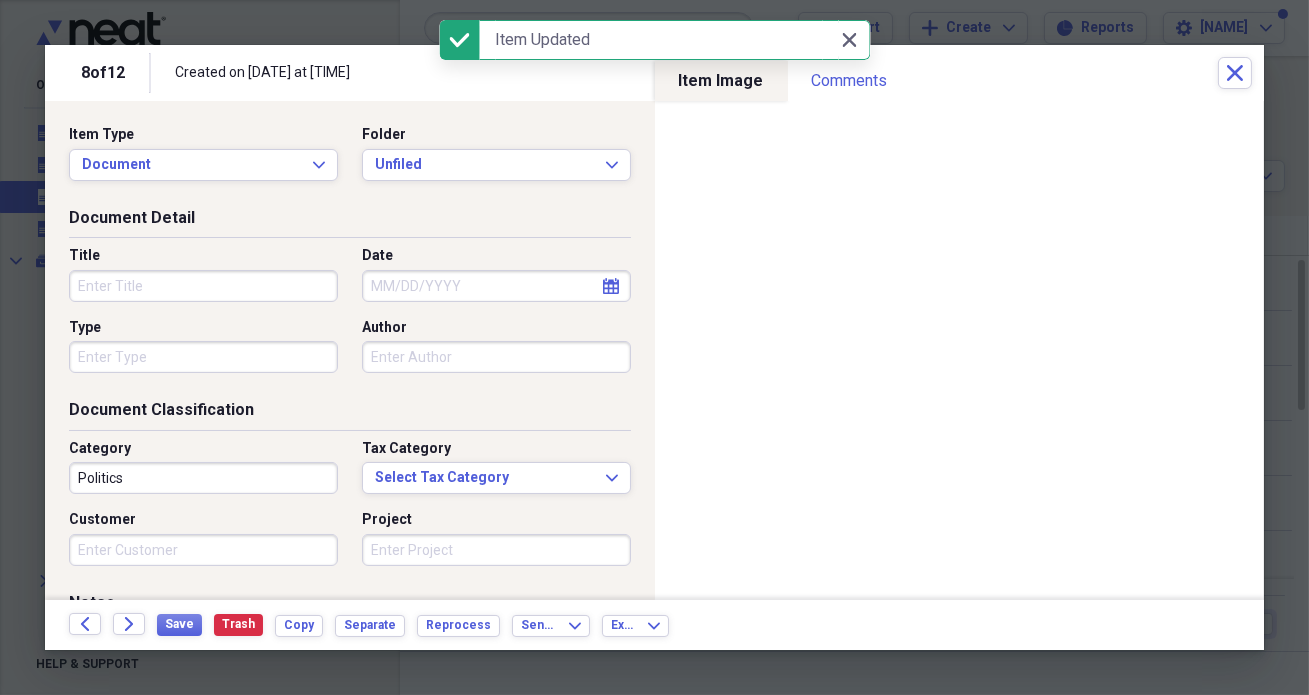 click on "Title" at bounding box center [203, 286] 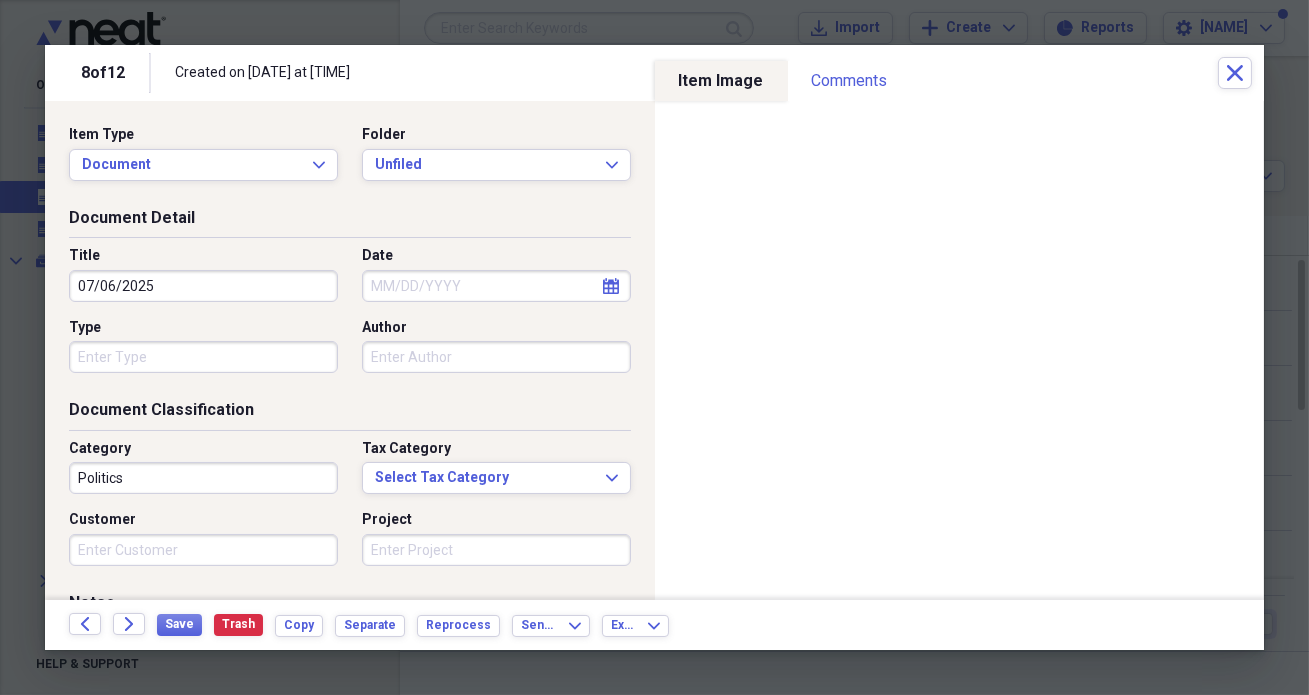 type on "07/06/2025" 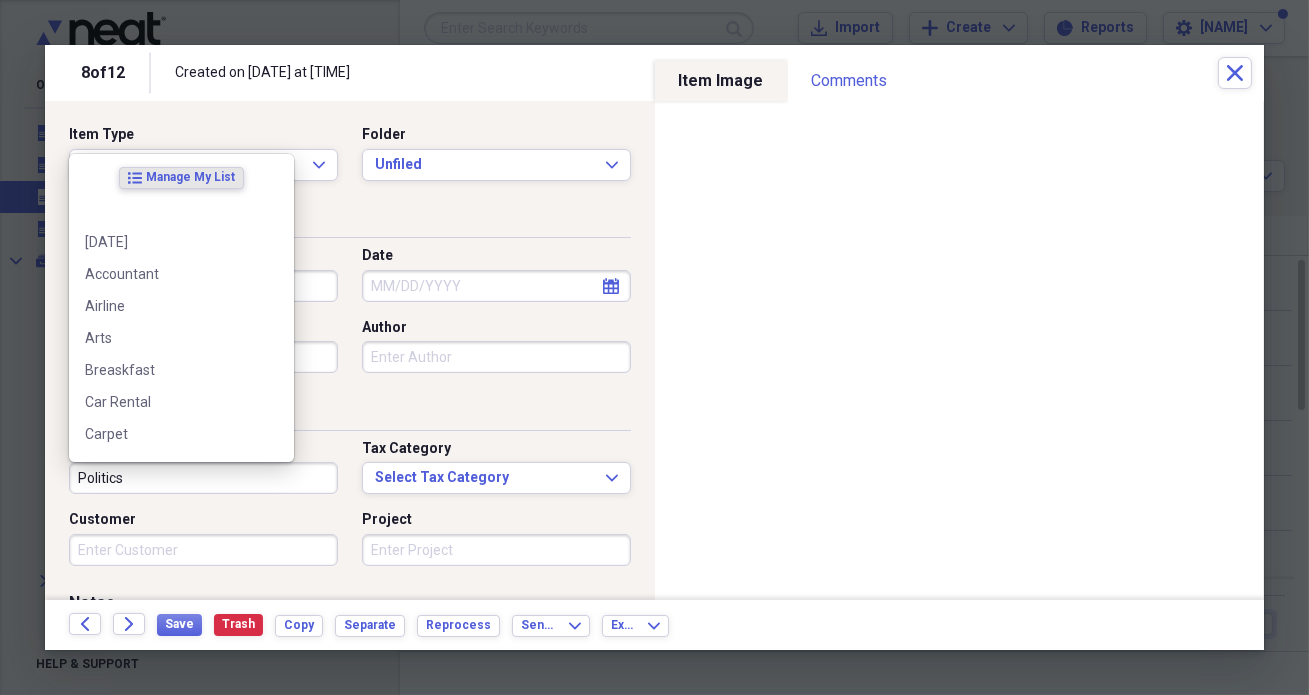 click on "Politics" at bounding box center (203, 478) 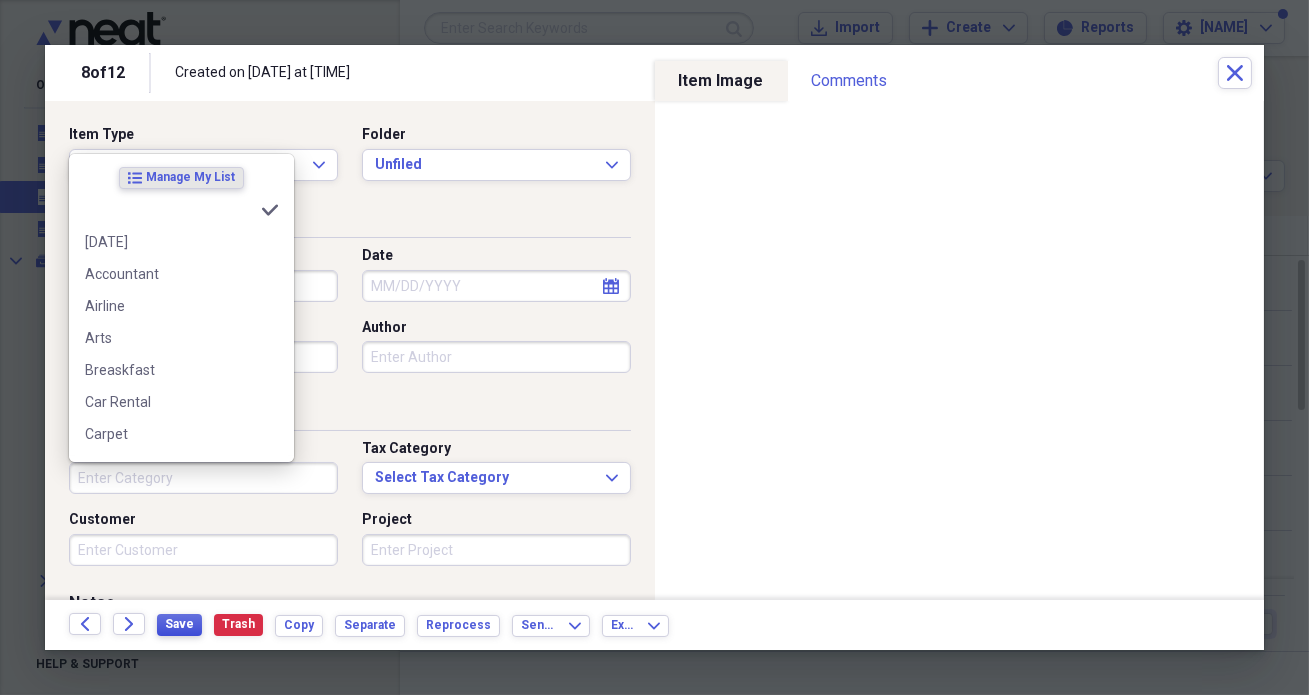 type 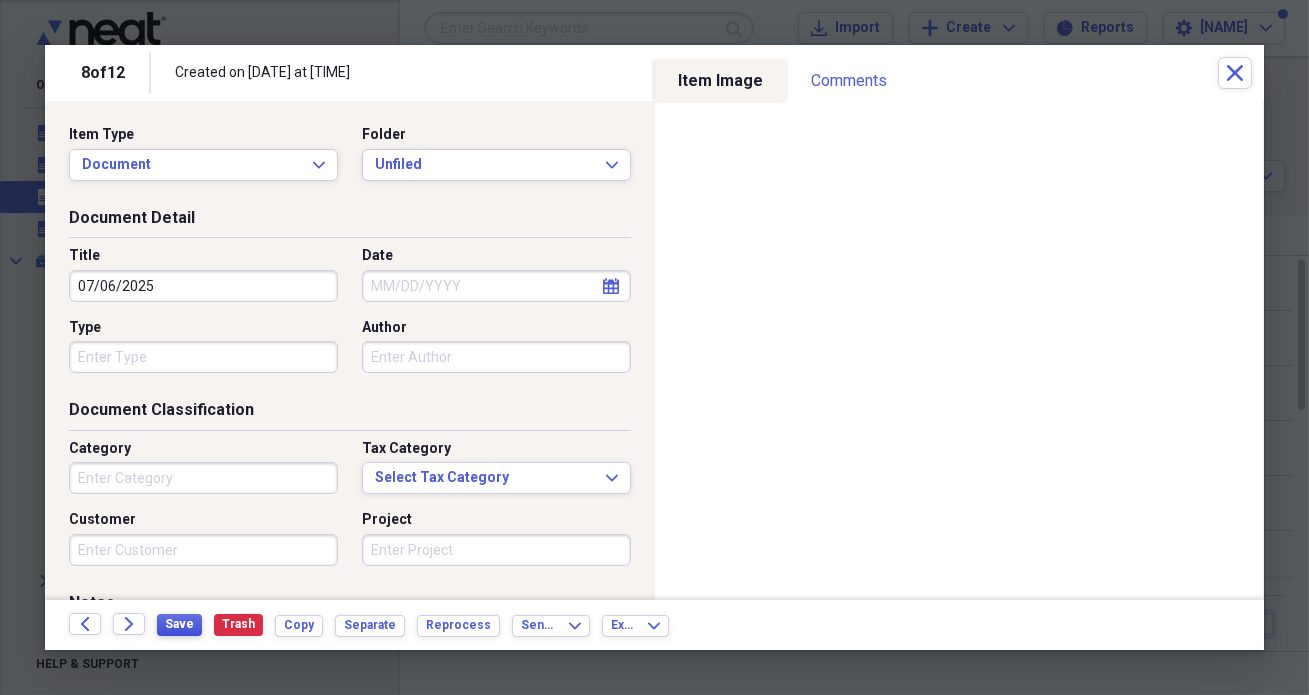 click on "Save" at bounding box center [179, 624] 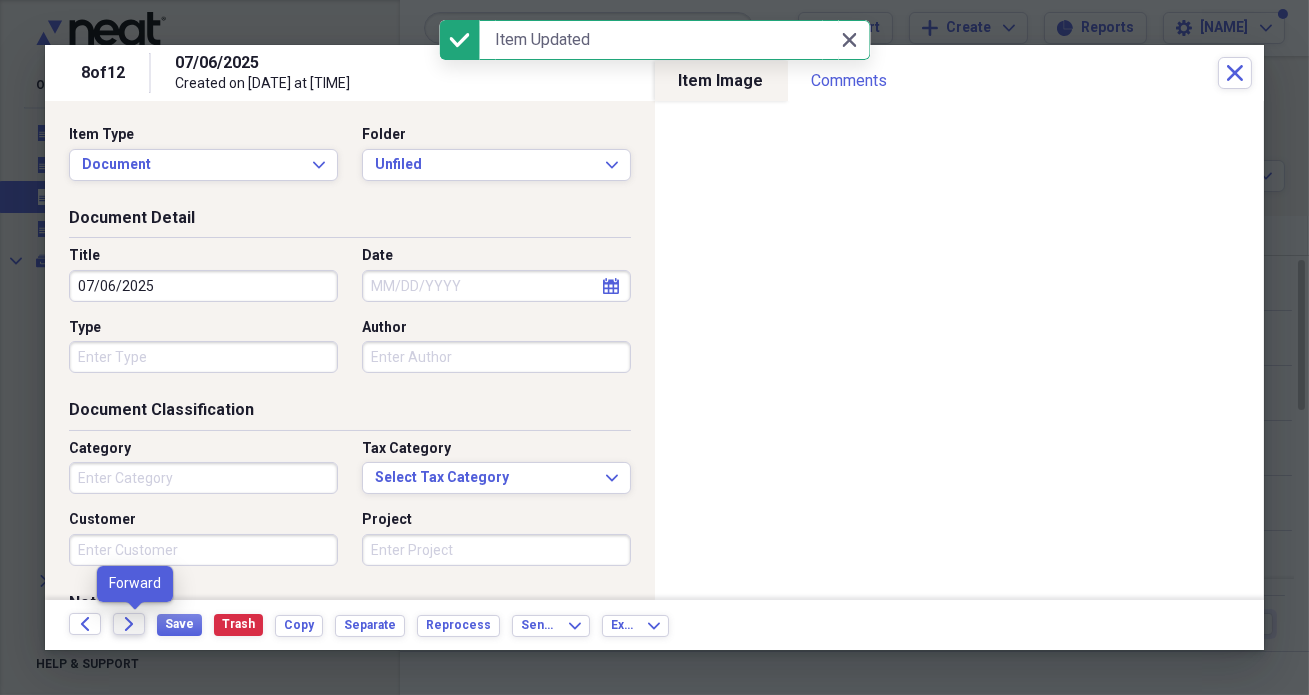 click on "Forward" 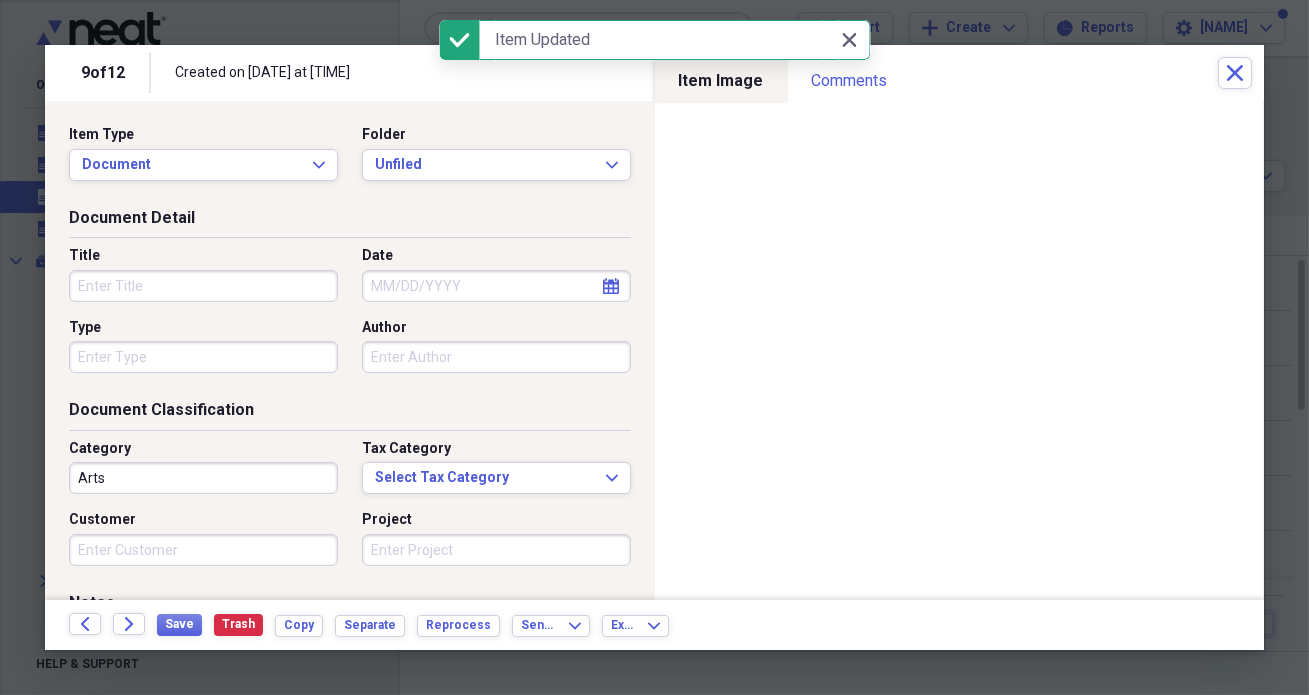 click on "Title" at bounding box center (203, 286) 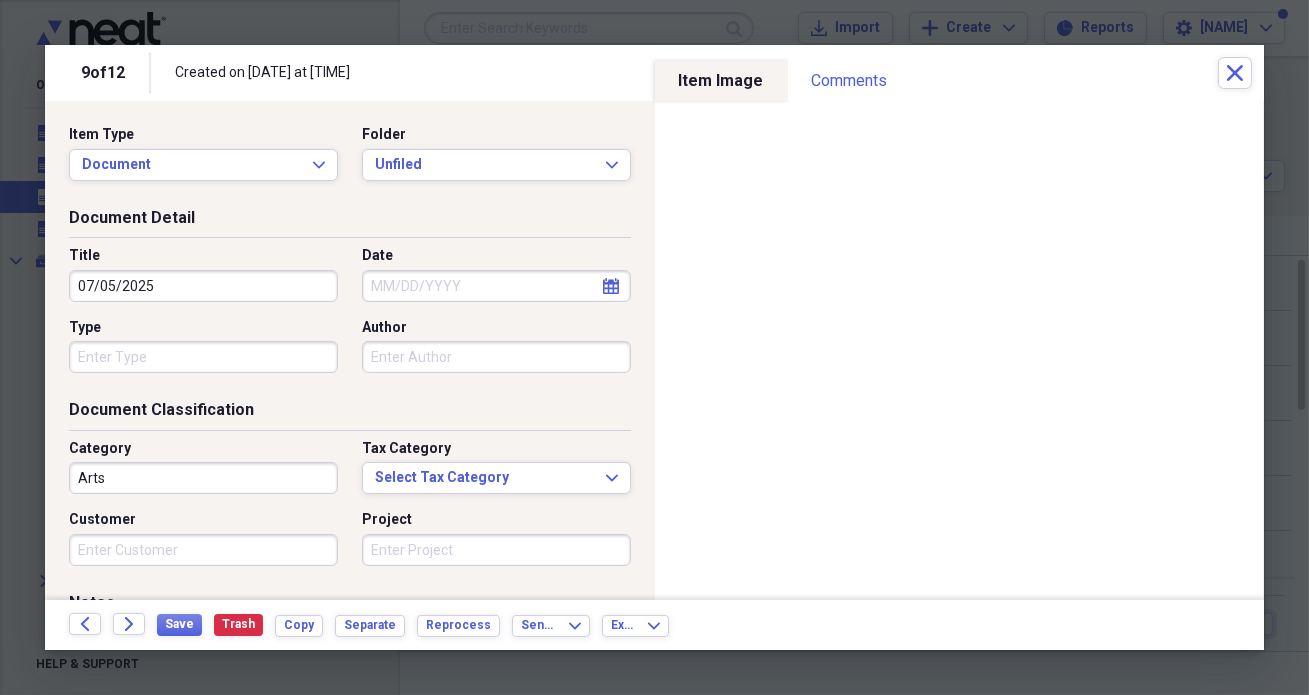 type on "07/05/2025" 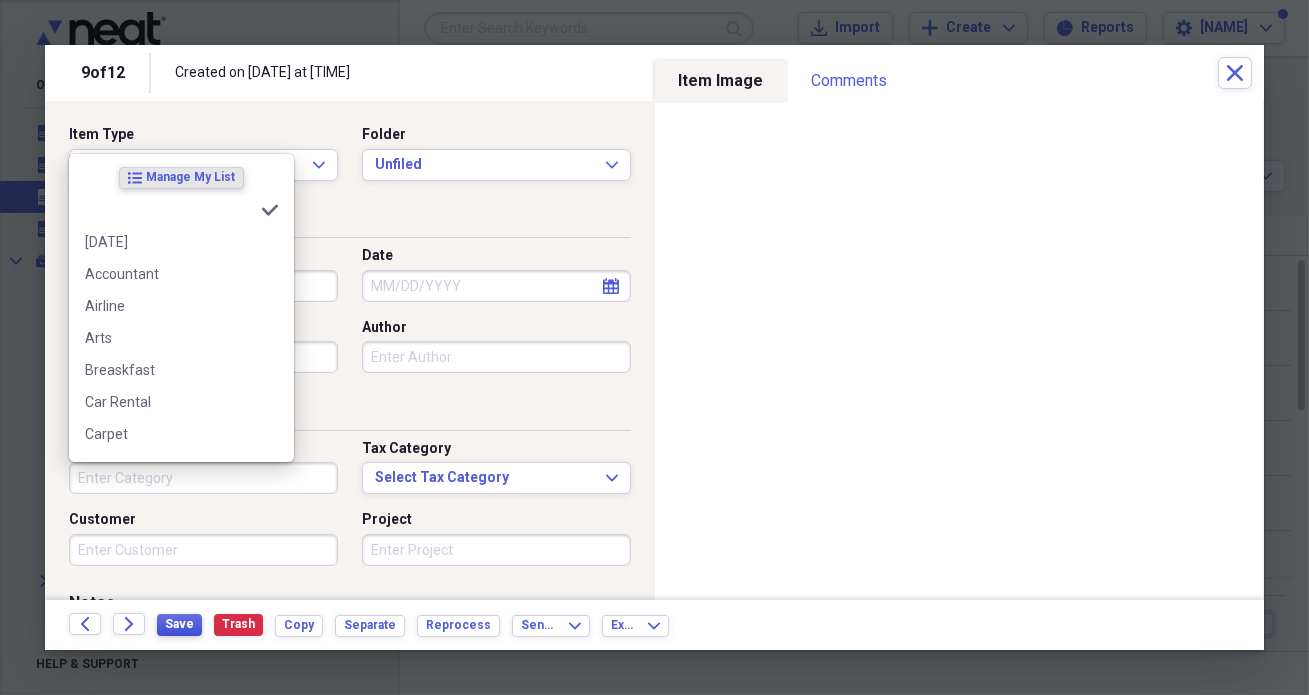 type 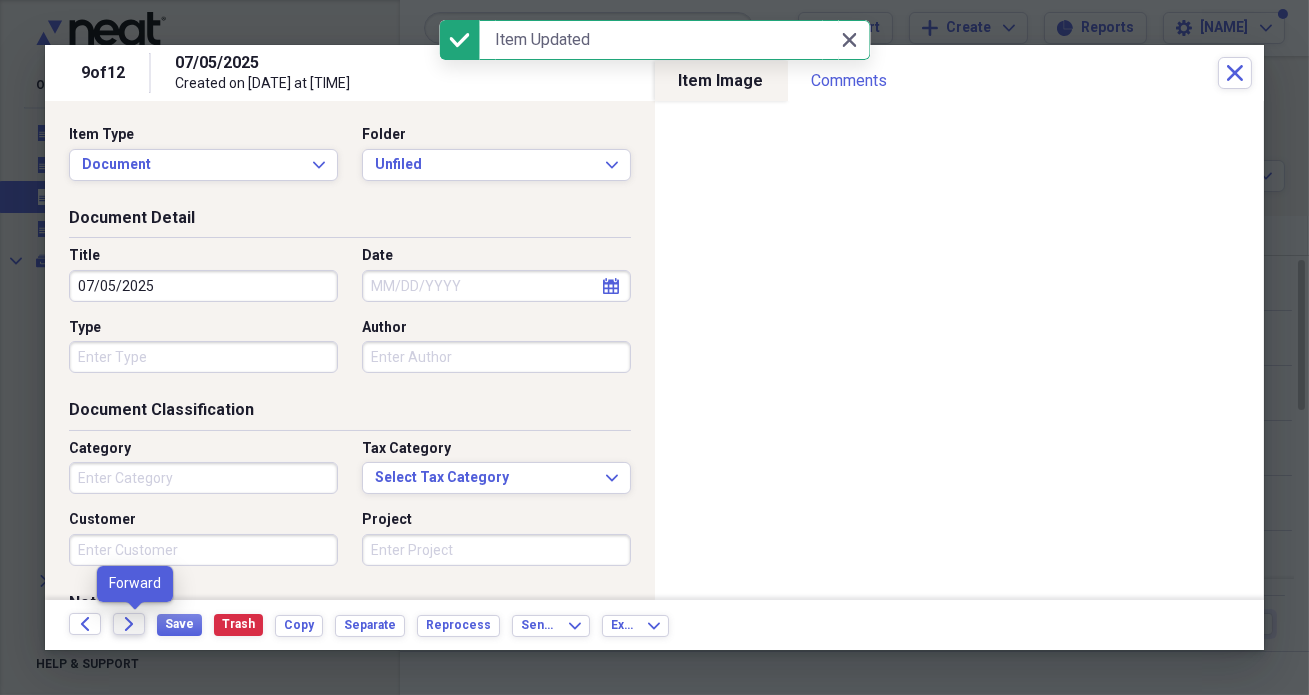click on "Forward" 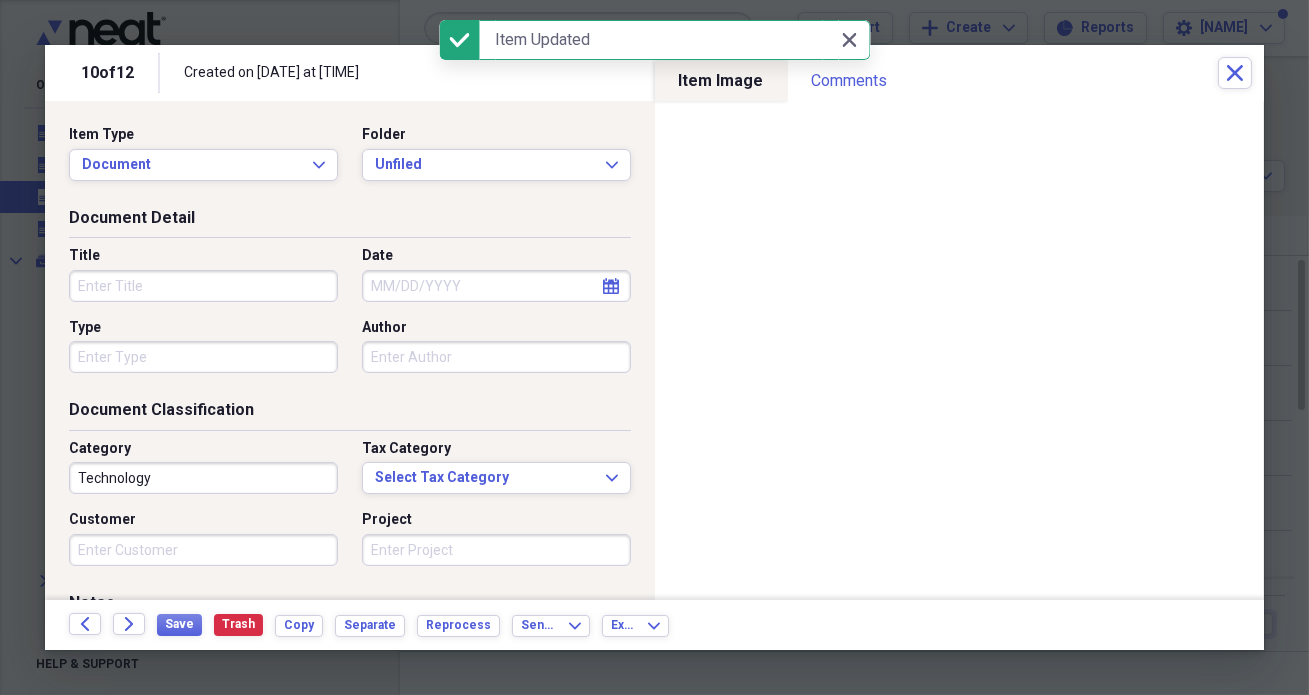 click on "Title" at bounding box center [203, 286] 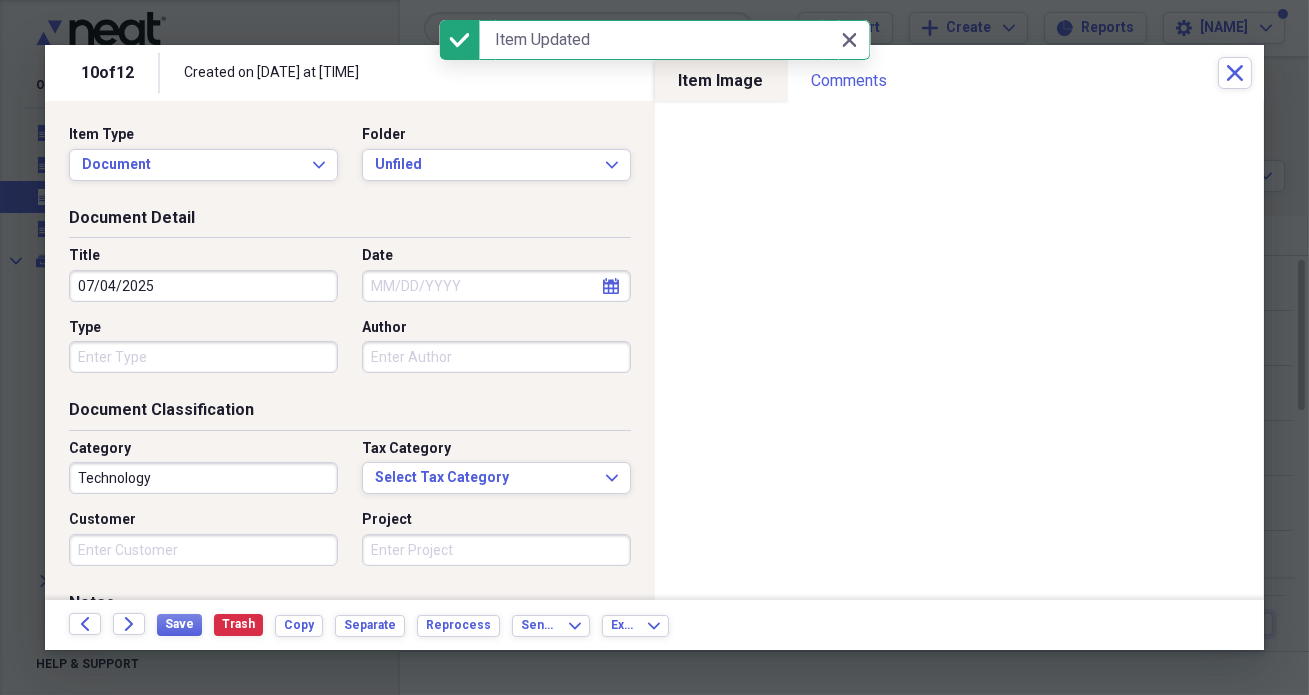 type on "07/04/2025" 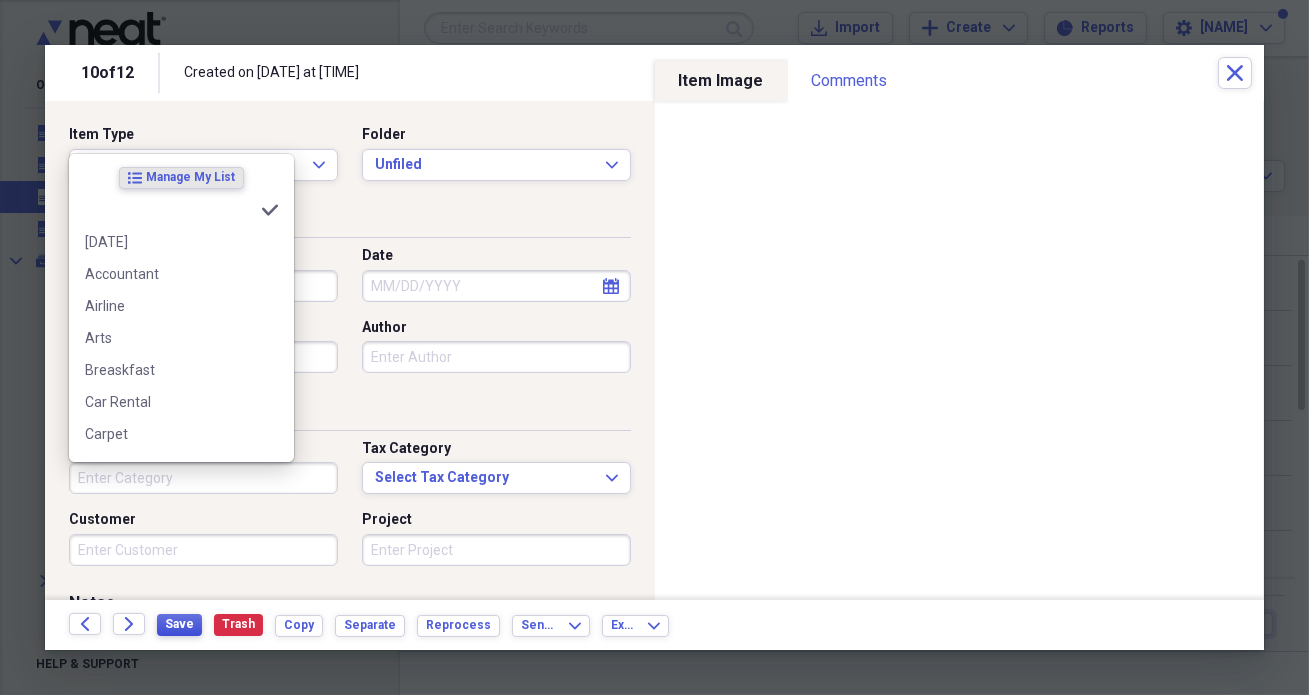 type 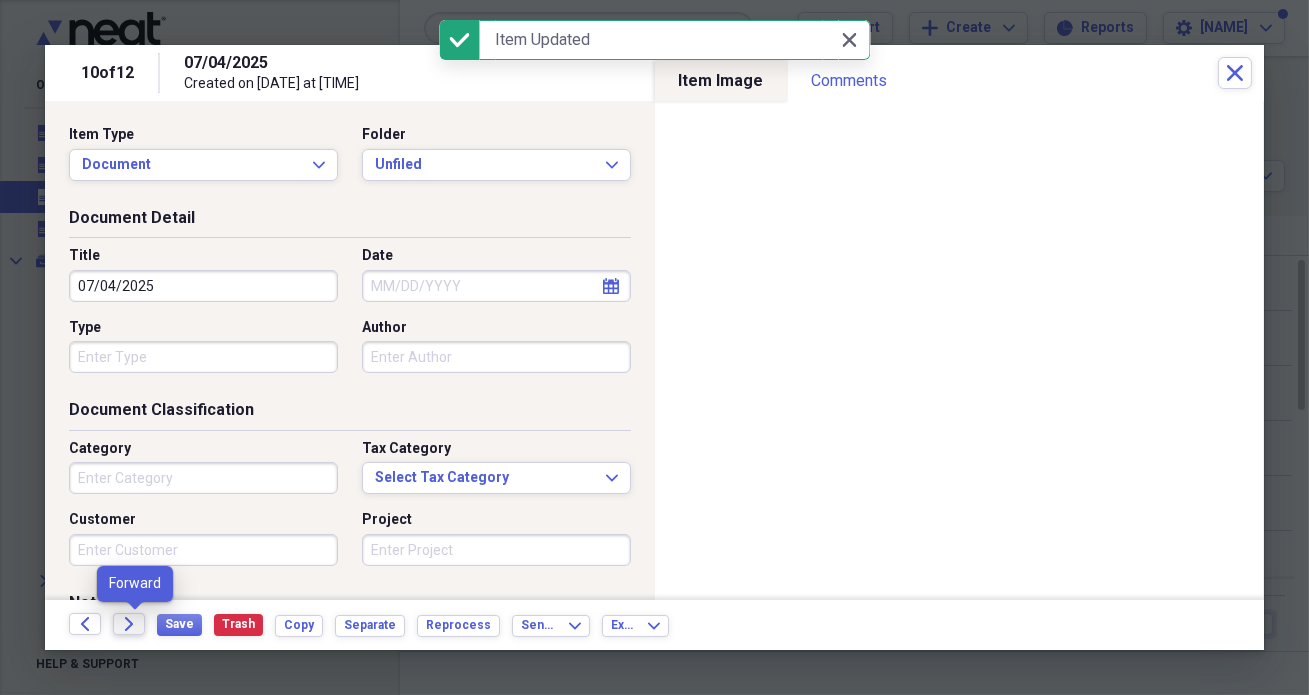 click on "Forward" at bounding box center [129, 624] 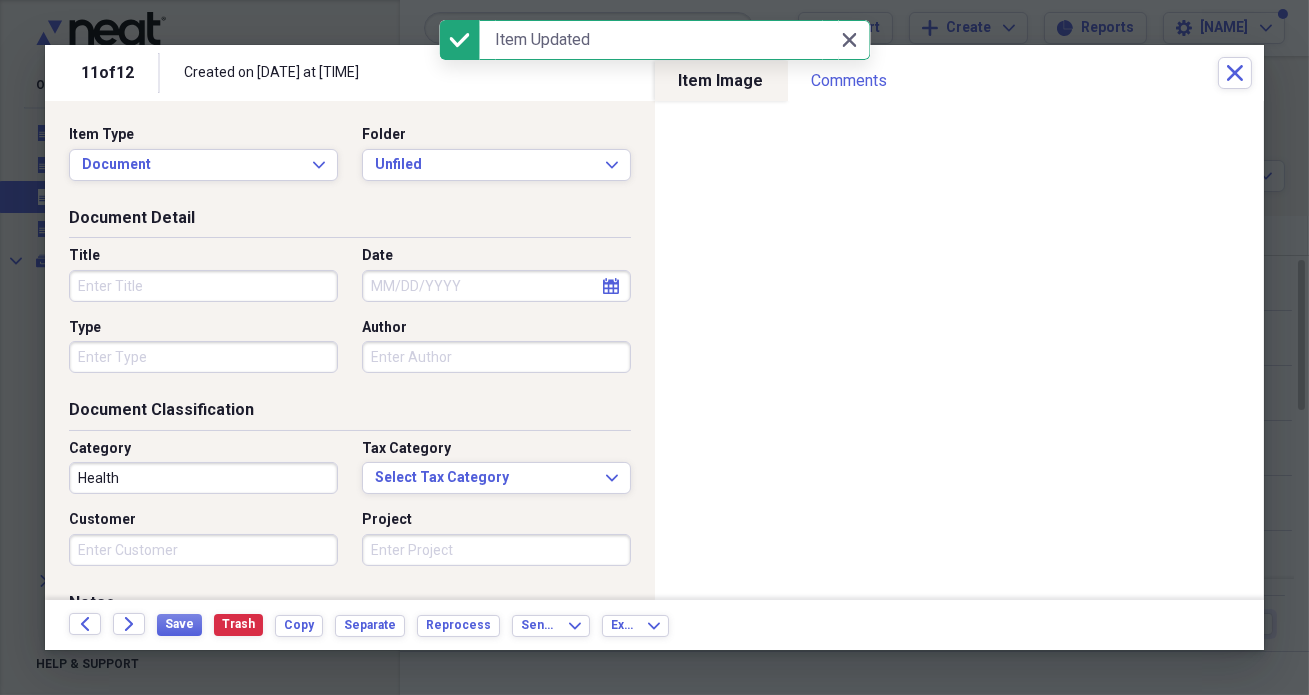 click on "Title" at bounding box center [203, 286] 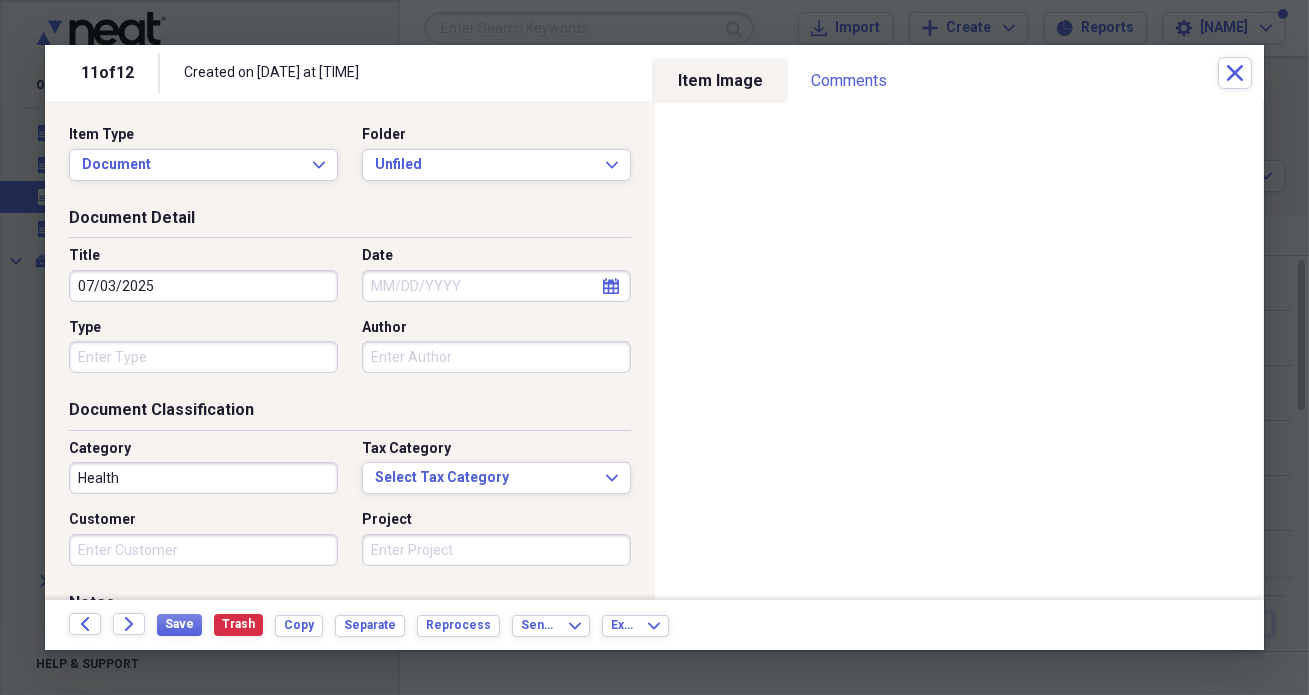 type on "07/03/2025" 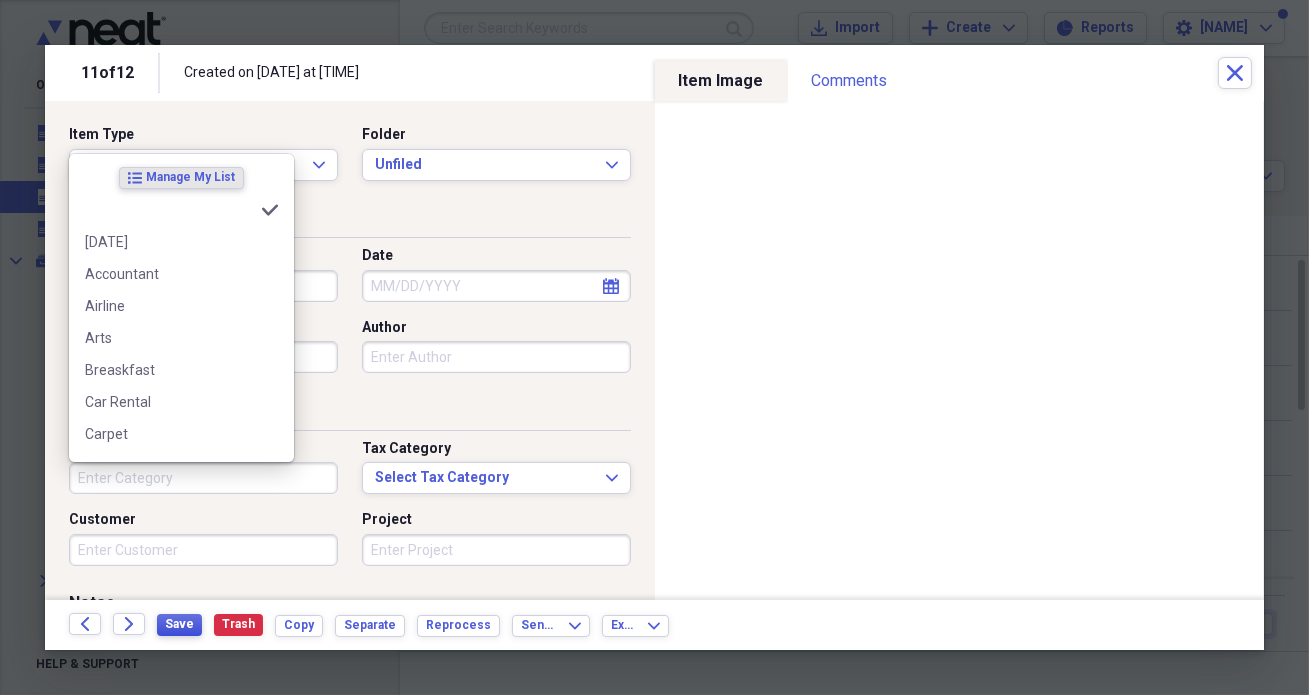 type 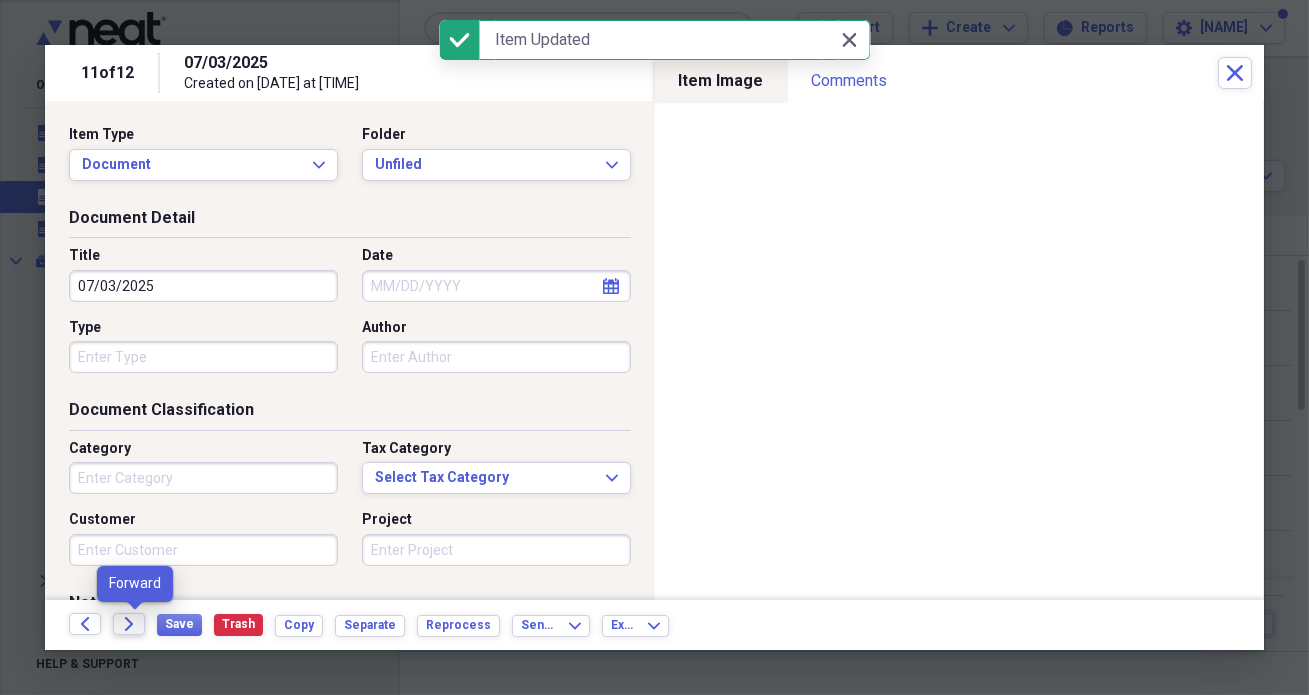 click on "Forward" 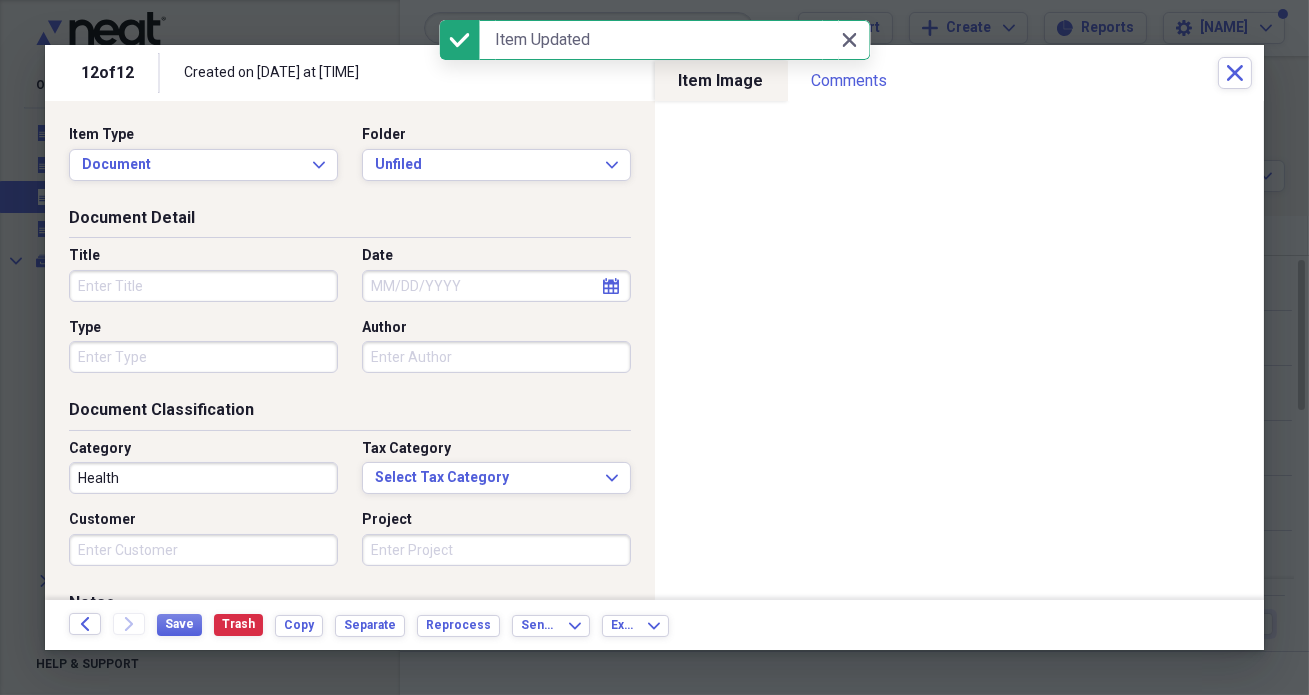 click on "Title" at bounding box center (203, 286) 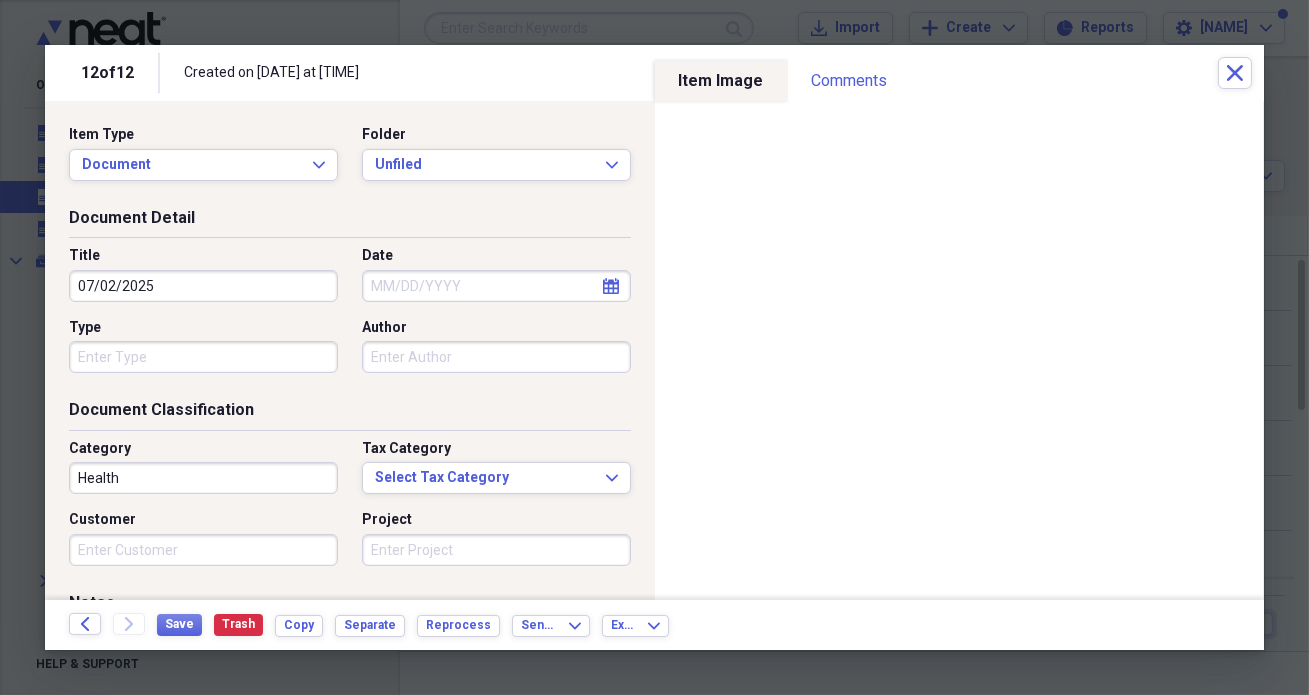 type on "07/02/2025" 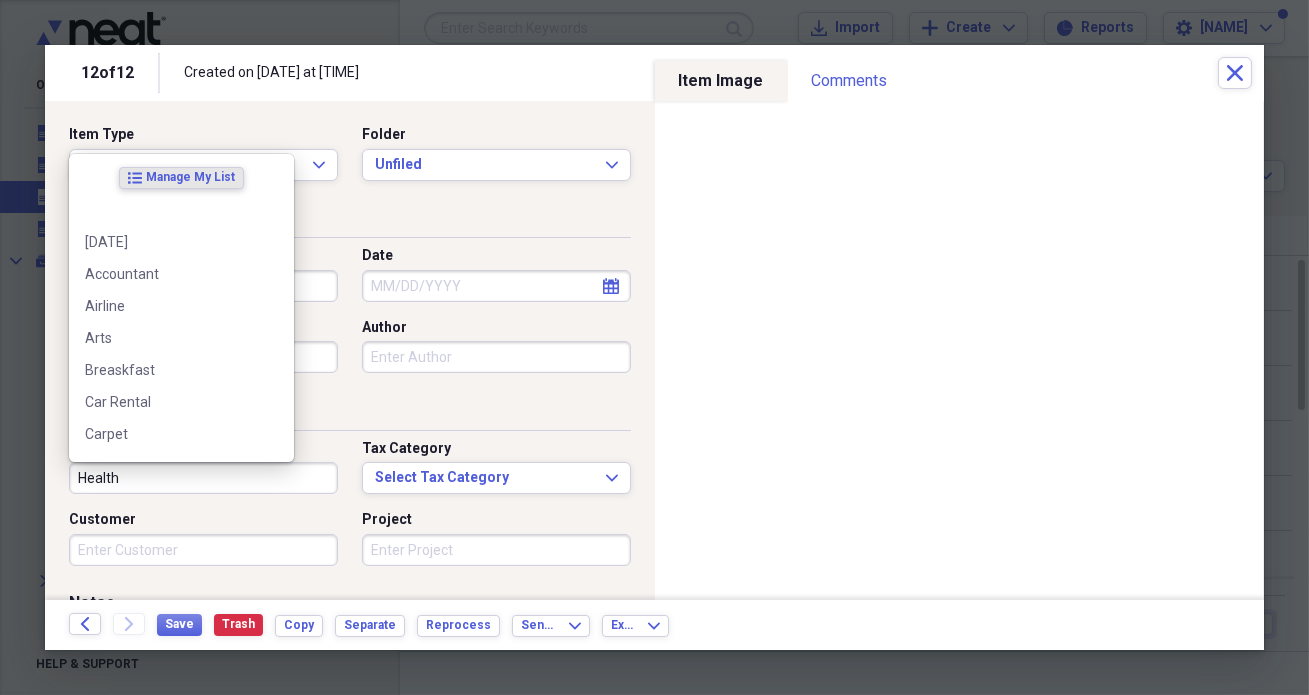 click on "Health" at bounding box center [203, 478] 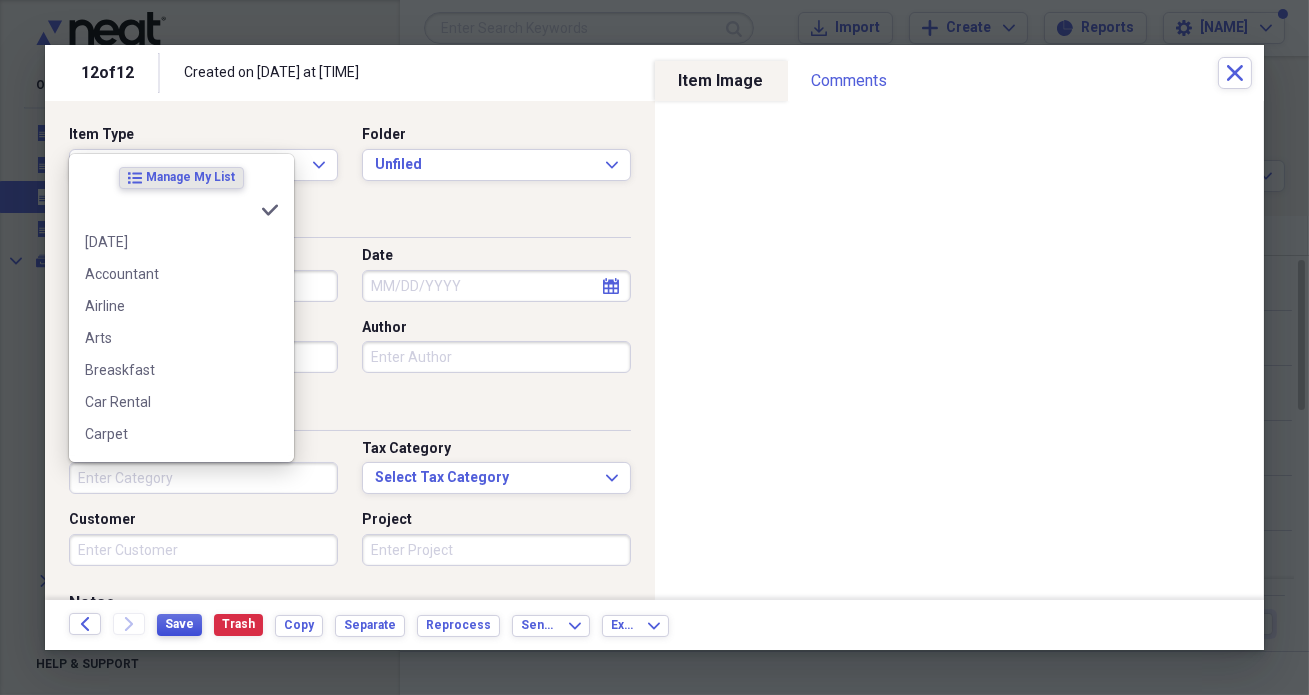 type 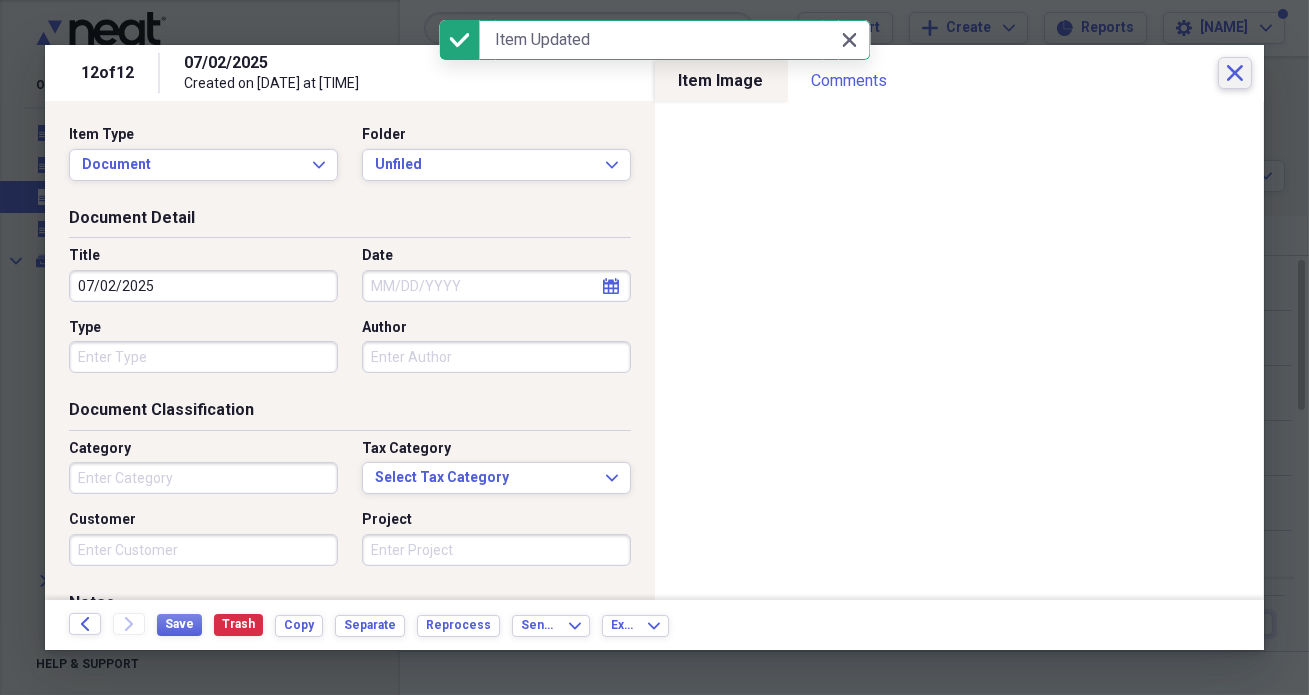 click on "Close" at bounding box center (1235, 73) 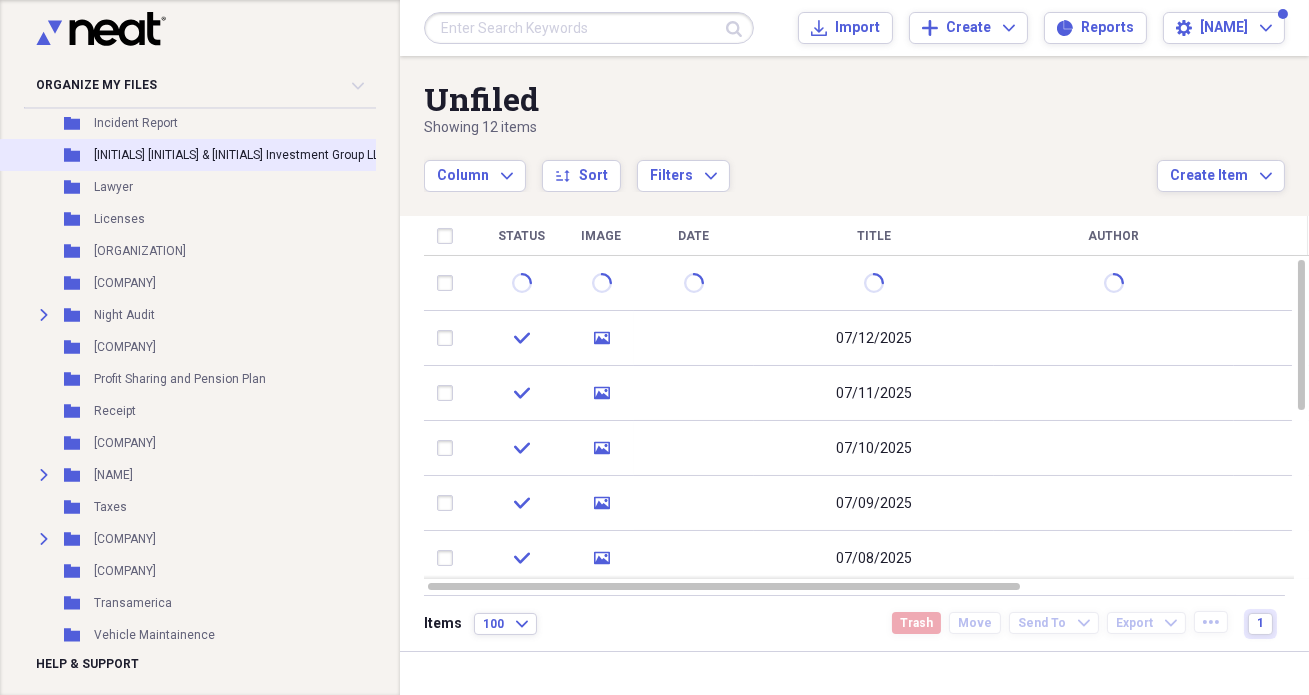 scroll, scrollTop: 272, scrollLeft: 0, axis: vertical 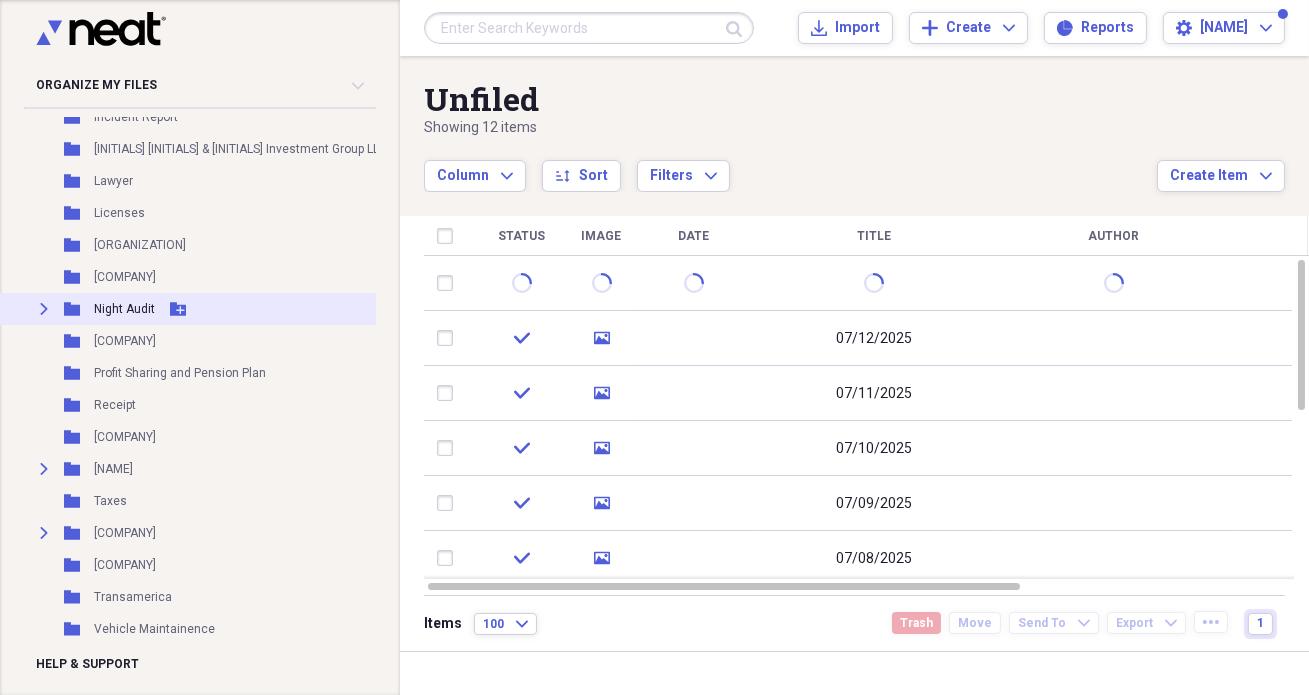click 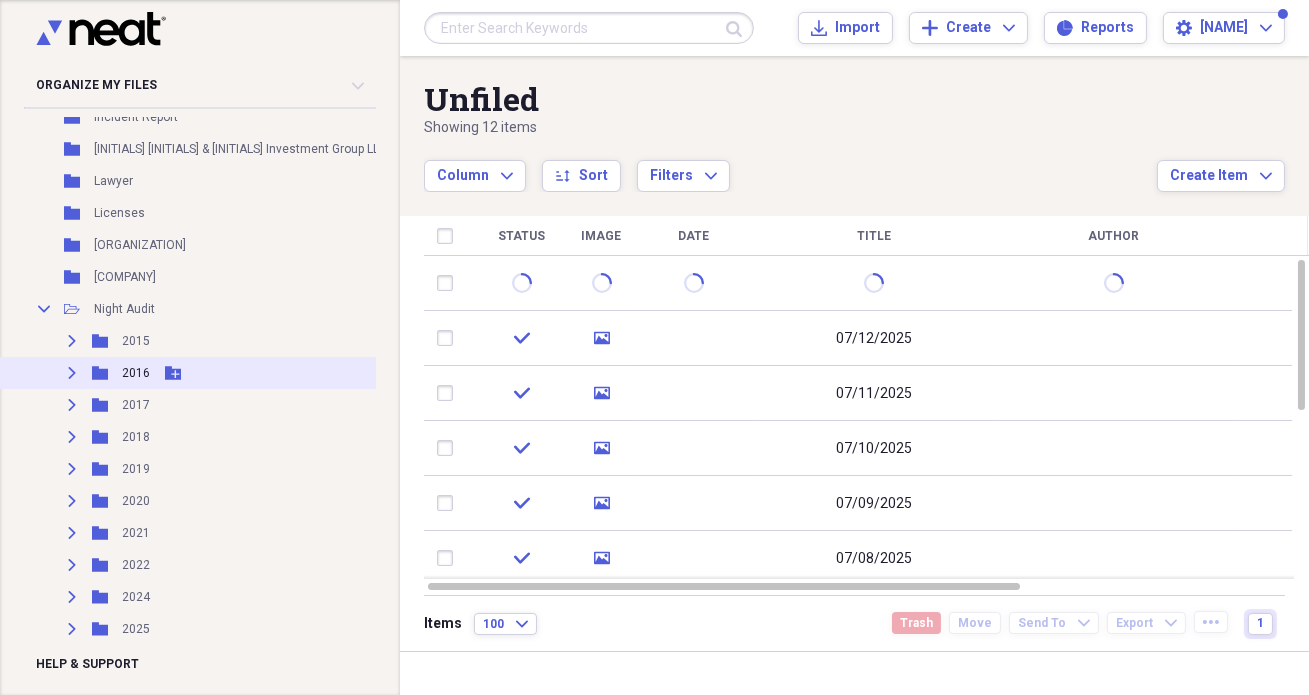 scroll, scrollTop: 454, scrollLeft: 0, axis: vertical 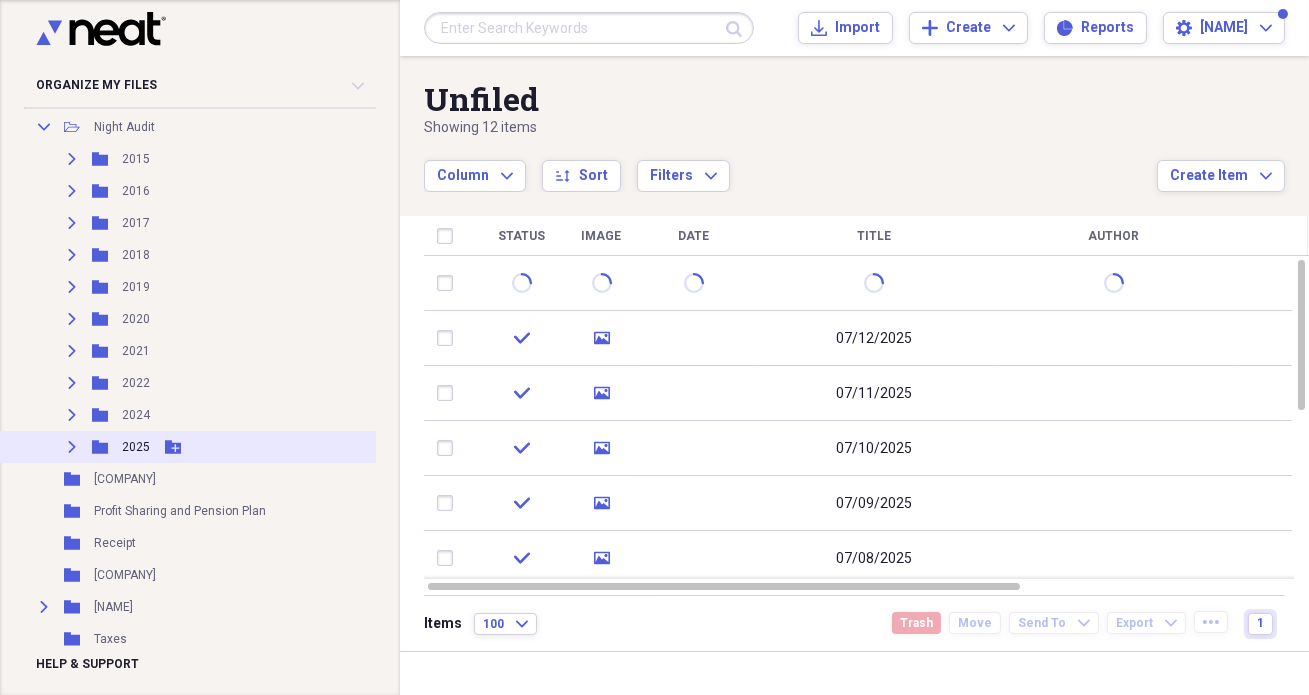 click on "Expand" 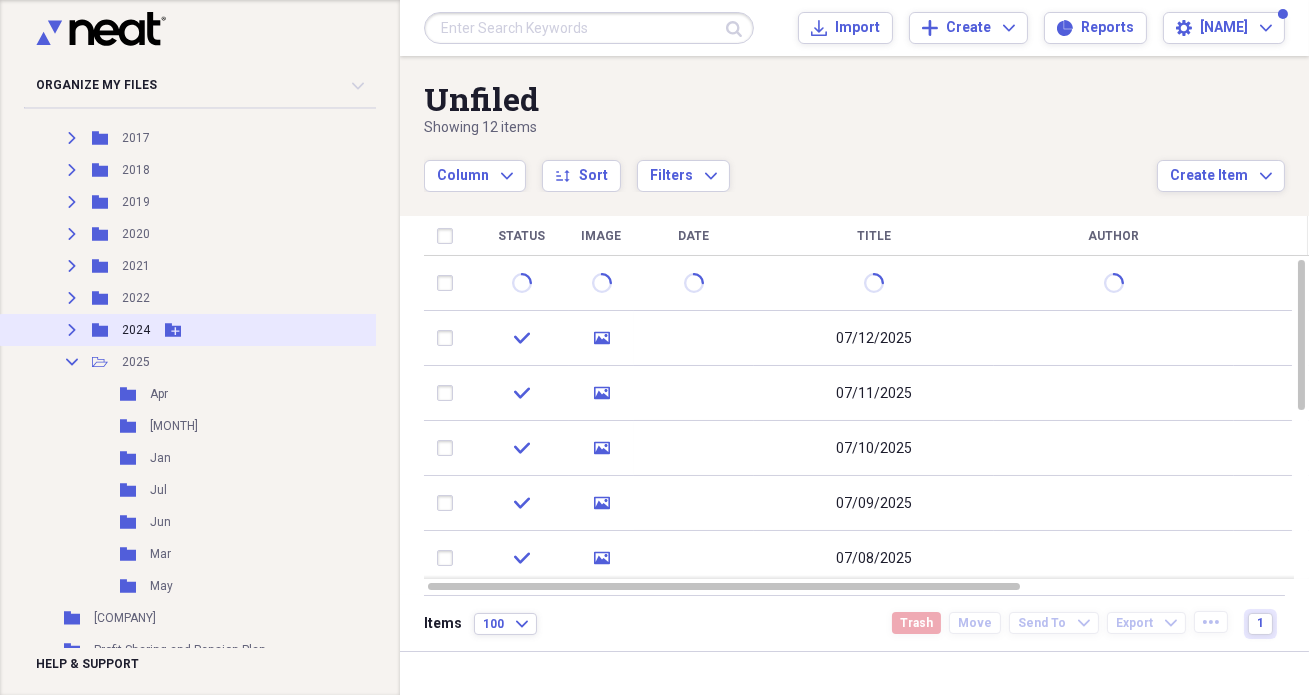 scroll, scrollTop: 636, scrollLeft: 0, axis: vertical 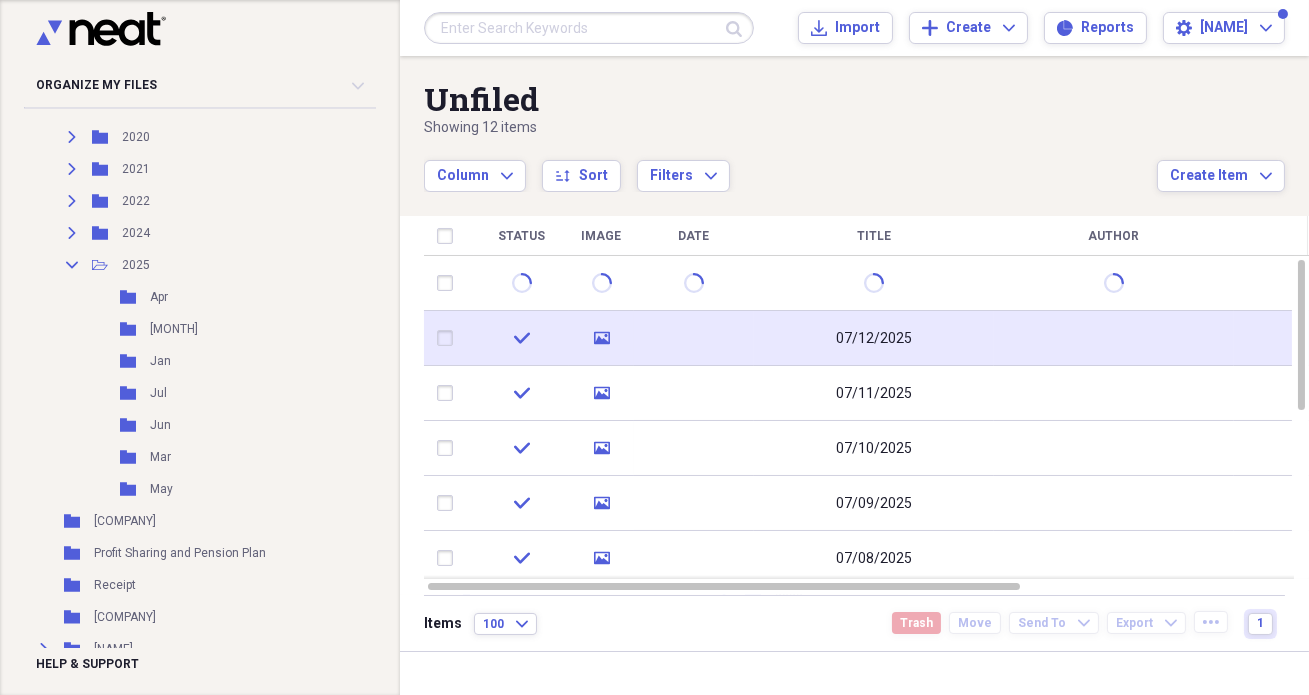 click at bounding box center (449, 338) 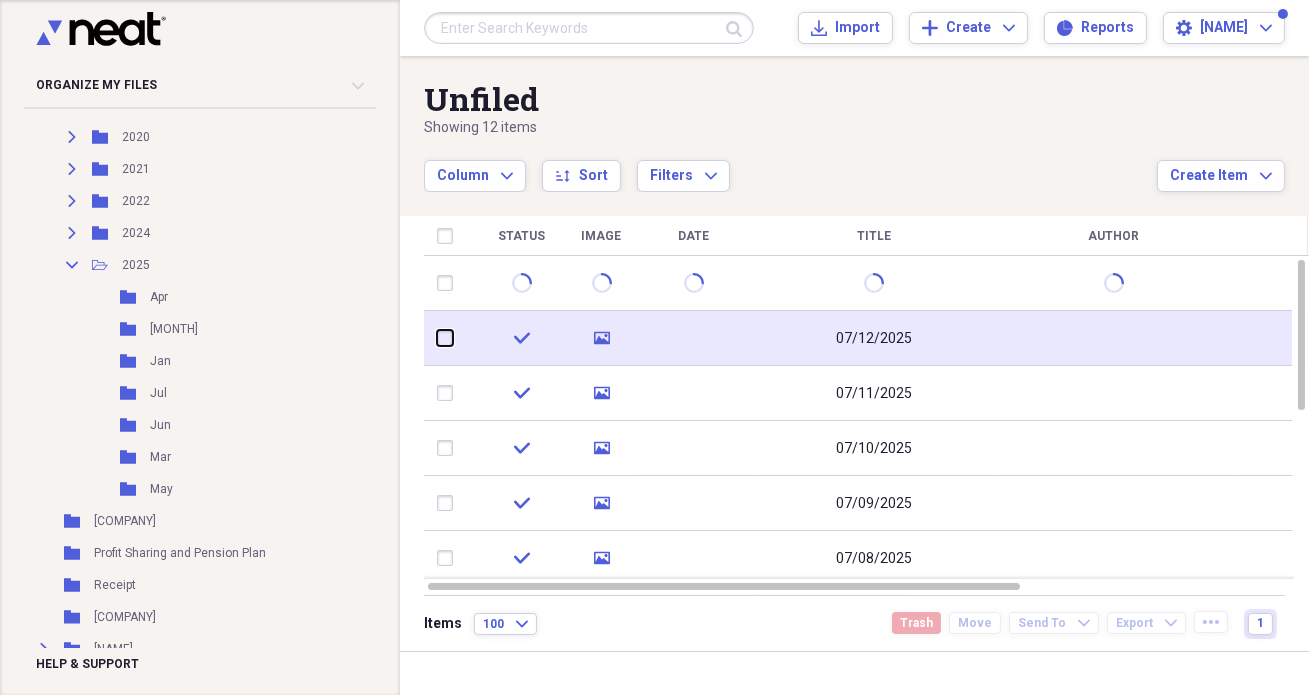 click at bounding box center [437, 338] 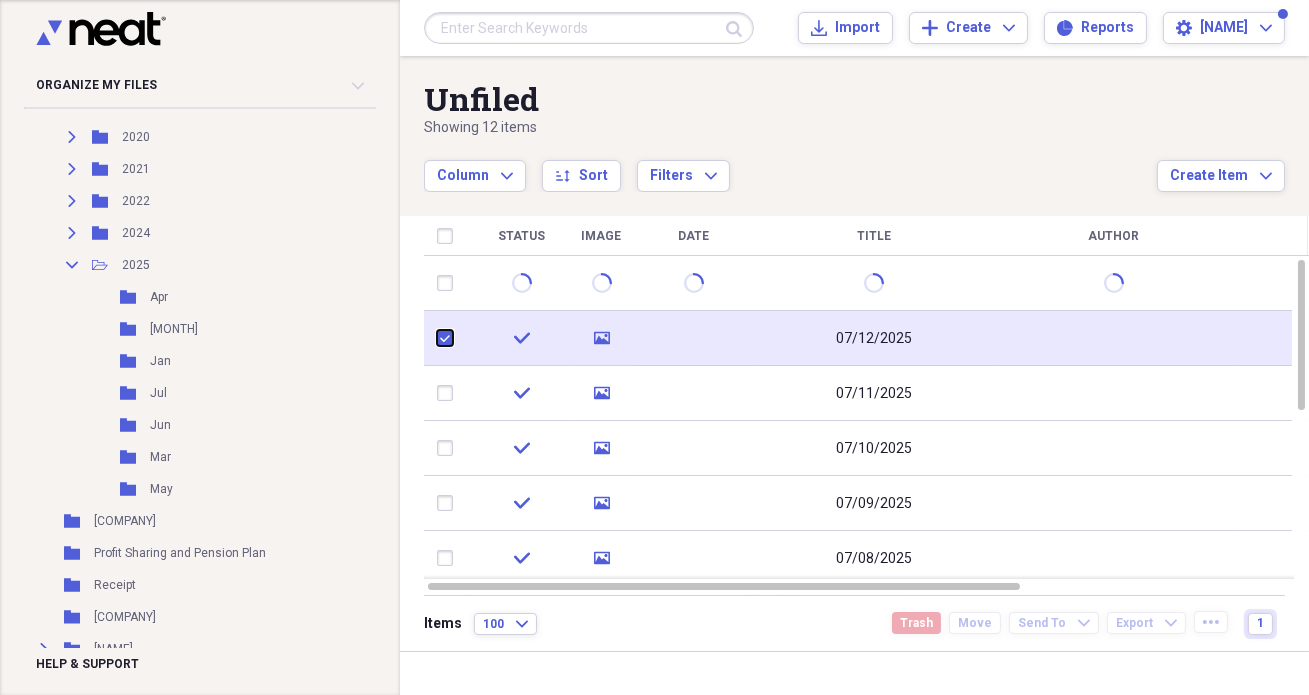 checkbox on "true" 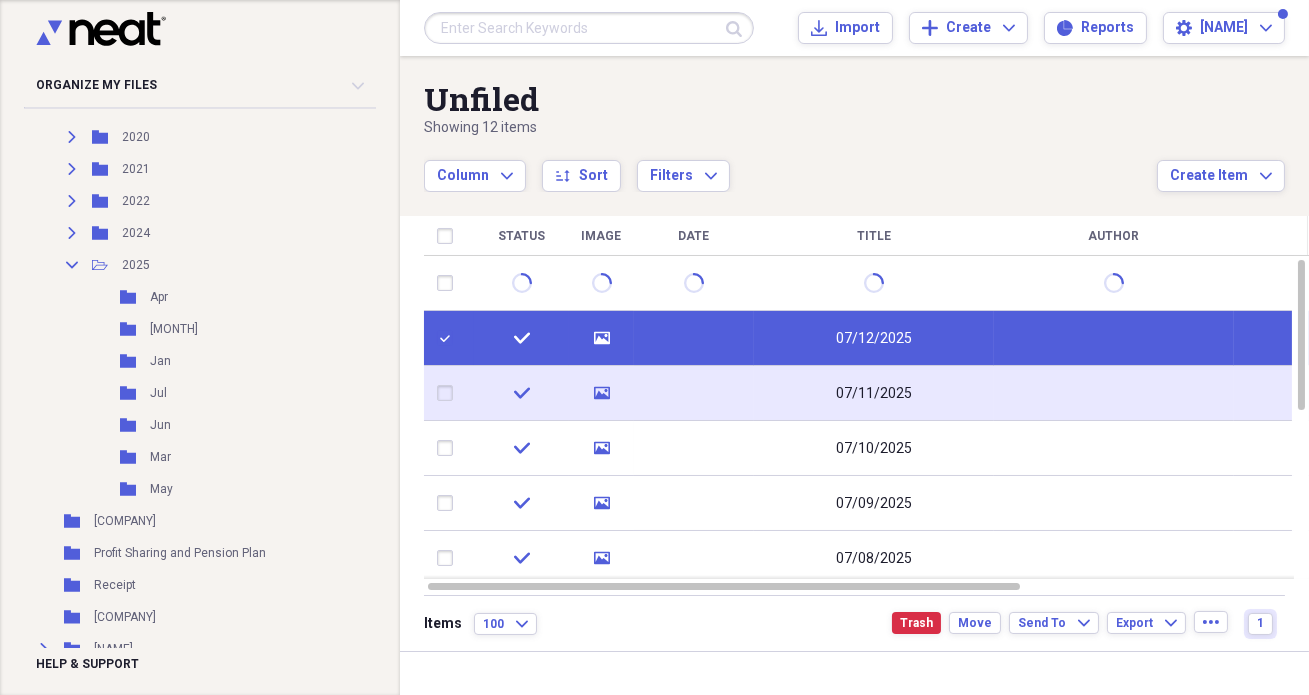 click at bounding box center [449, 393] 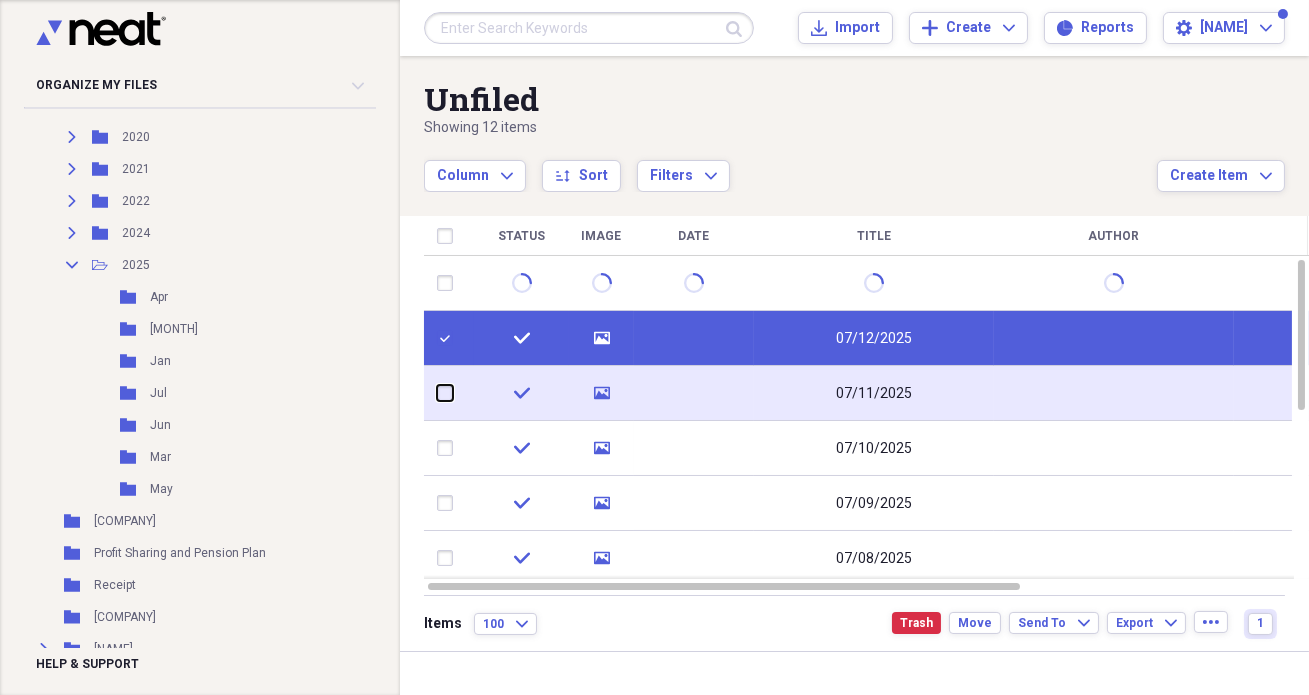 click at bounding box center [437, 393] 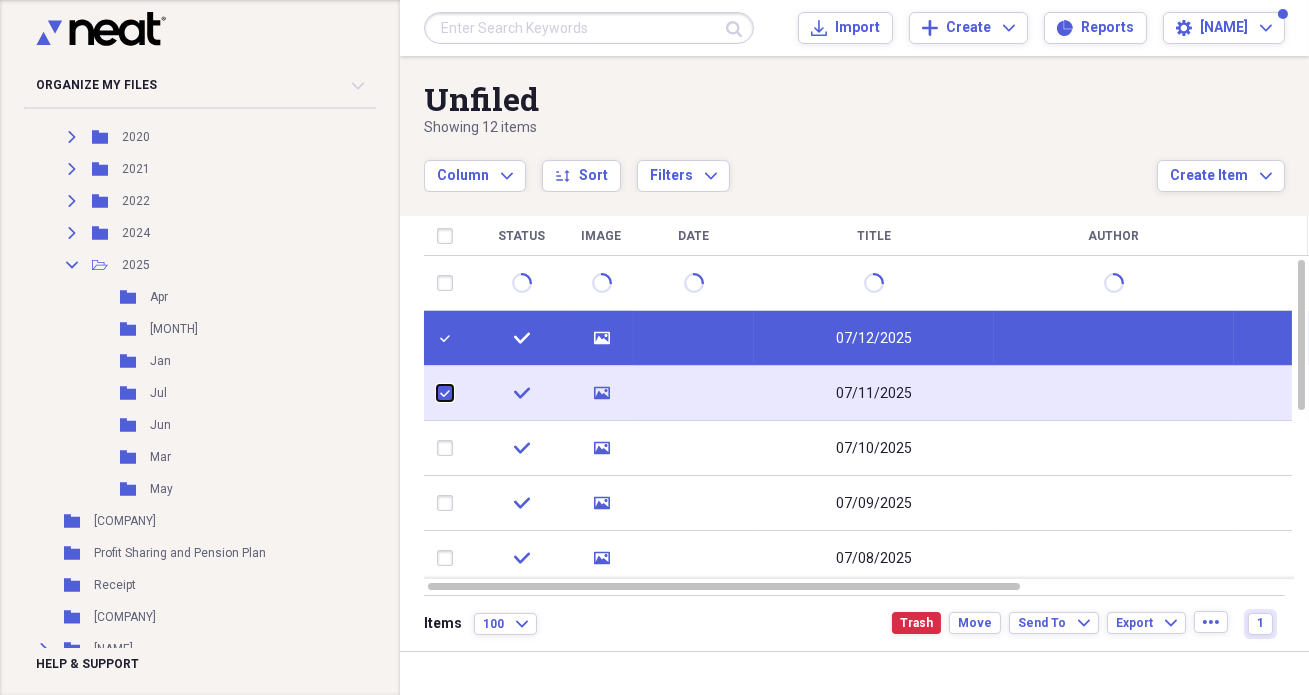 checkbox on "true" 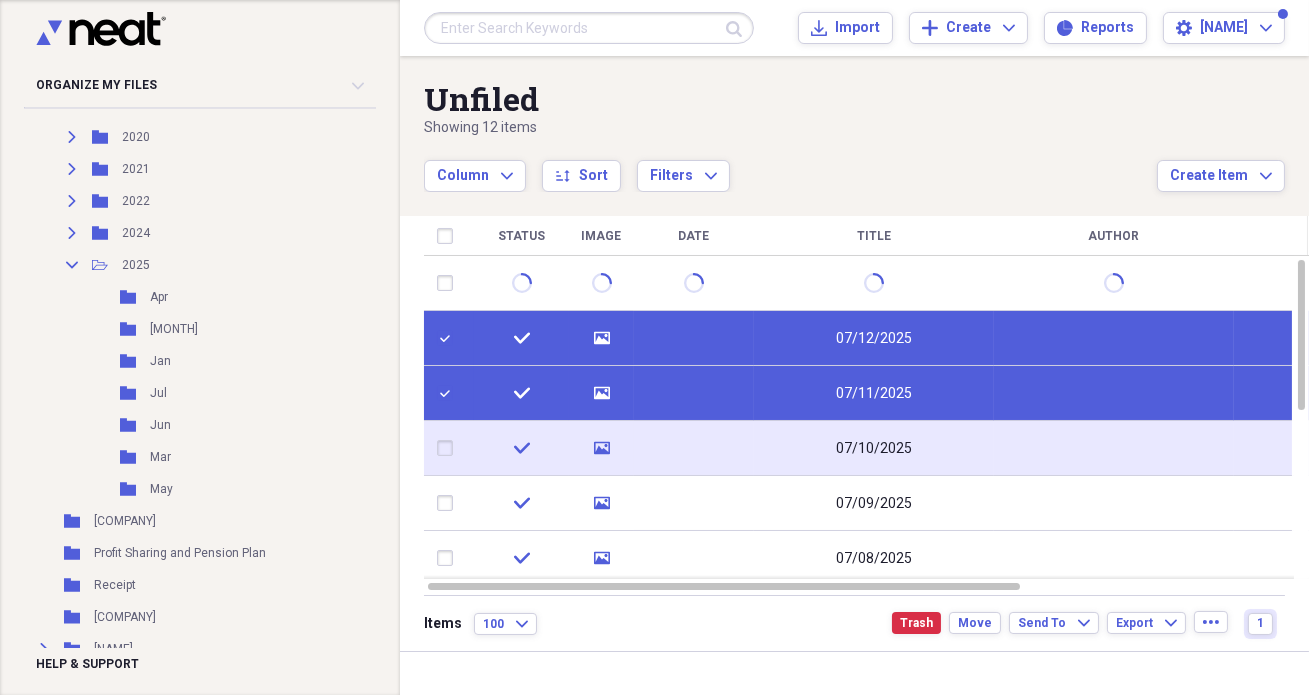 click at bounding box center [449, 448] 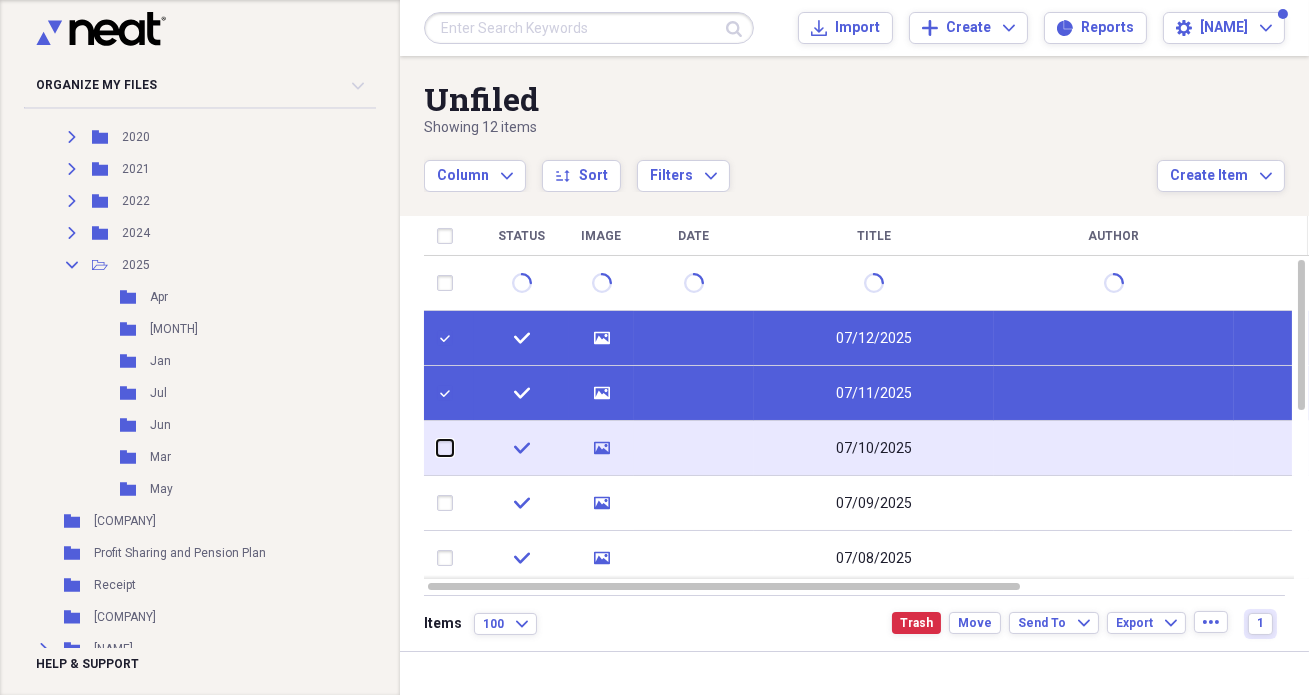 click at bounding box center [437, 448] 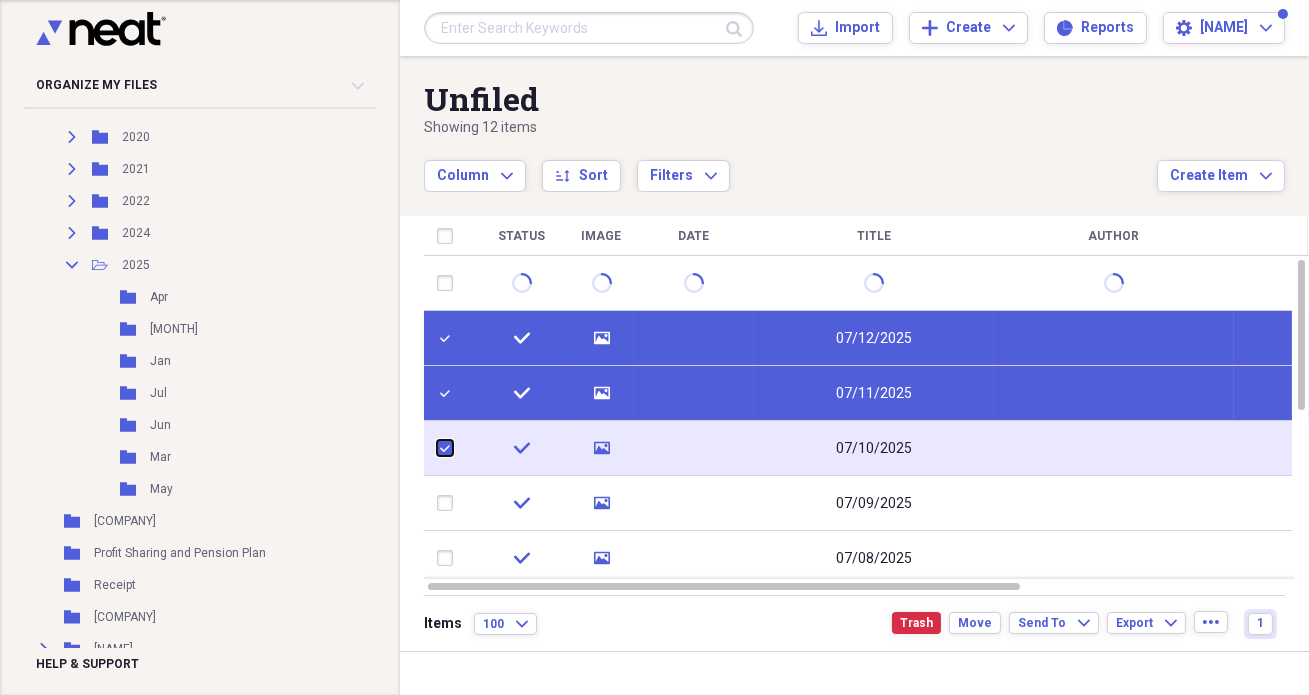 checkbox on "true" 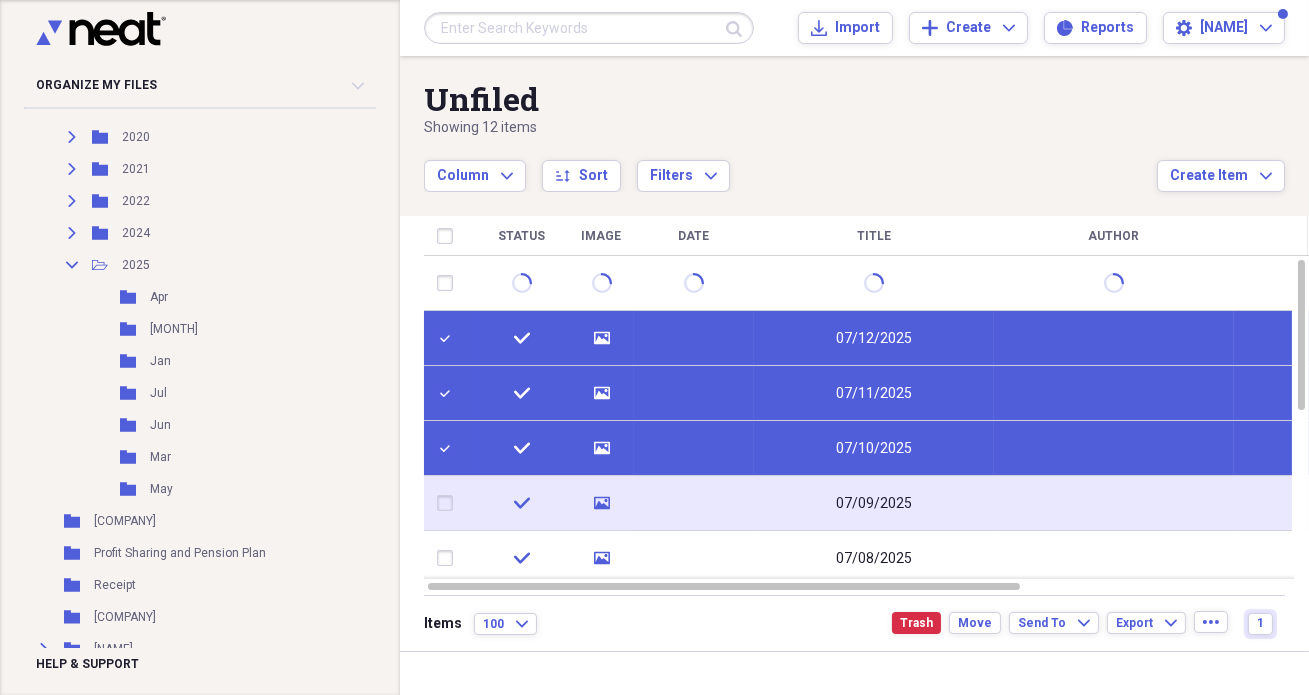 click at bounding box center [449, 503] 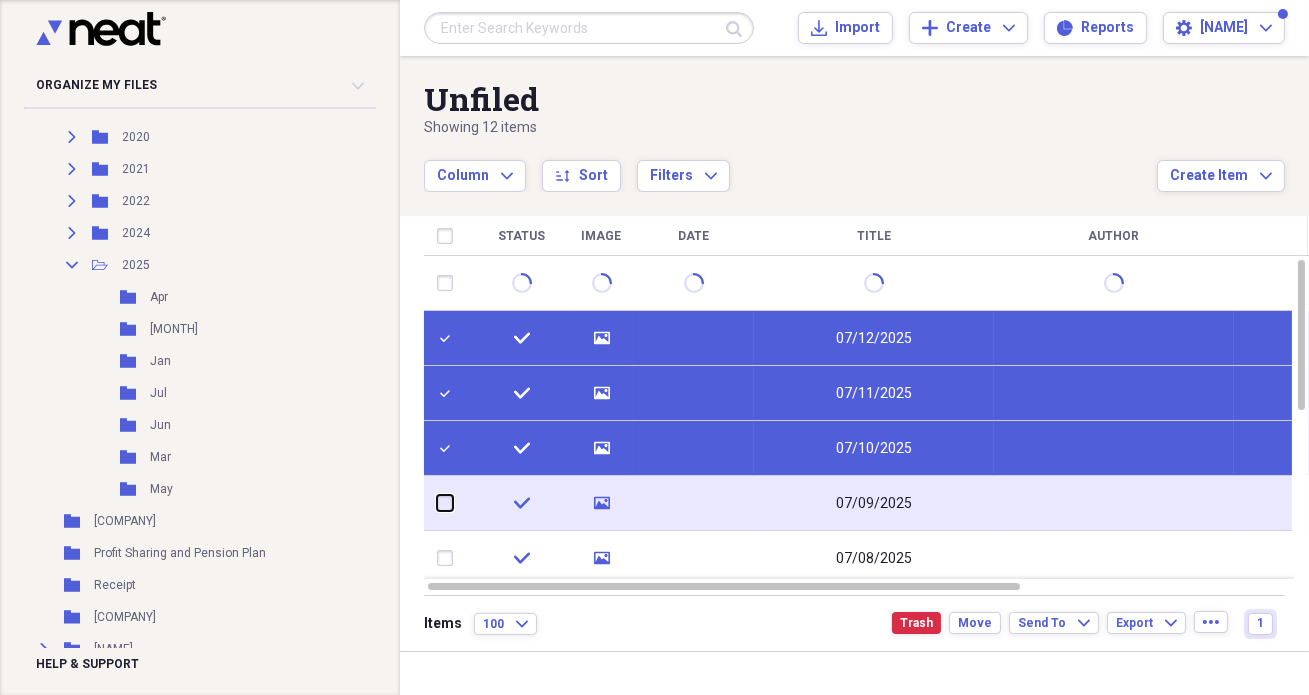 click at bounding box center [437, 503] 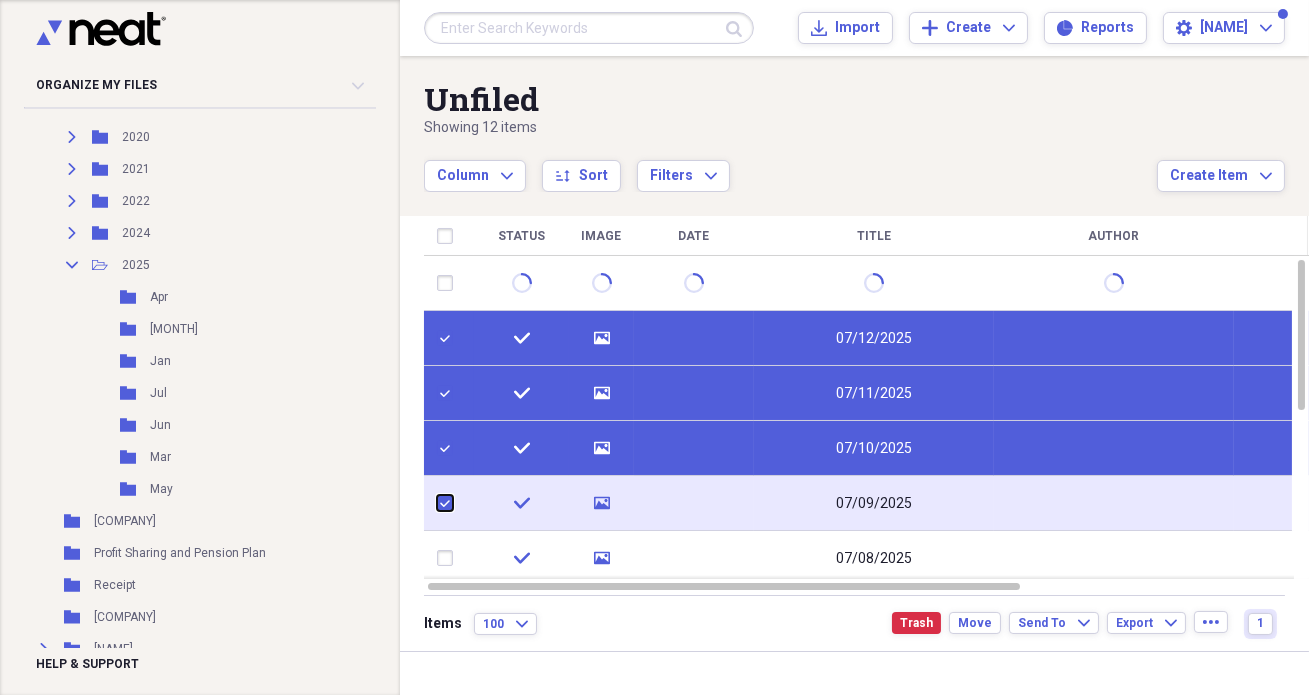 checkbox on "true" 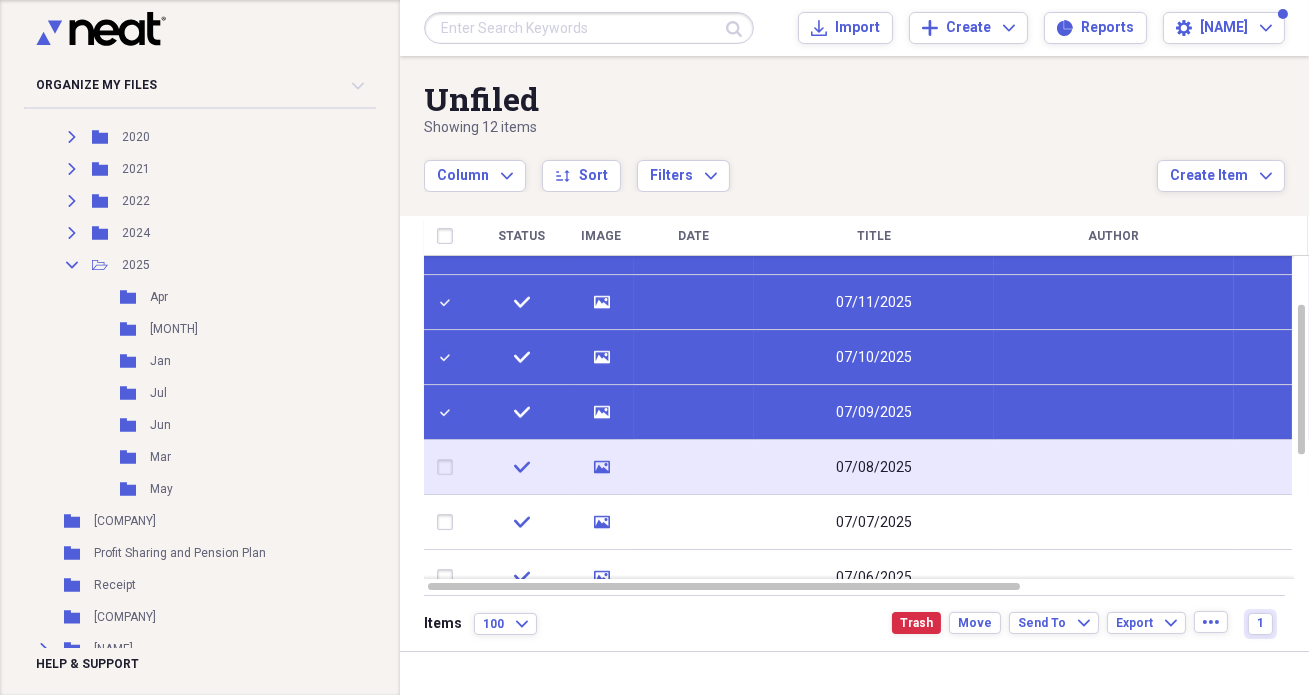click at bounding box center (449, 468) 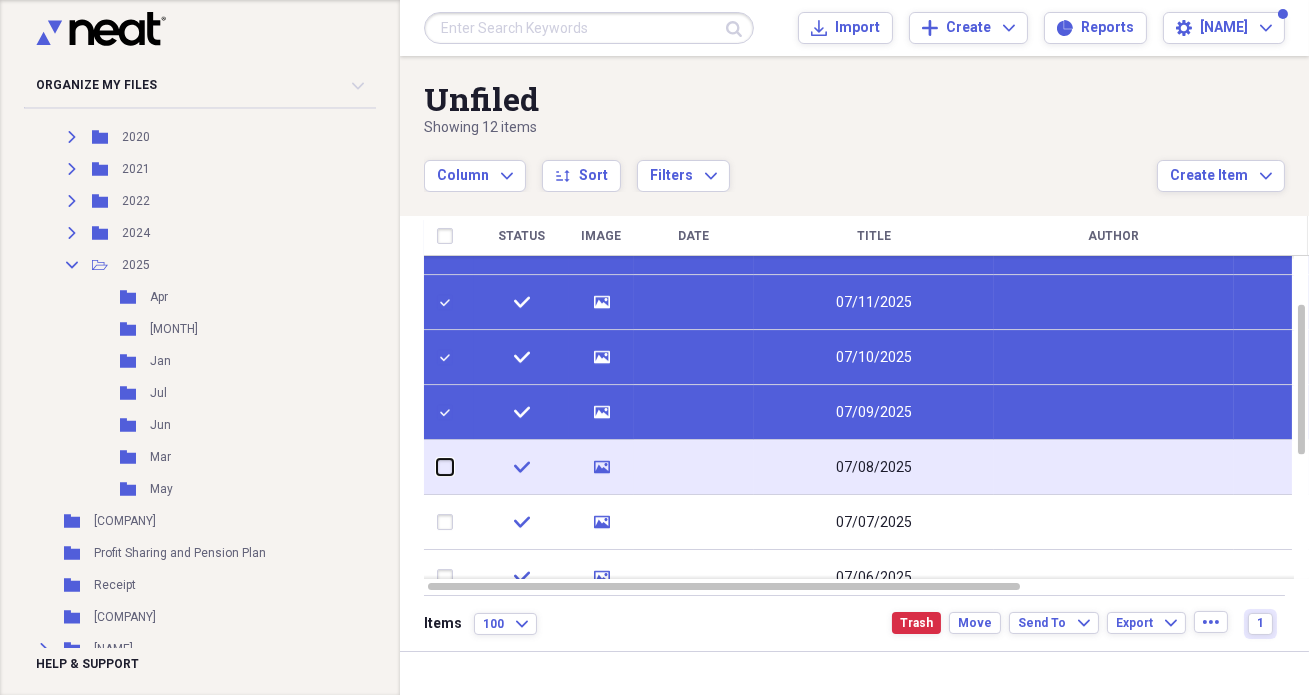 click at bounding box center (437, 467) 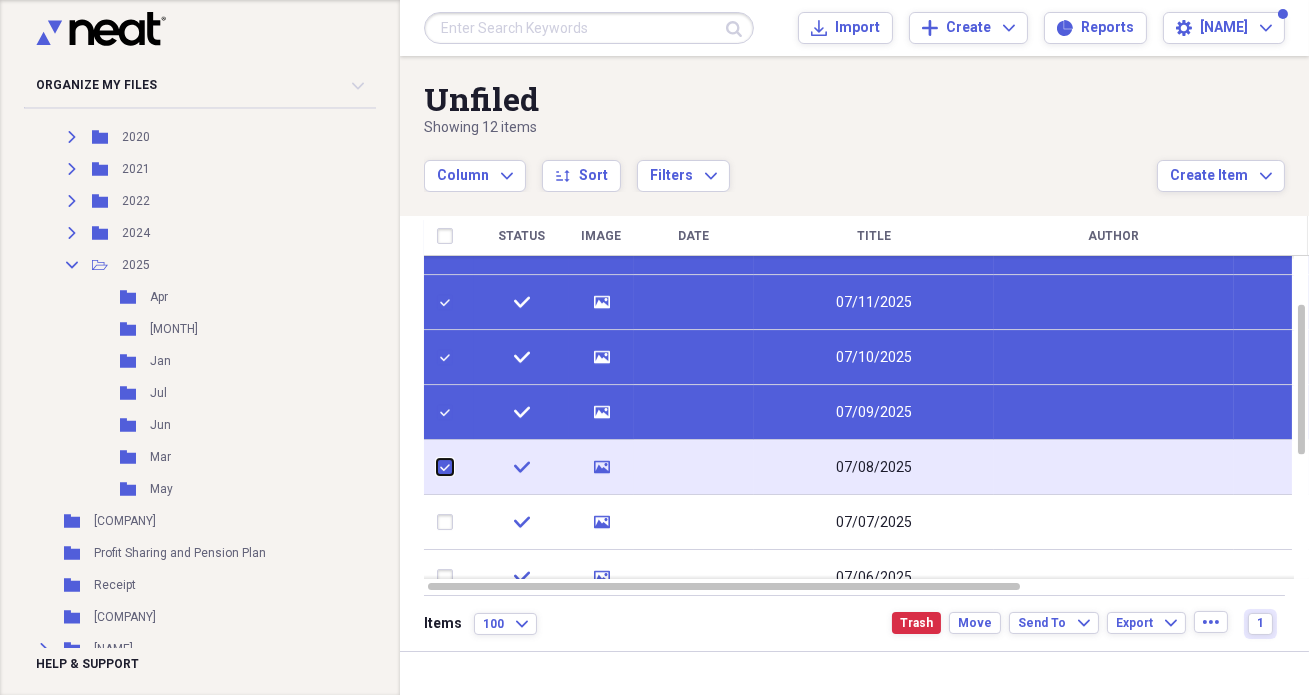 checkbox on "true" 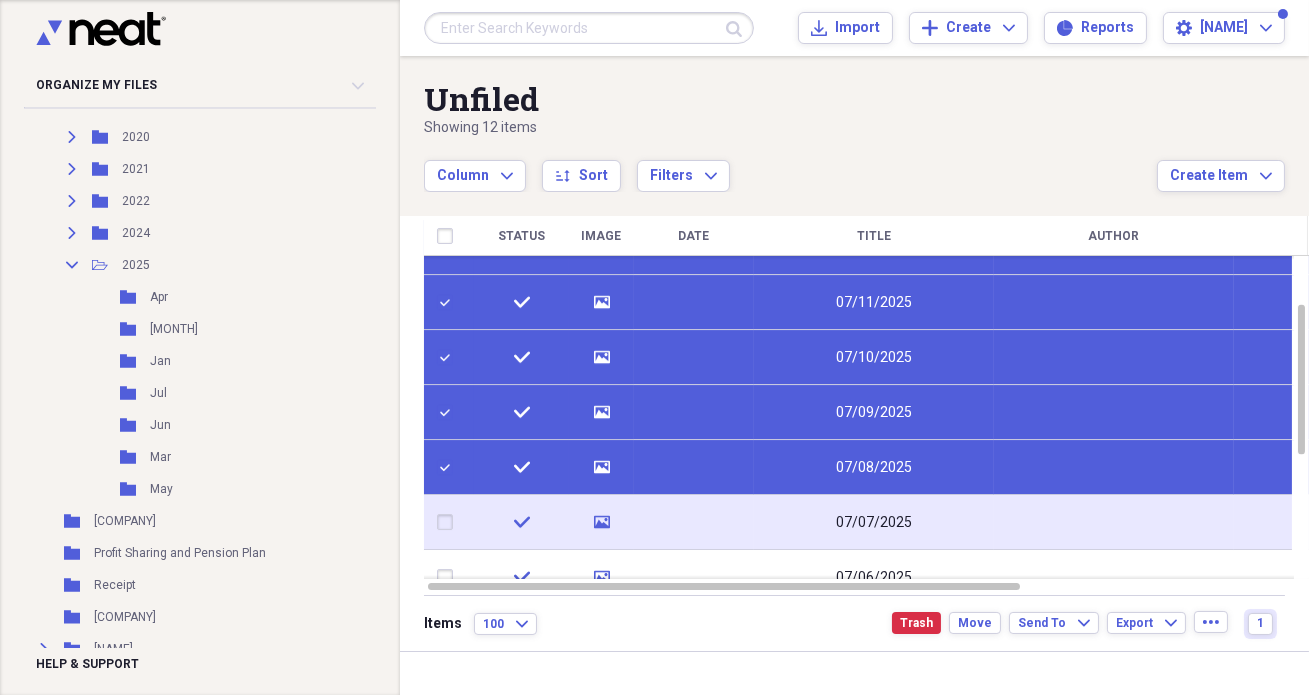 click at bounding box center [449, 523] 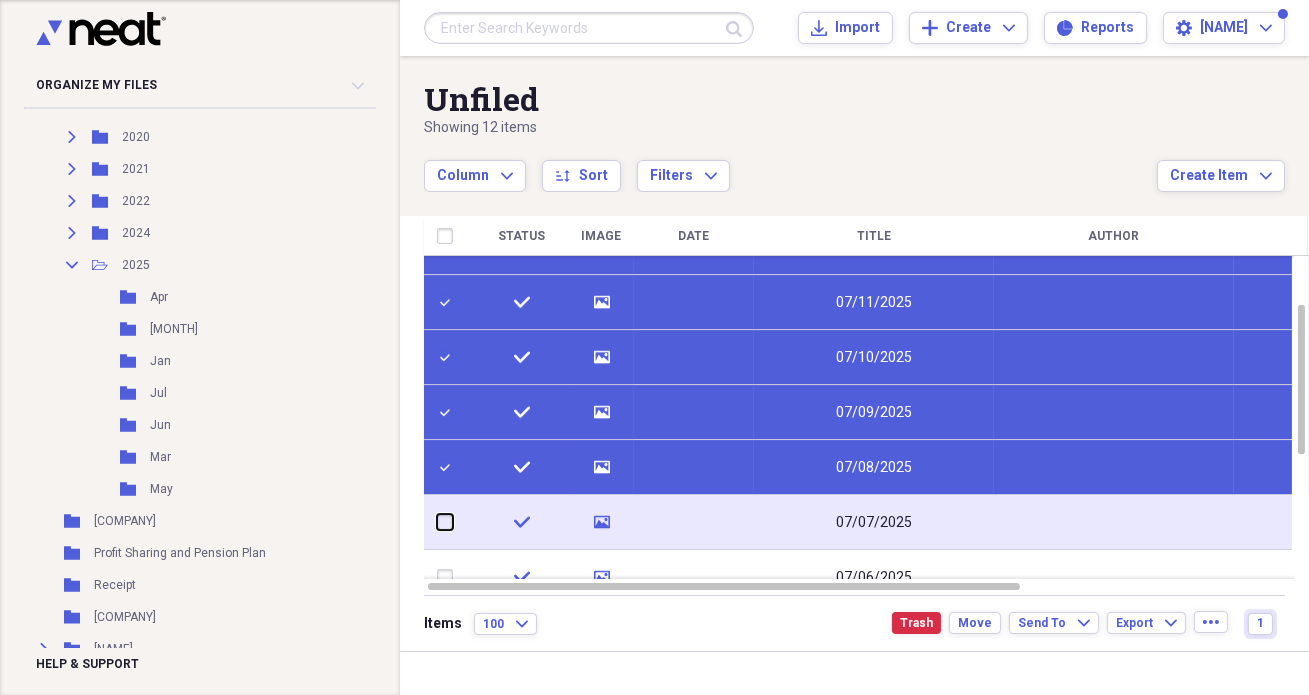 click at bounding box center (437, 522) 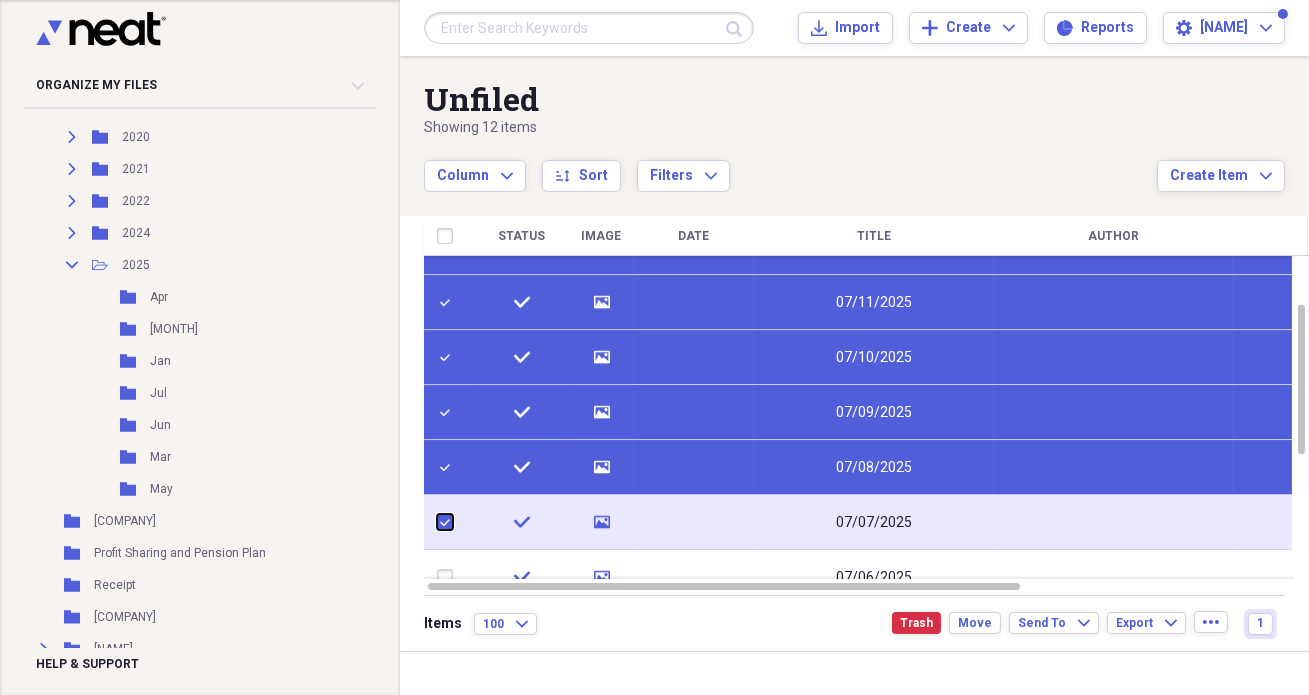 checkbox on "true" 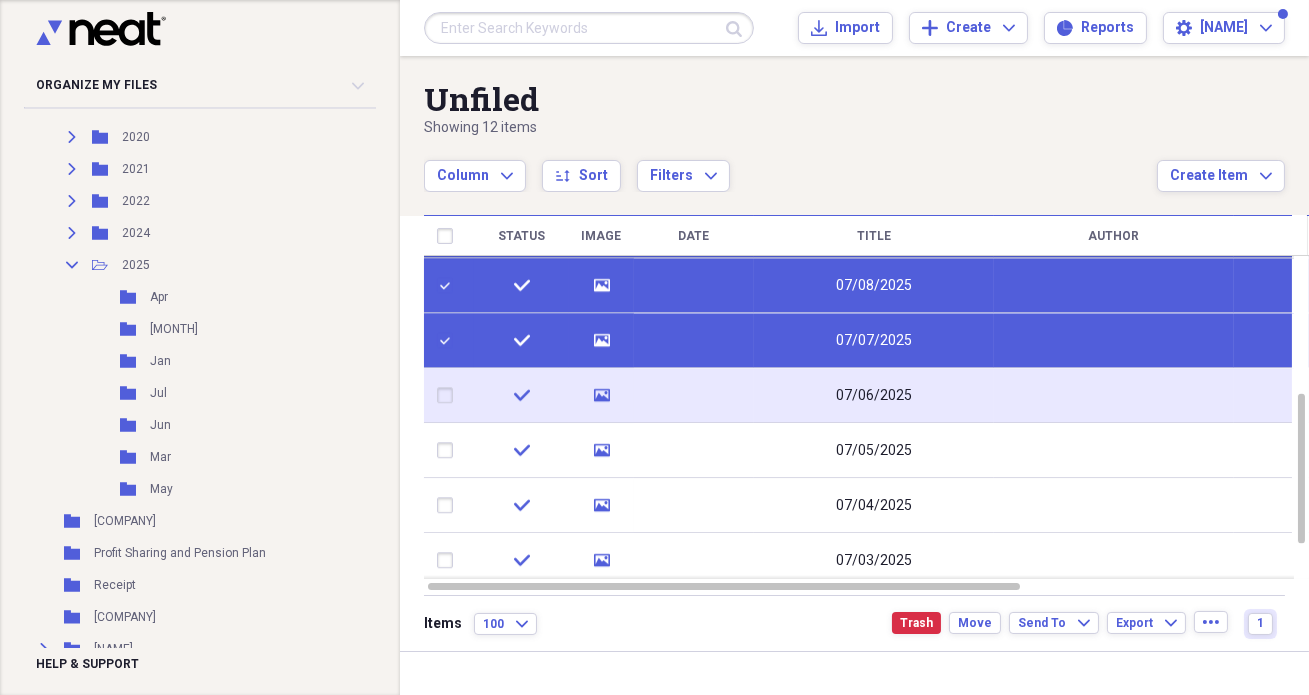 click at bounding box center [449, 396] 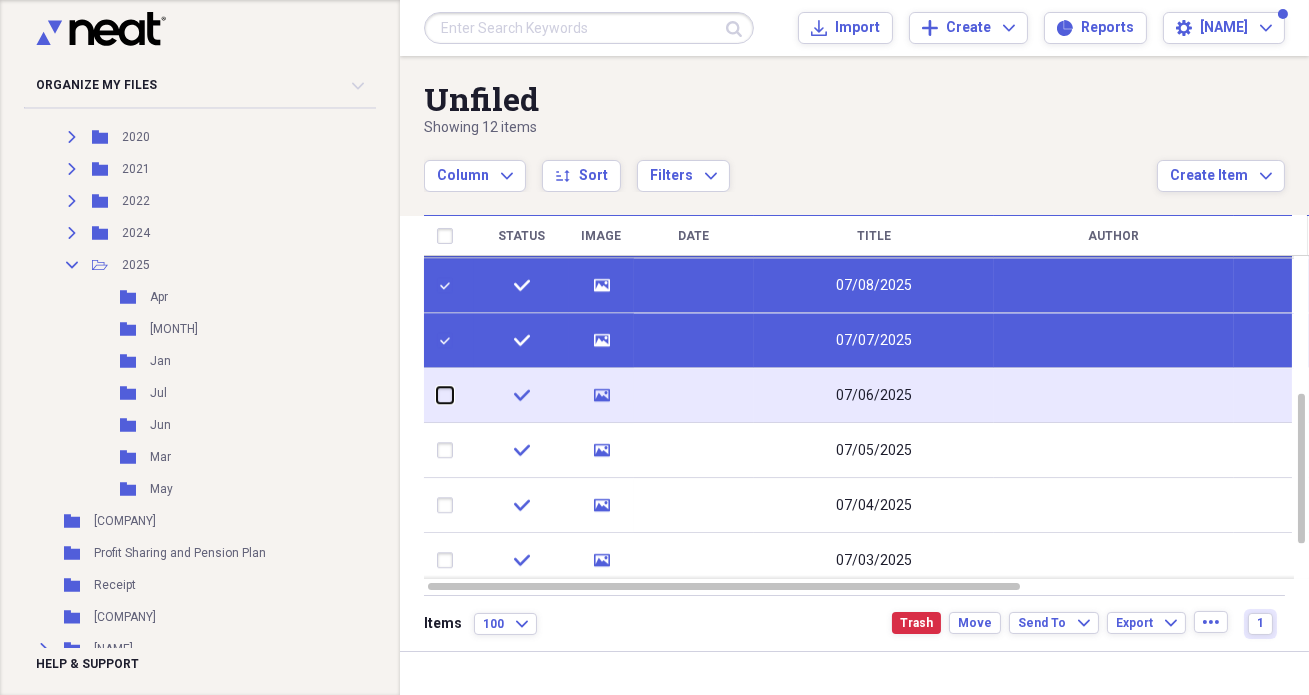 click at bounding box center [437, 395] 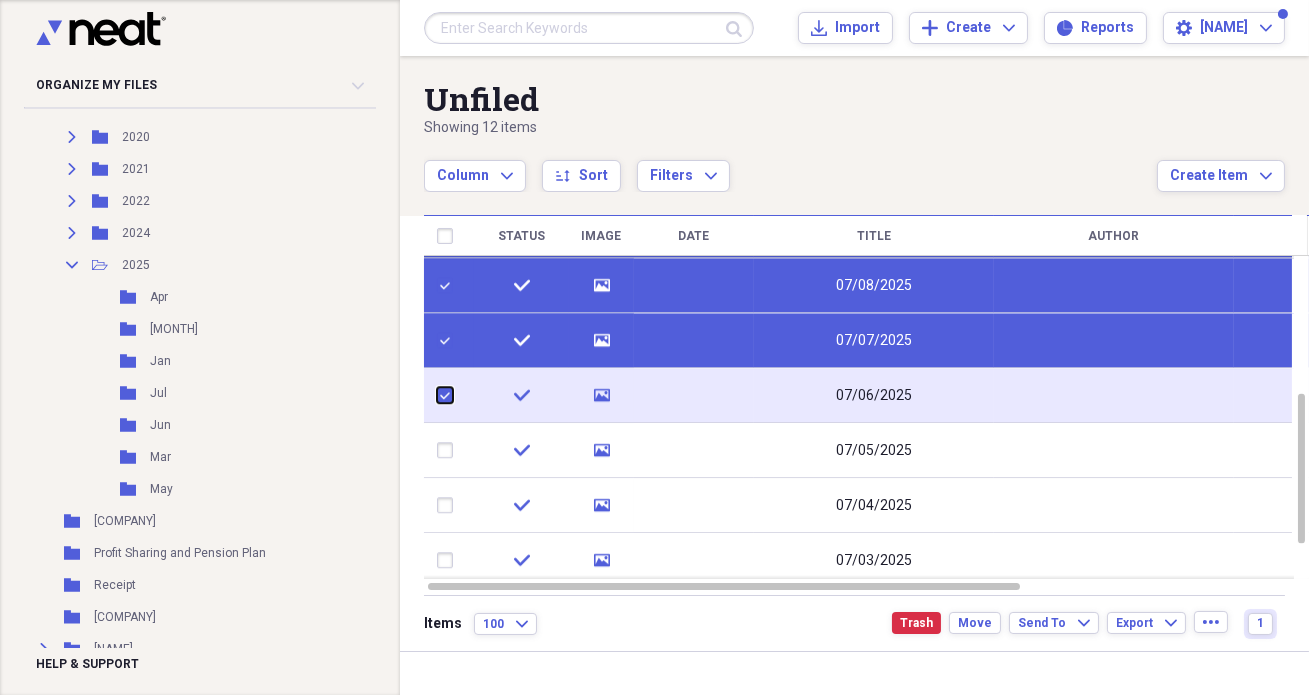 checkbox on "true" 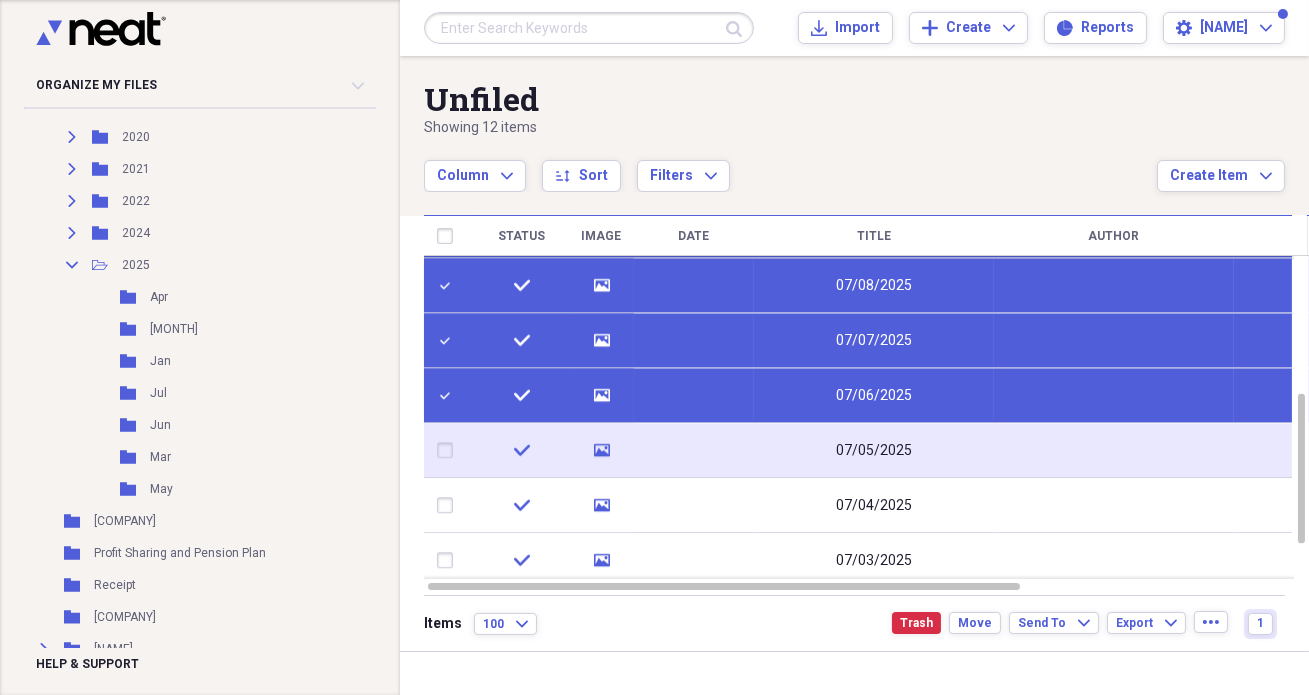 click at bounding box center (449, 451) 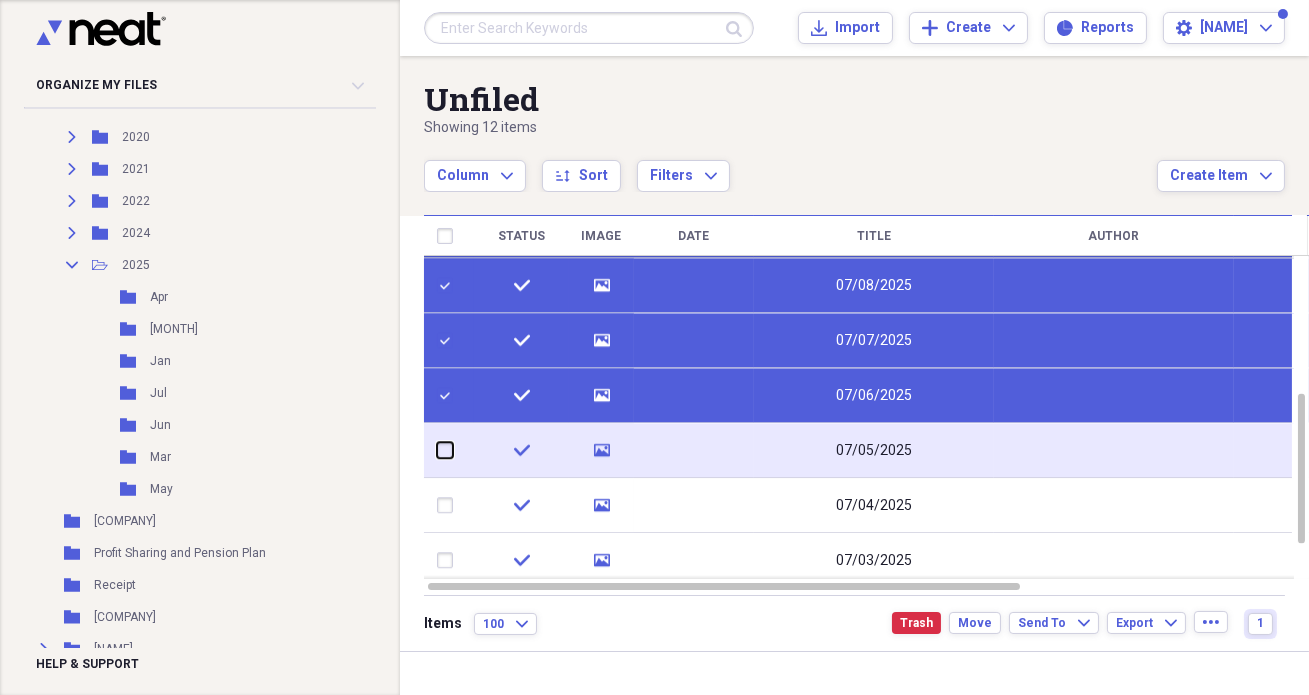 click at bounding box center [437, 450] 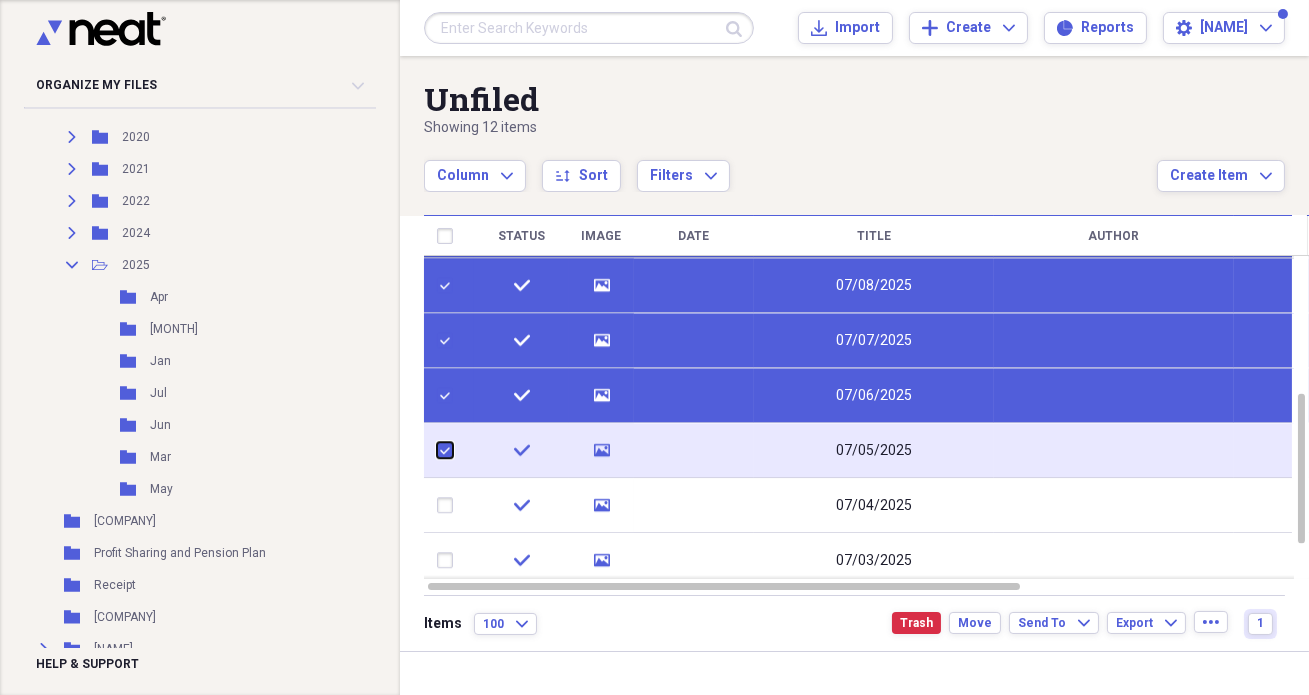 checkbox on "true" 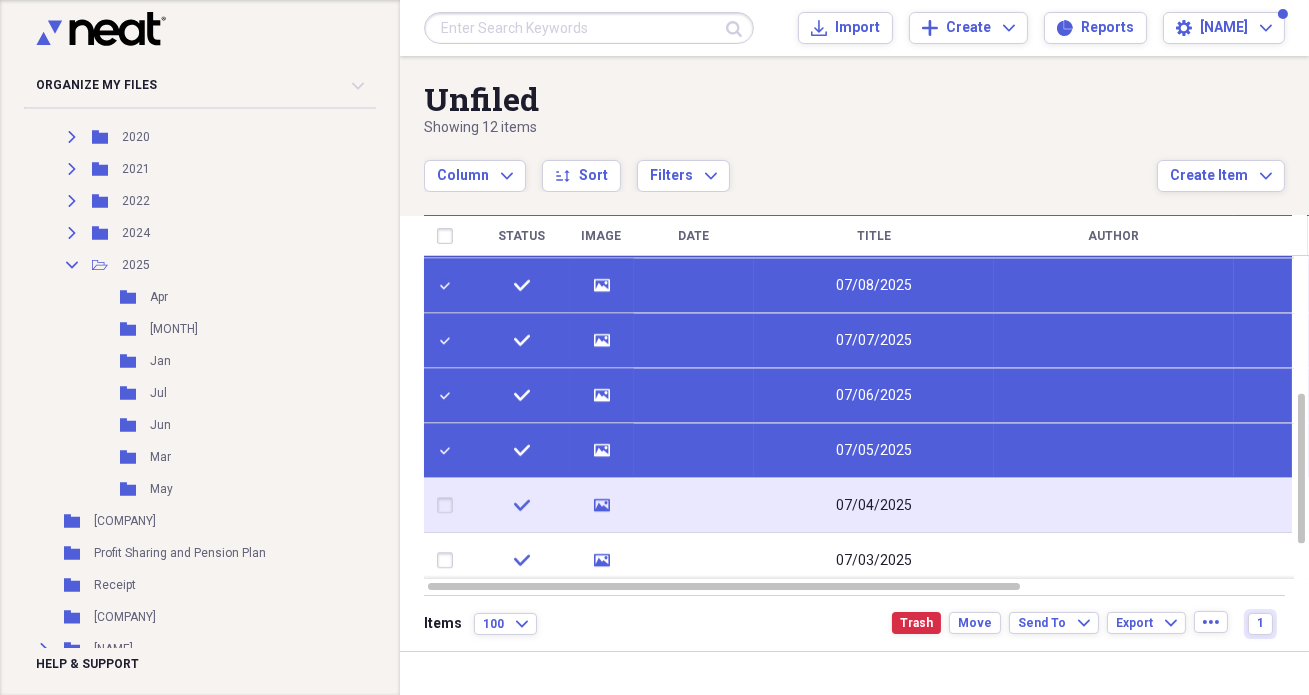 click at bounding box center [449, 506] 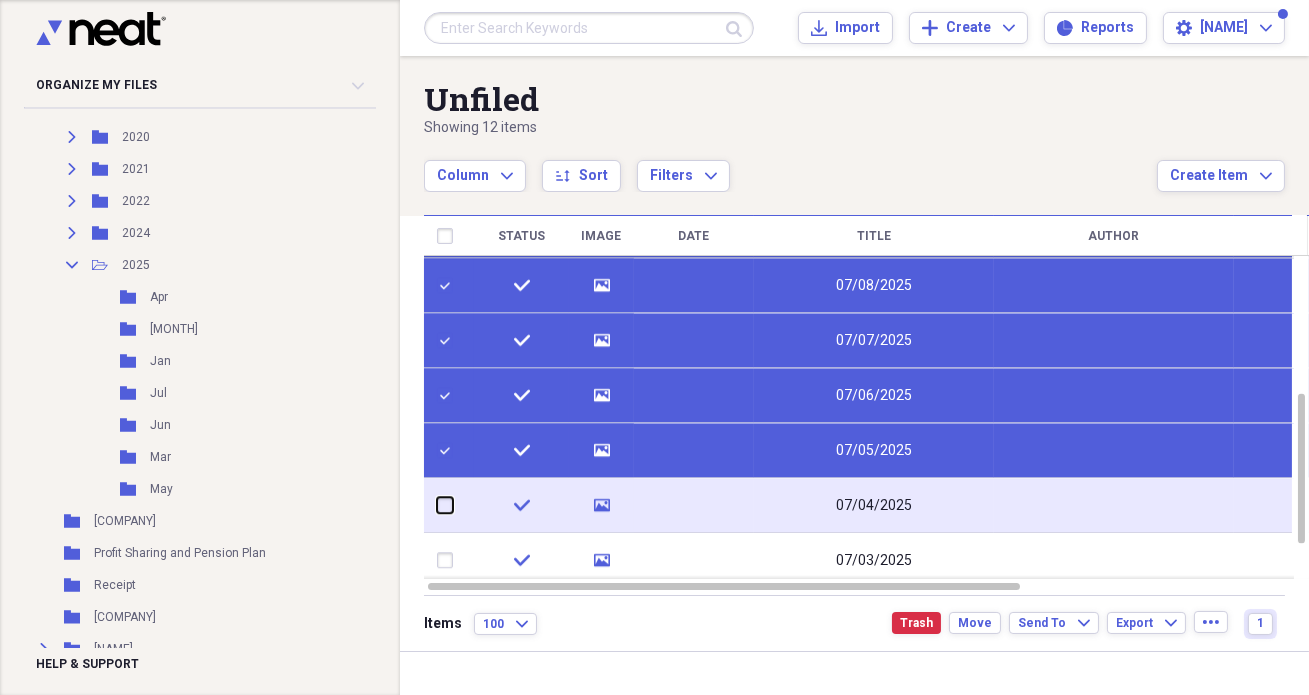 click at bounding box center (437, 505) 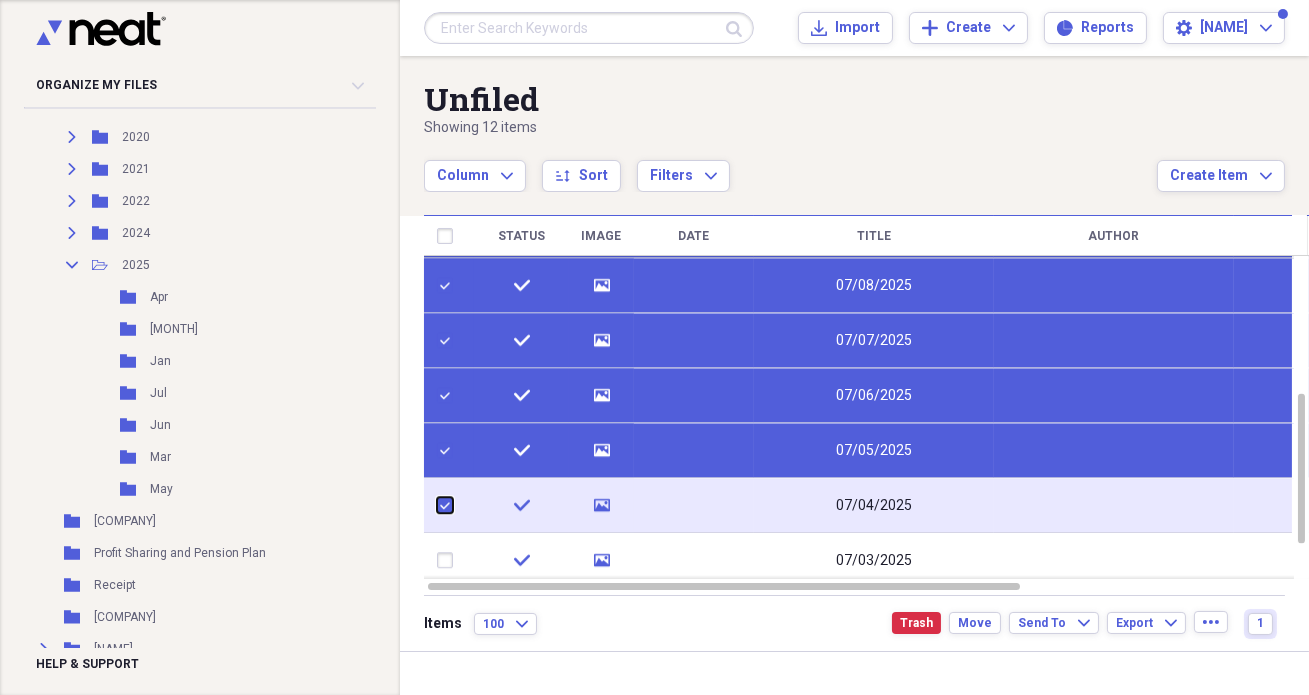 checkbox on "true" 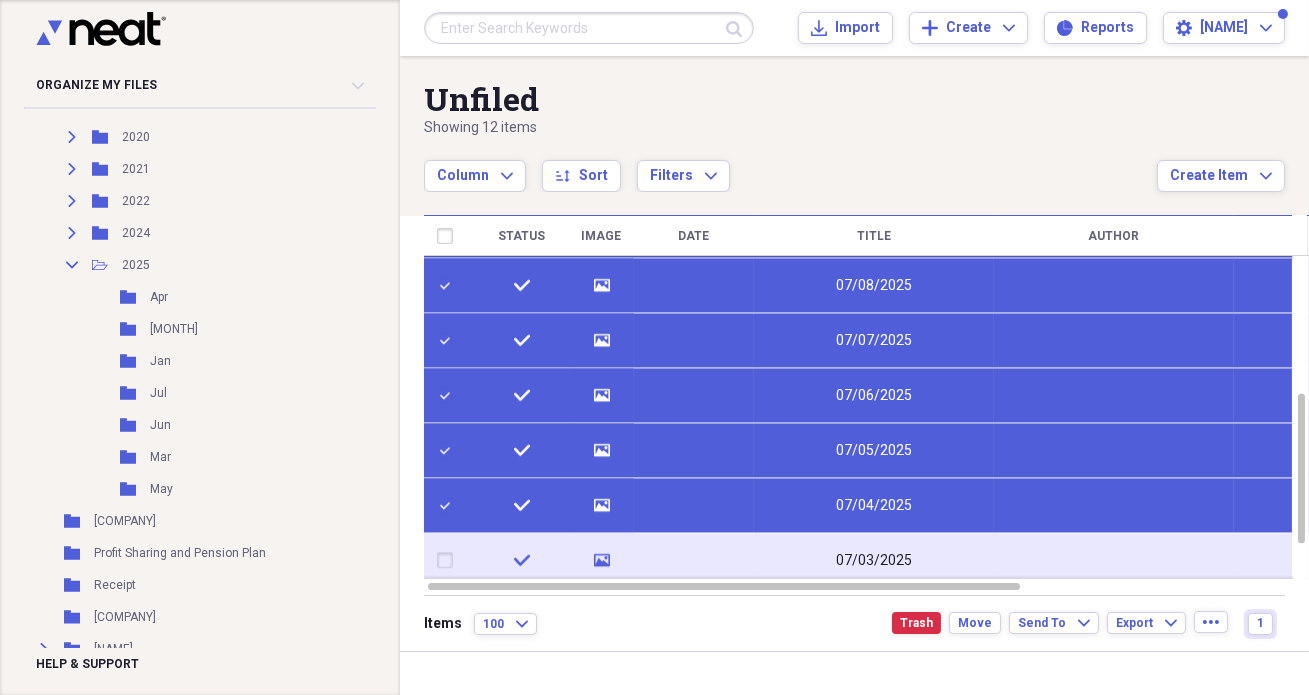 click at bounding box center [449, 560] 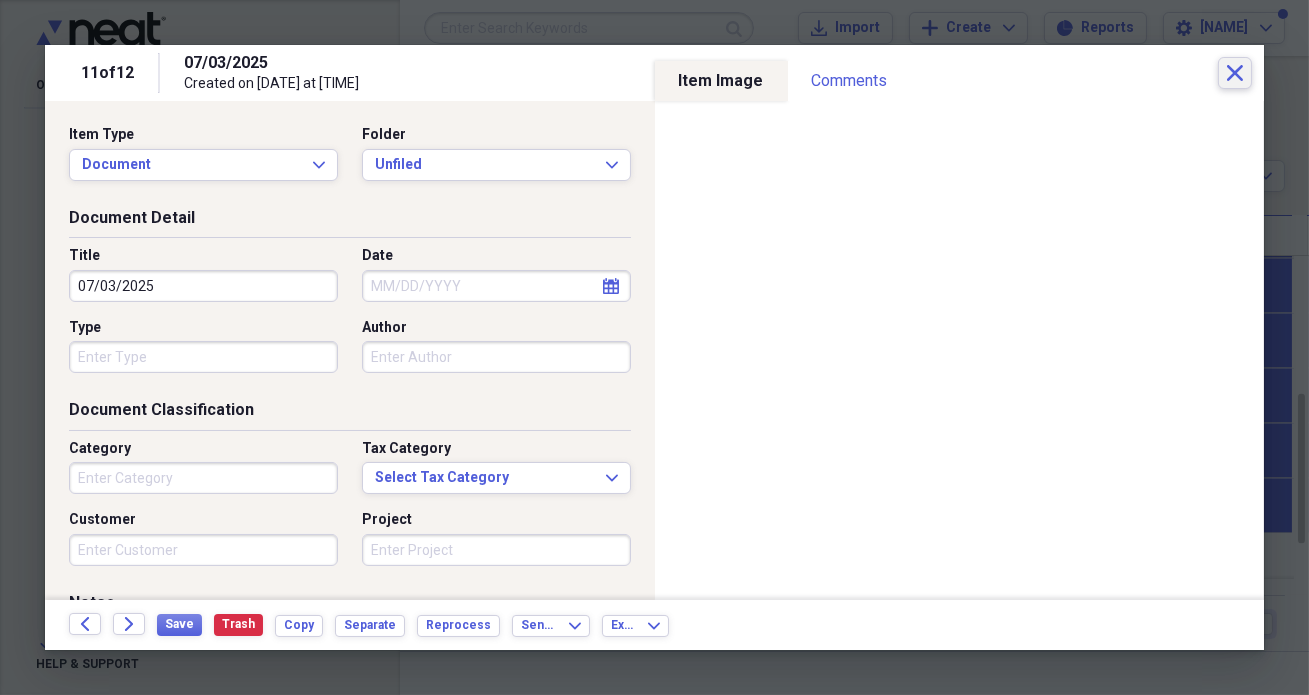 click 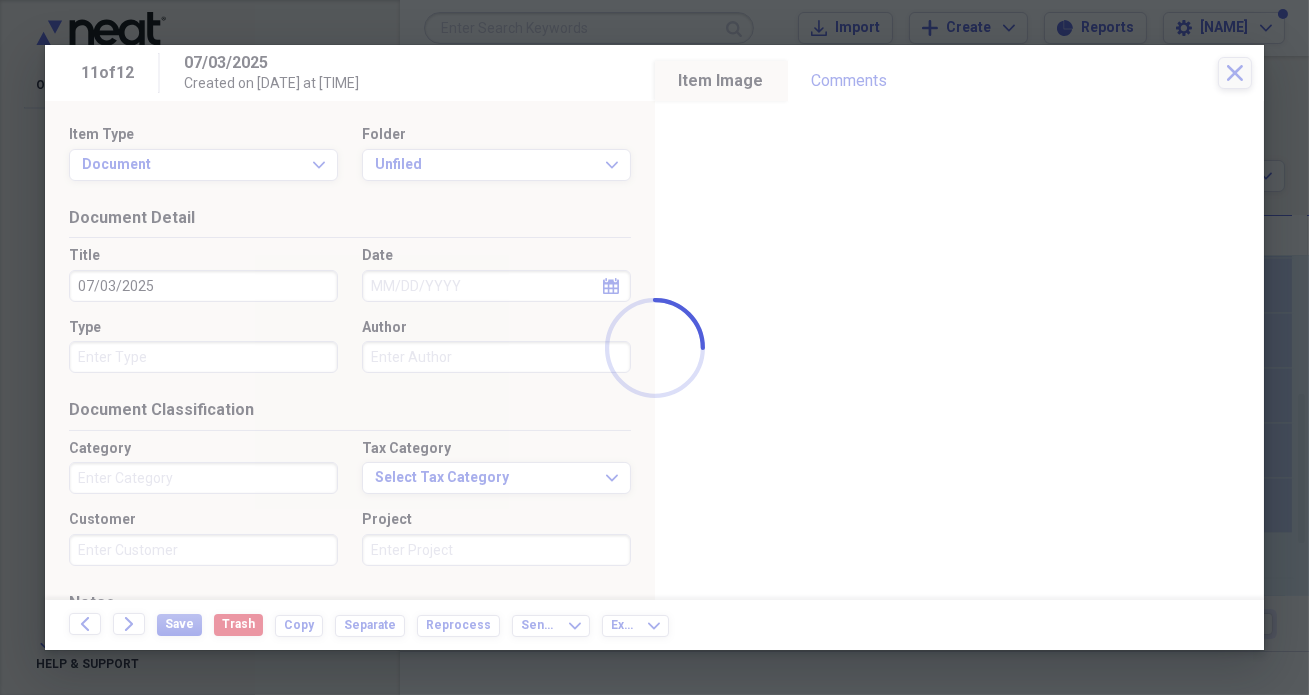 checkbox on "false" 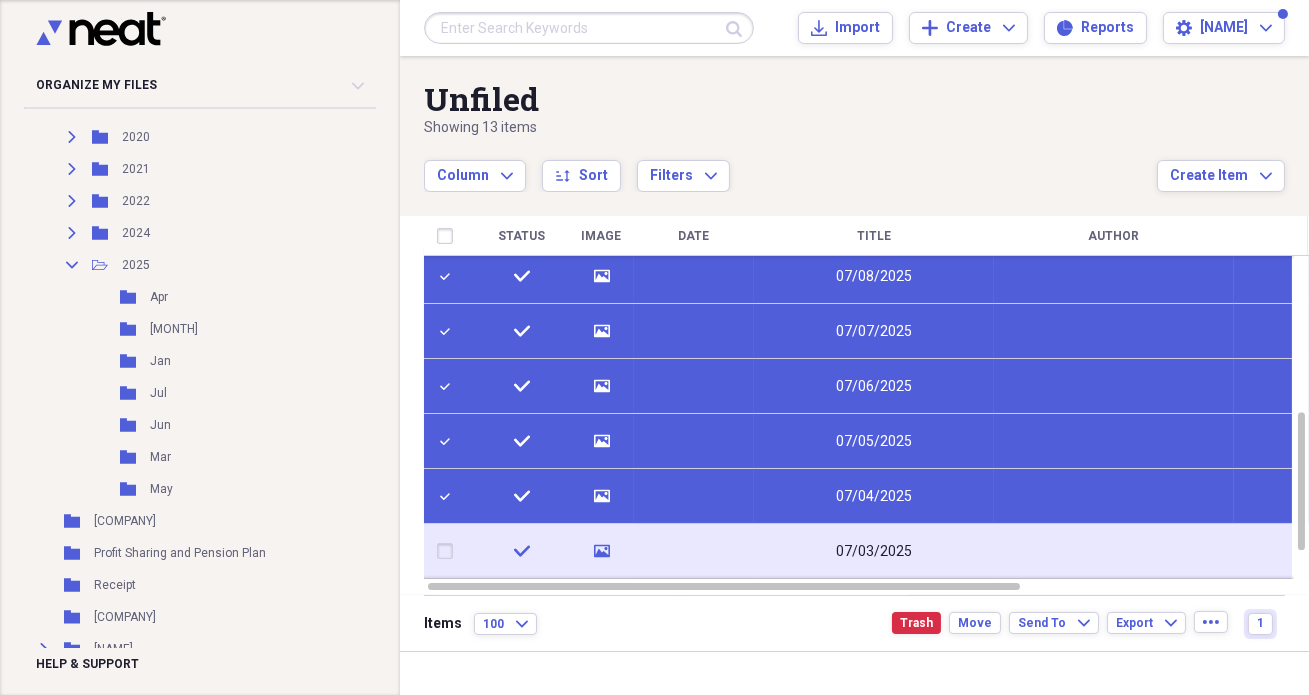 click at bounding box center (449, 551) 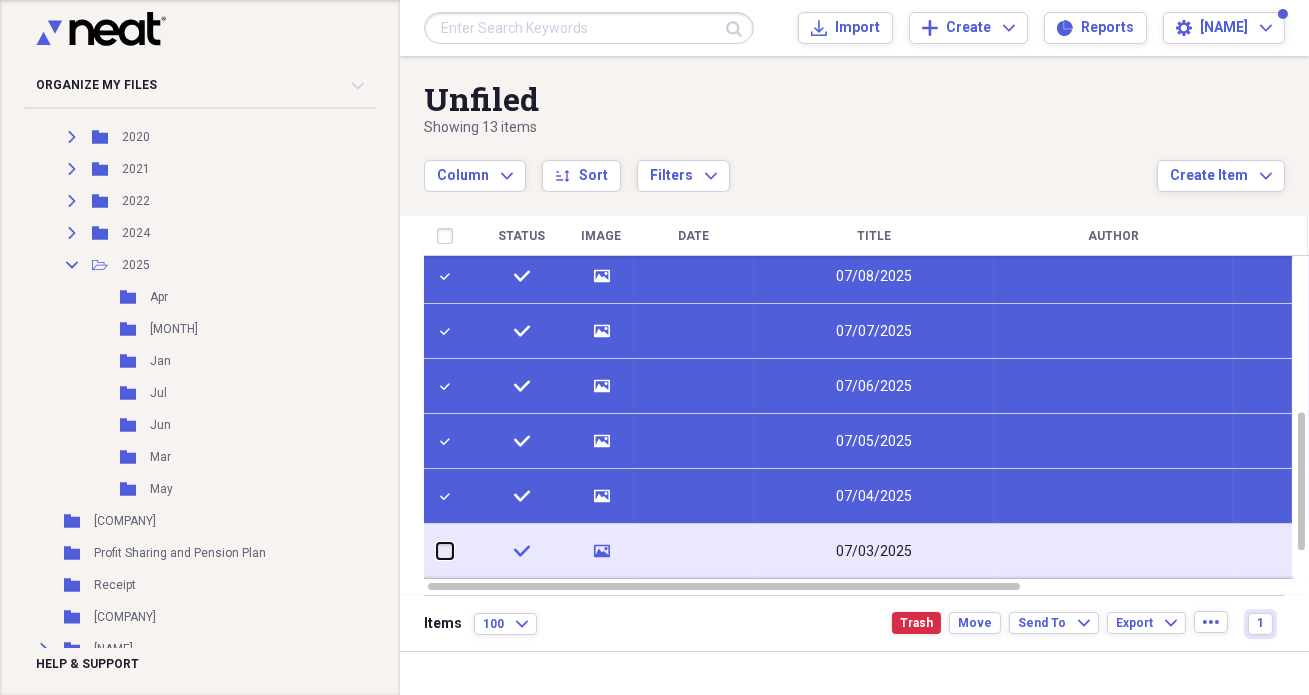 click at bounding box center [437, 551] 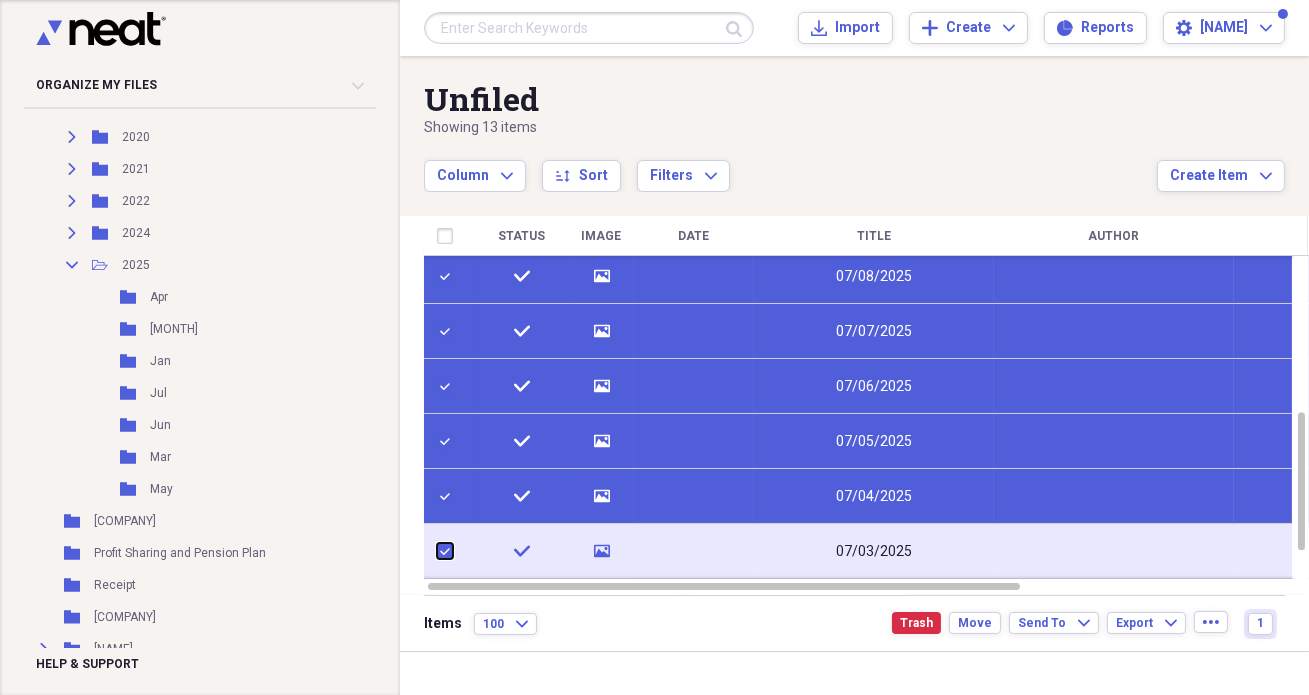 checkbox on "true" 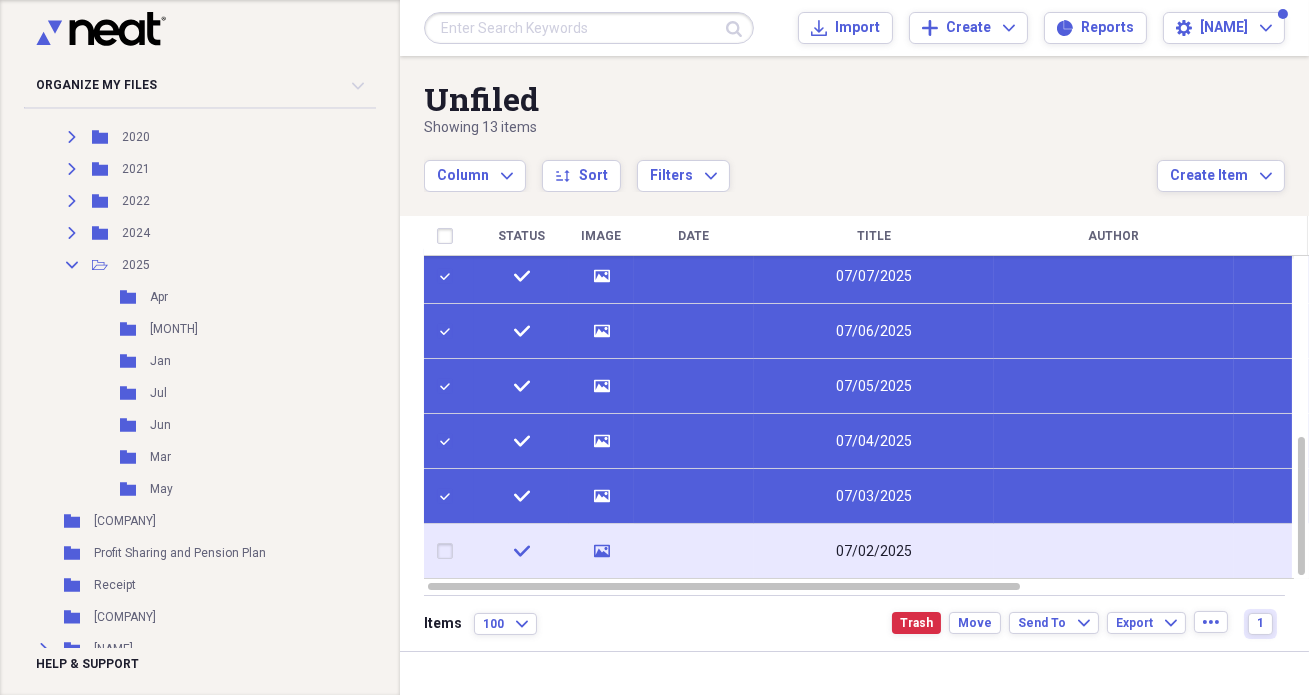 click at bounding box center (449, 551) 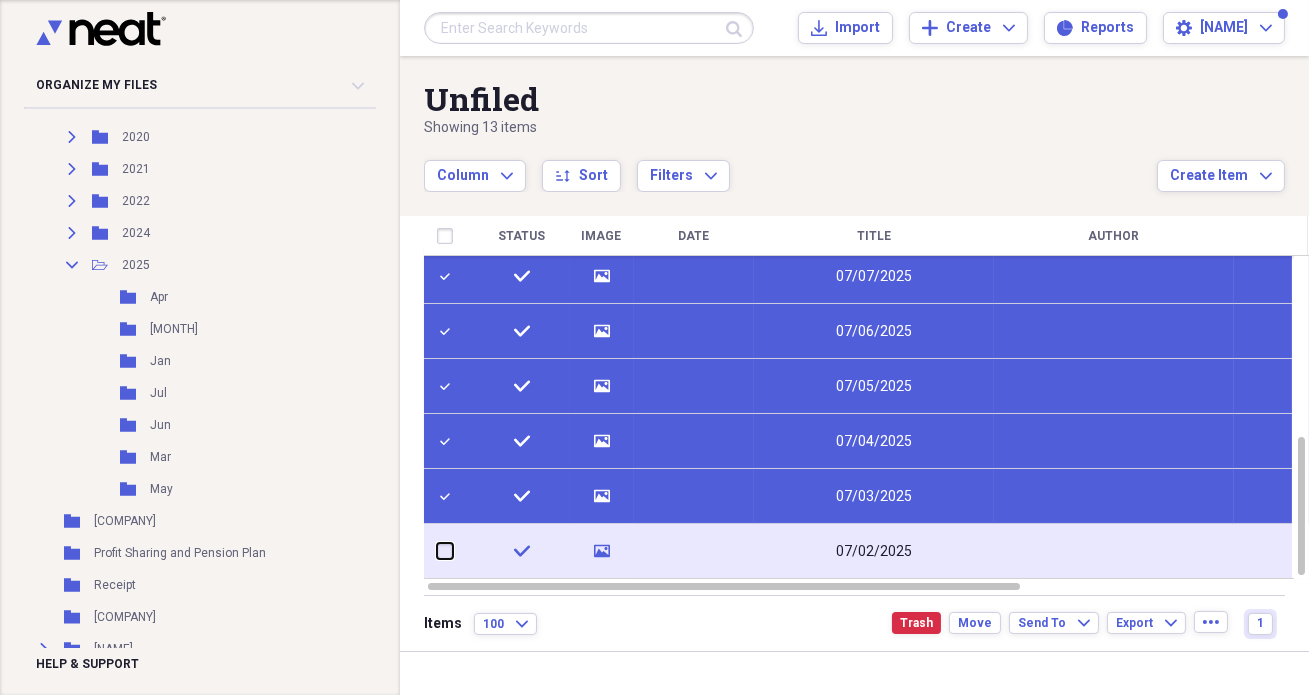 click at bounding box center [437, 551] 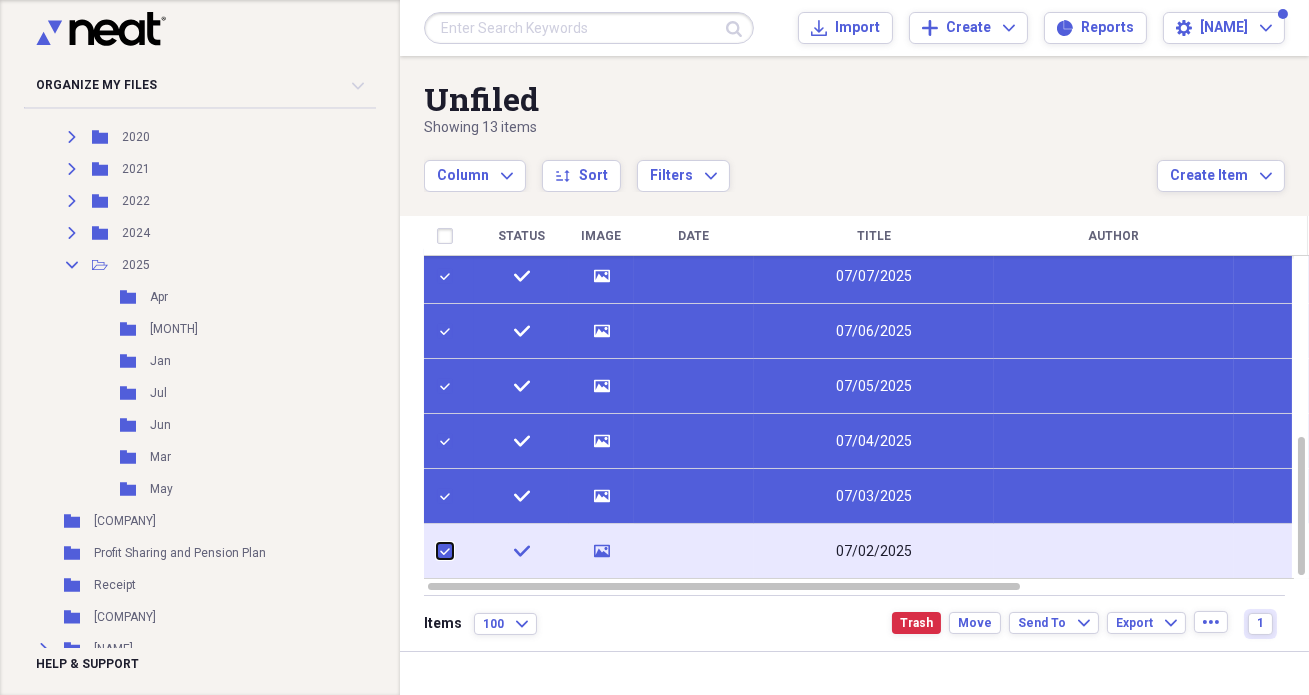 checkbox on "true" 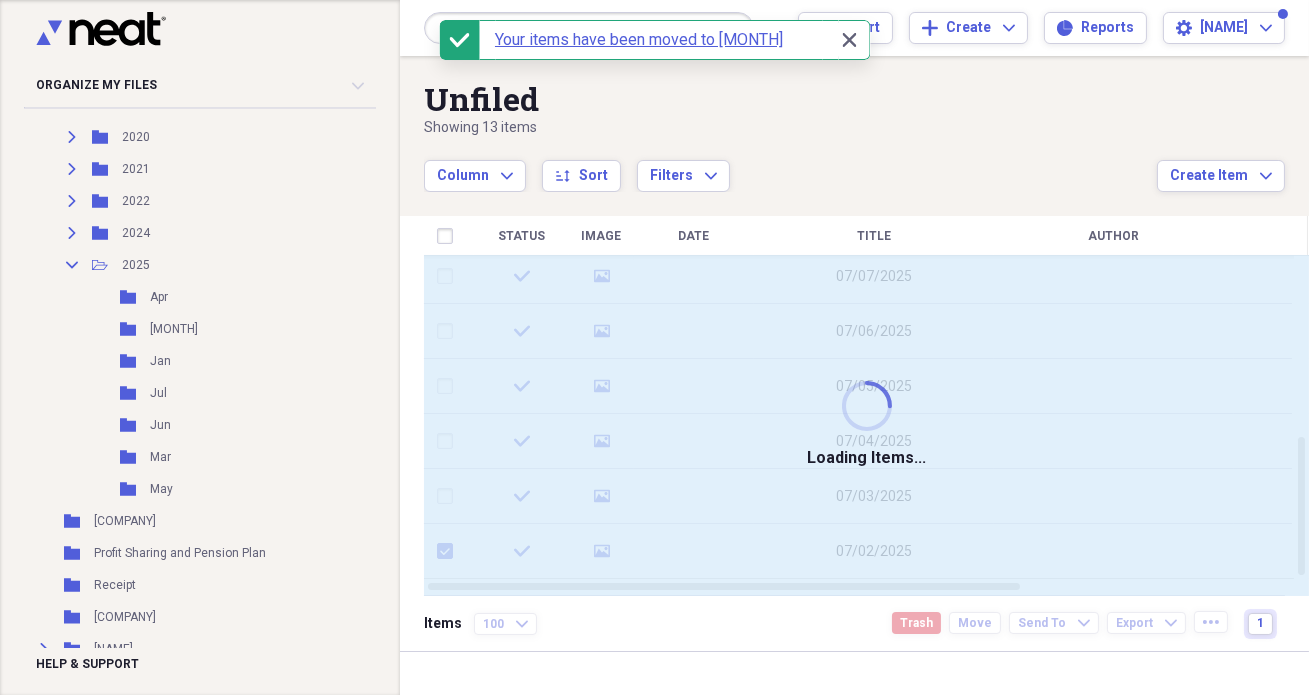 checkbox on "false" 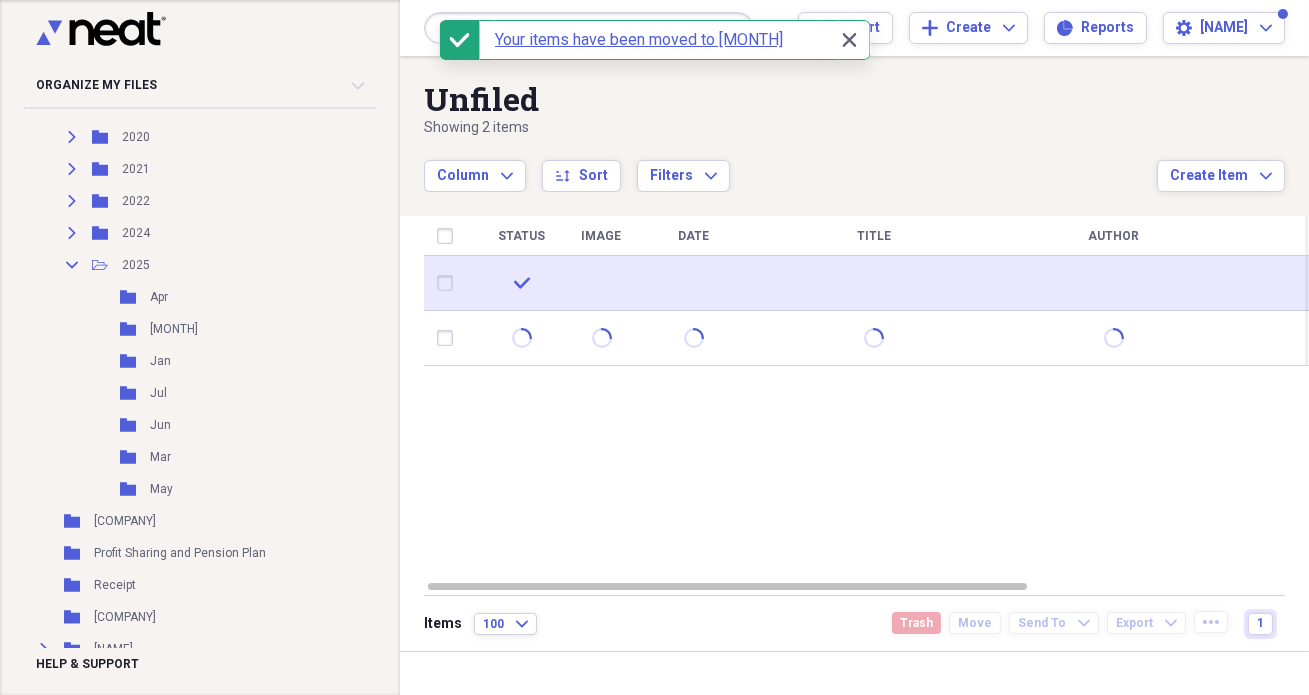 click at bounding box center (694, 283) 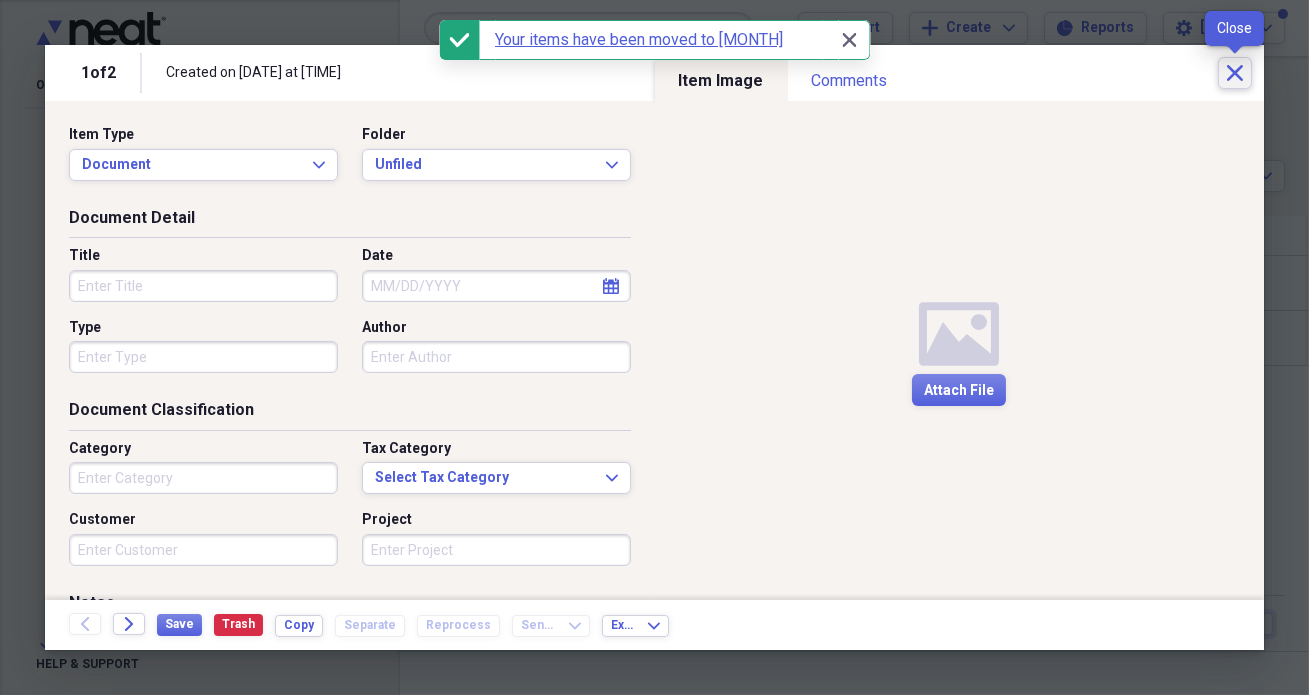 click 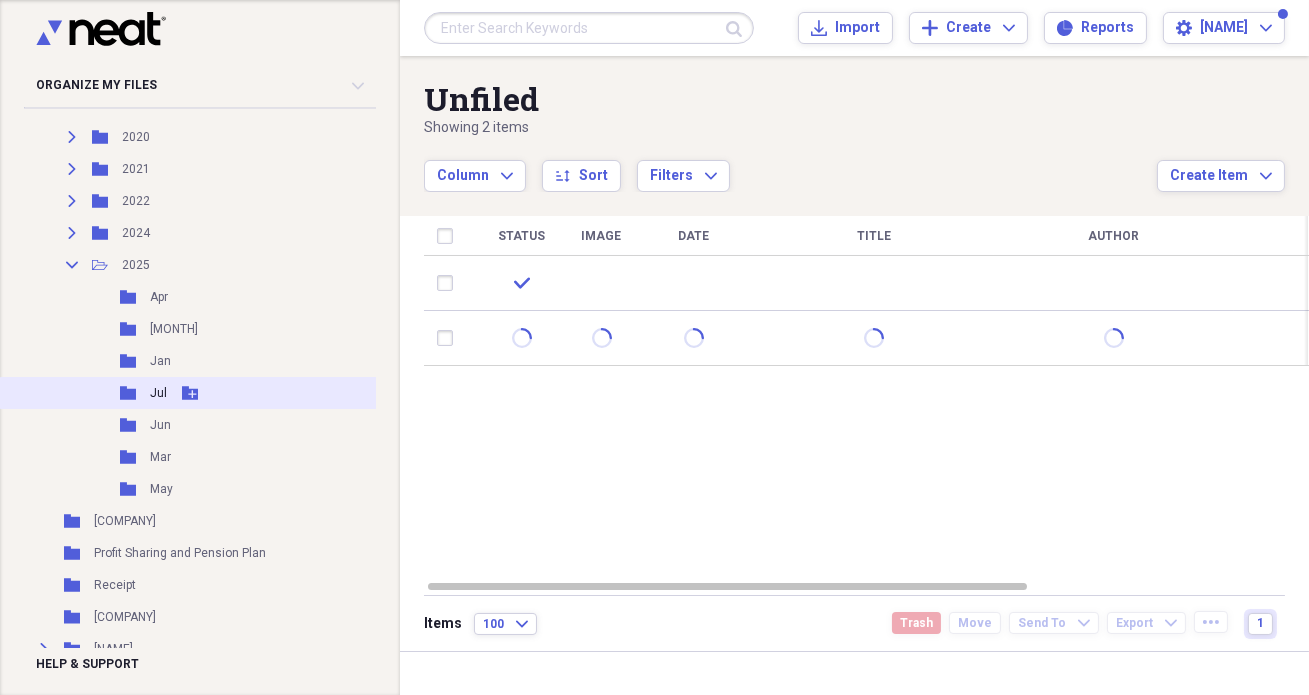click on "Folder [MONTH] Add Folder" at bounding box center (224, 393) 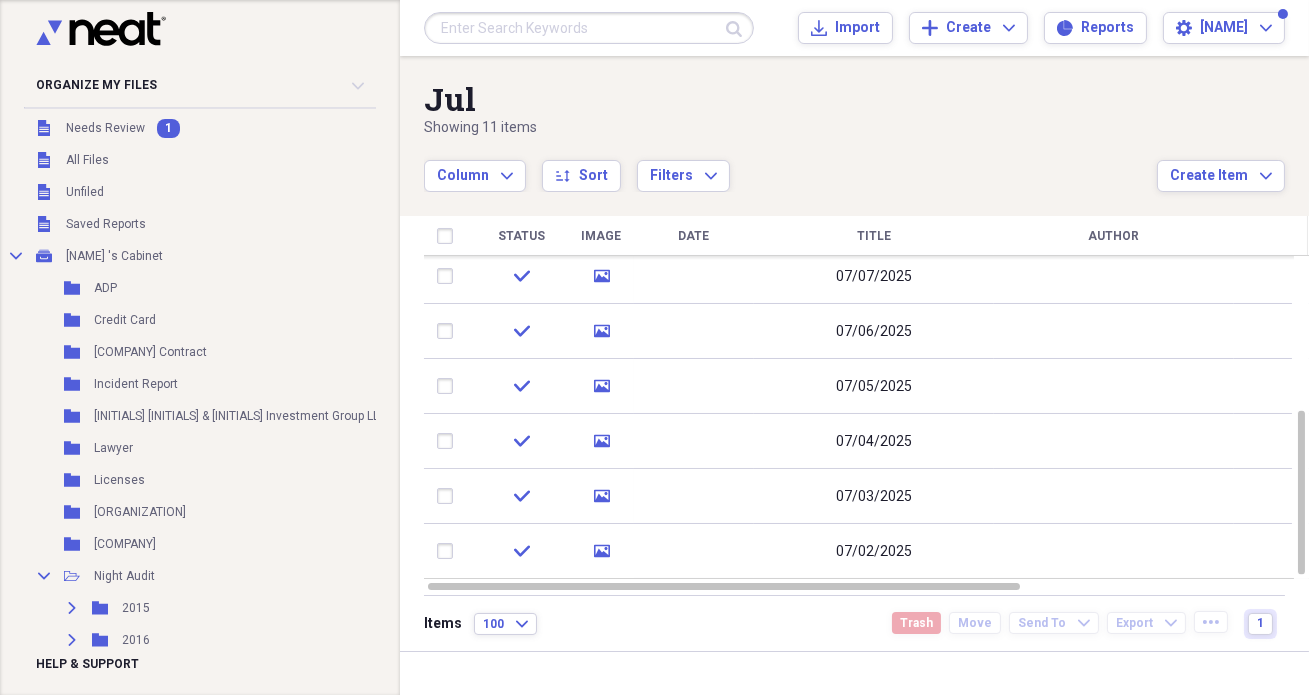 scroll, scrollTop: 0, scrollLeft: 0, axis: both 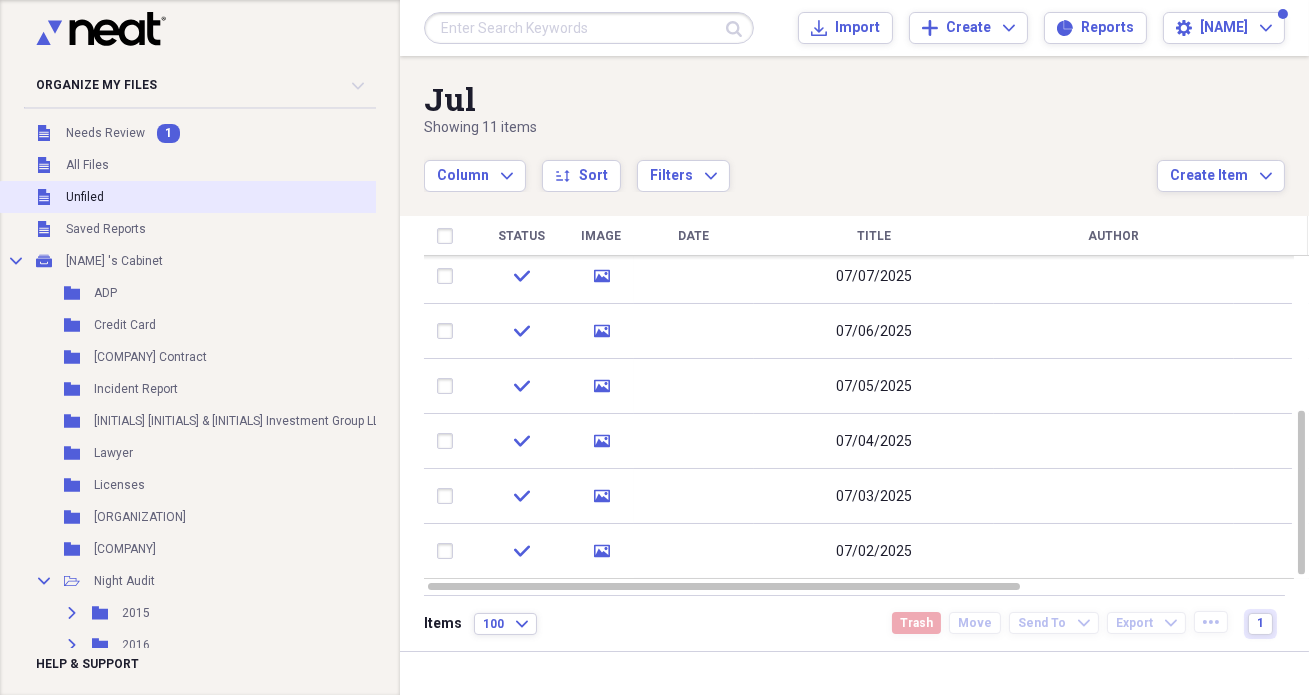 click on "Unfiled Unfiled" at bounding box center [224, 197] 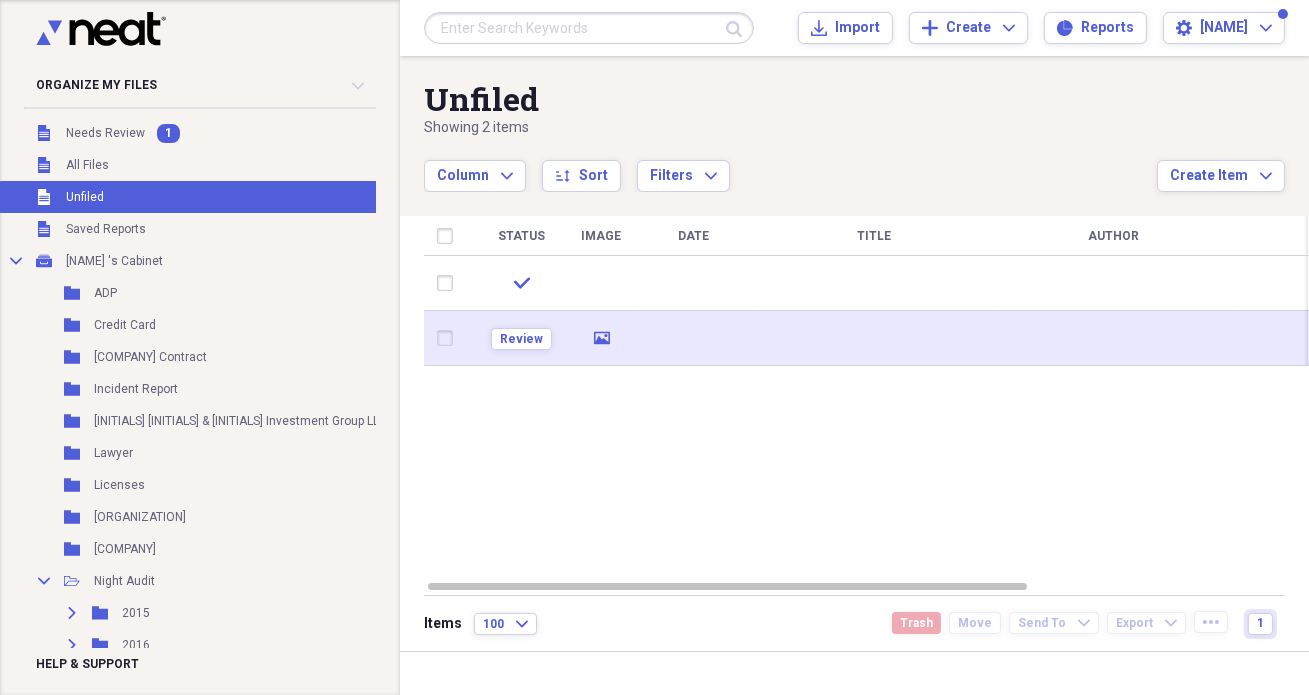 click at bounding box center [694, 338] 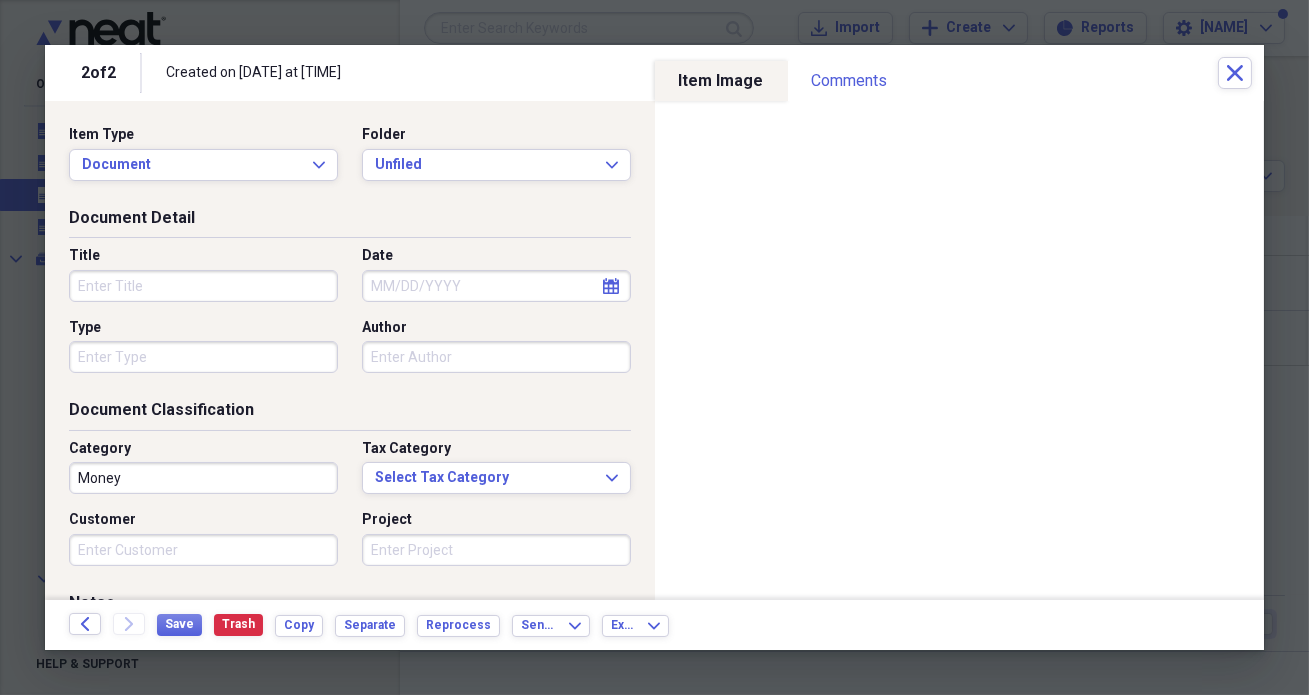 click on "Title" at bounding box center (203, 286) 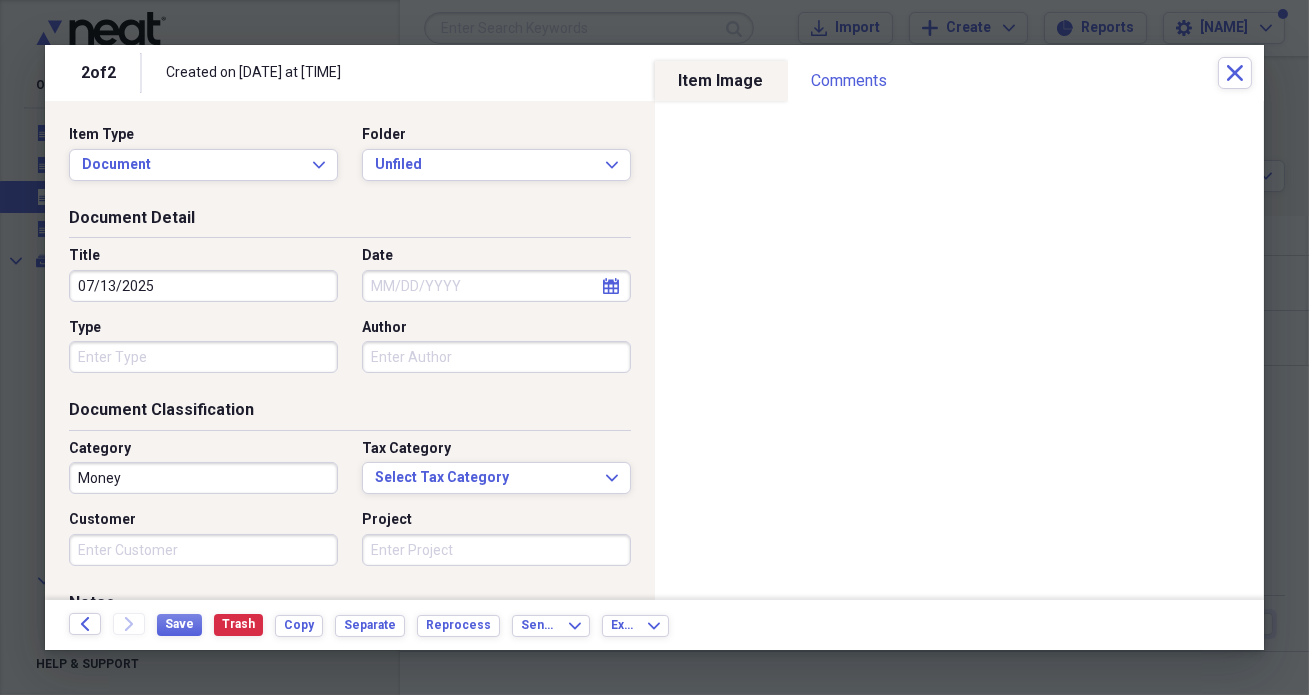 type on "07/13/2025" 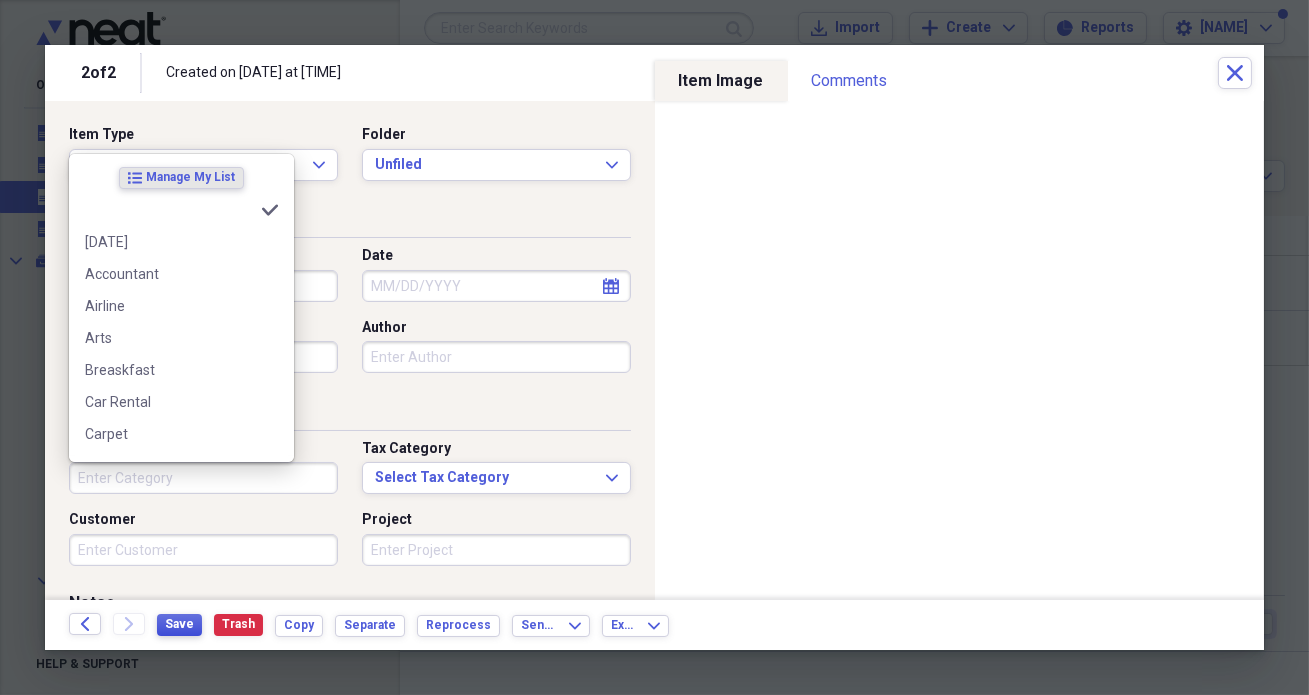 type 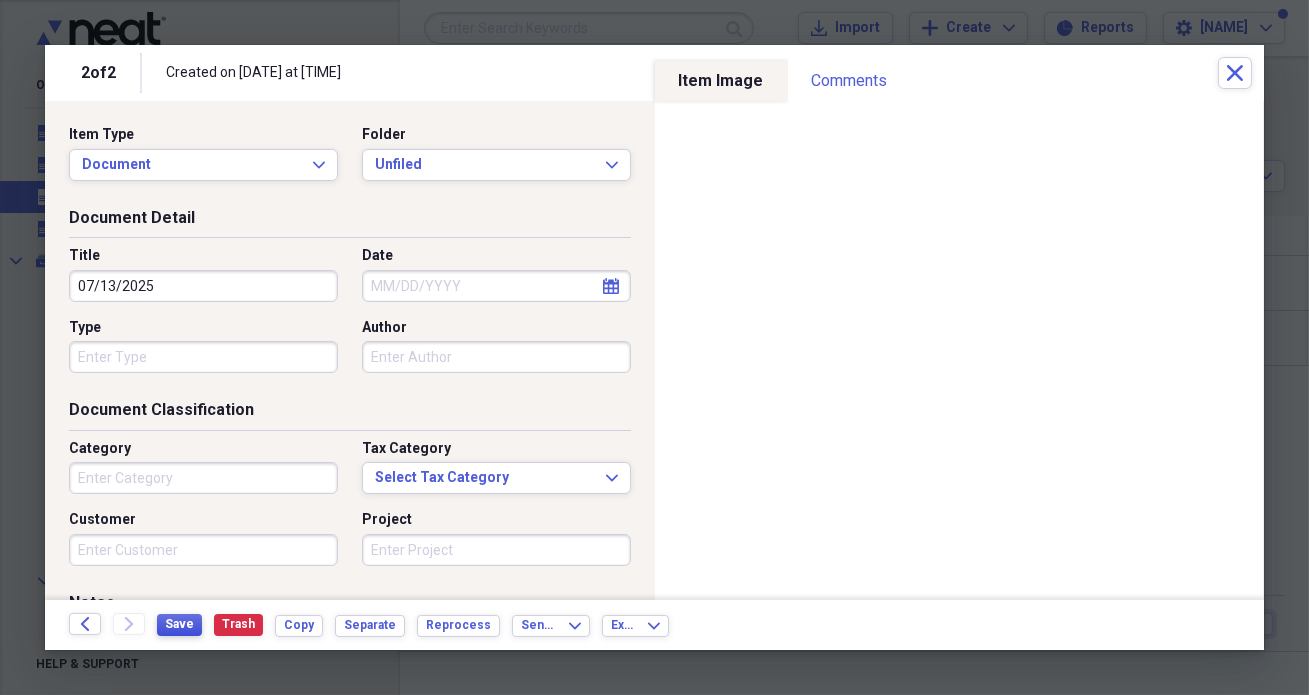 click on "Save" at bounding box center (179, 624) 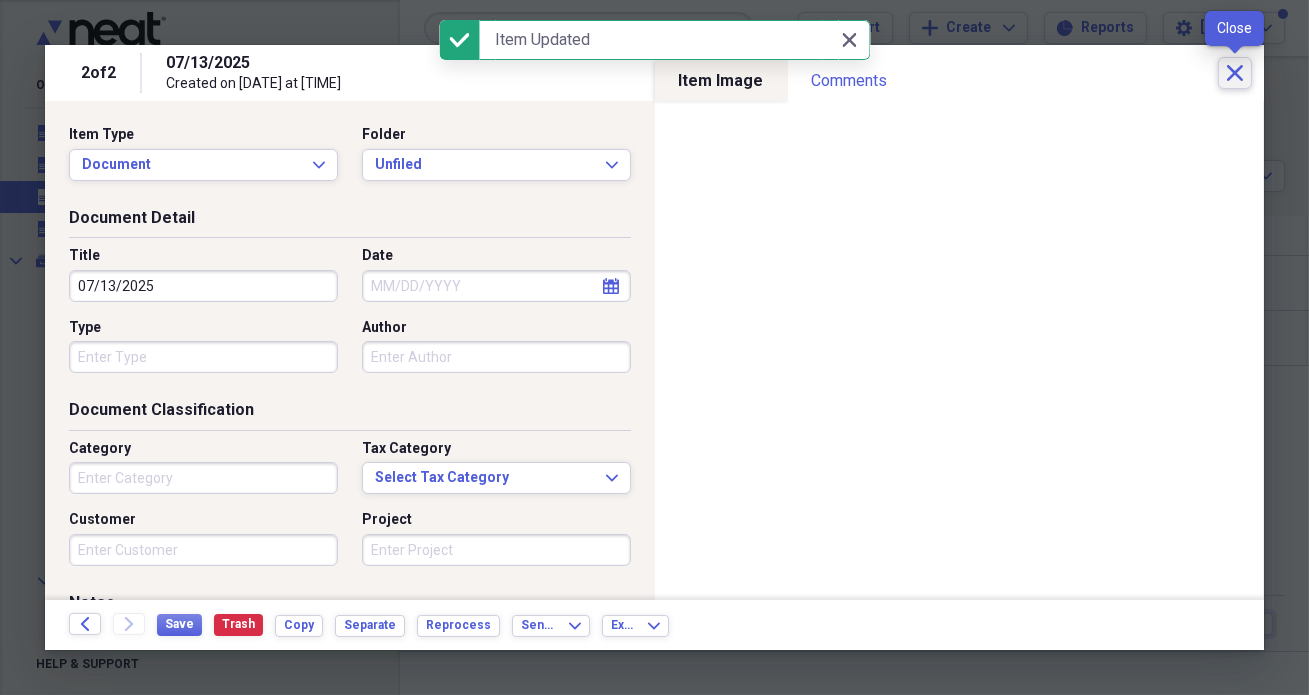 click on "Close" 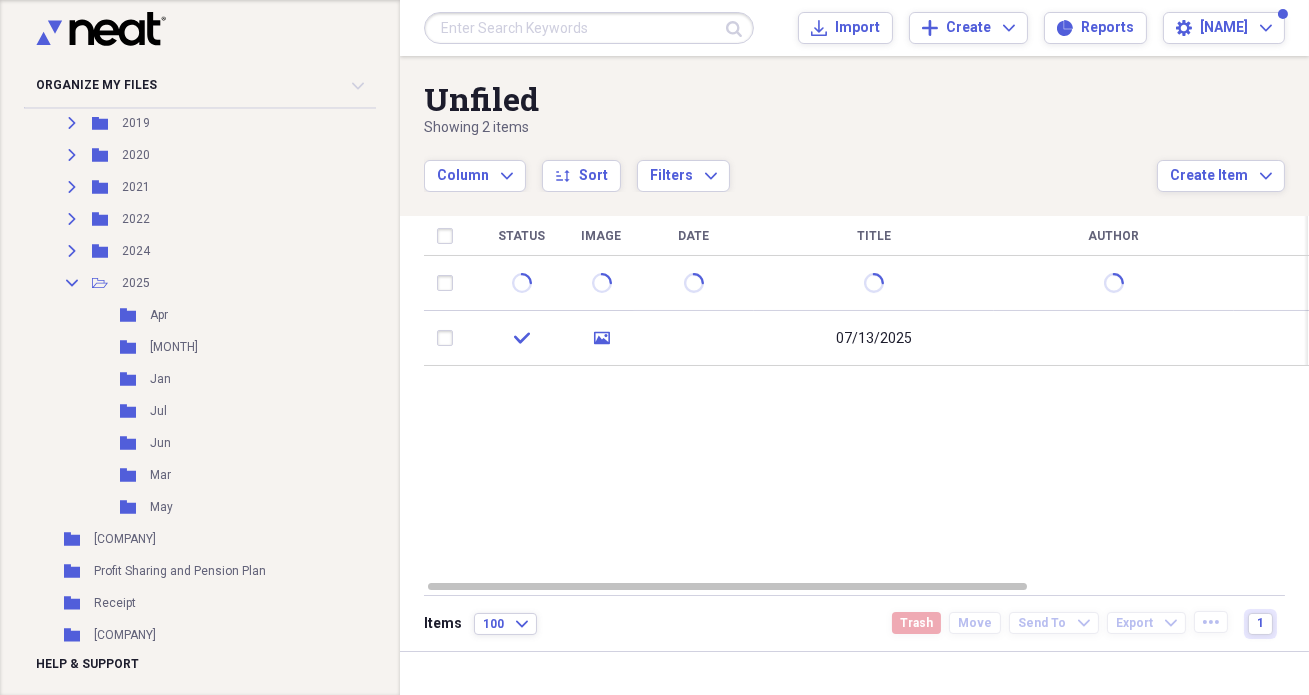 scroll, scrollTop: 636, scrollLeft: 0, axis: vertical 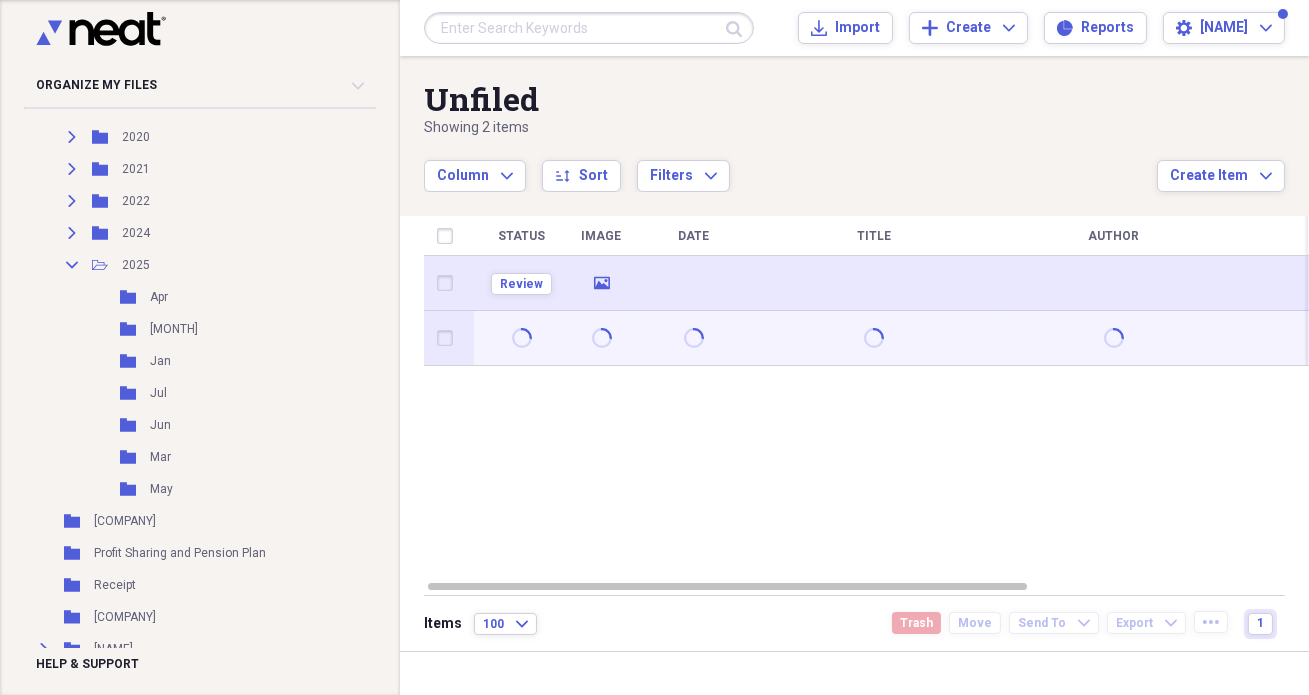 click at bounding box center [694, 283] 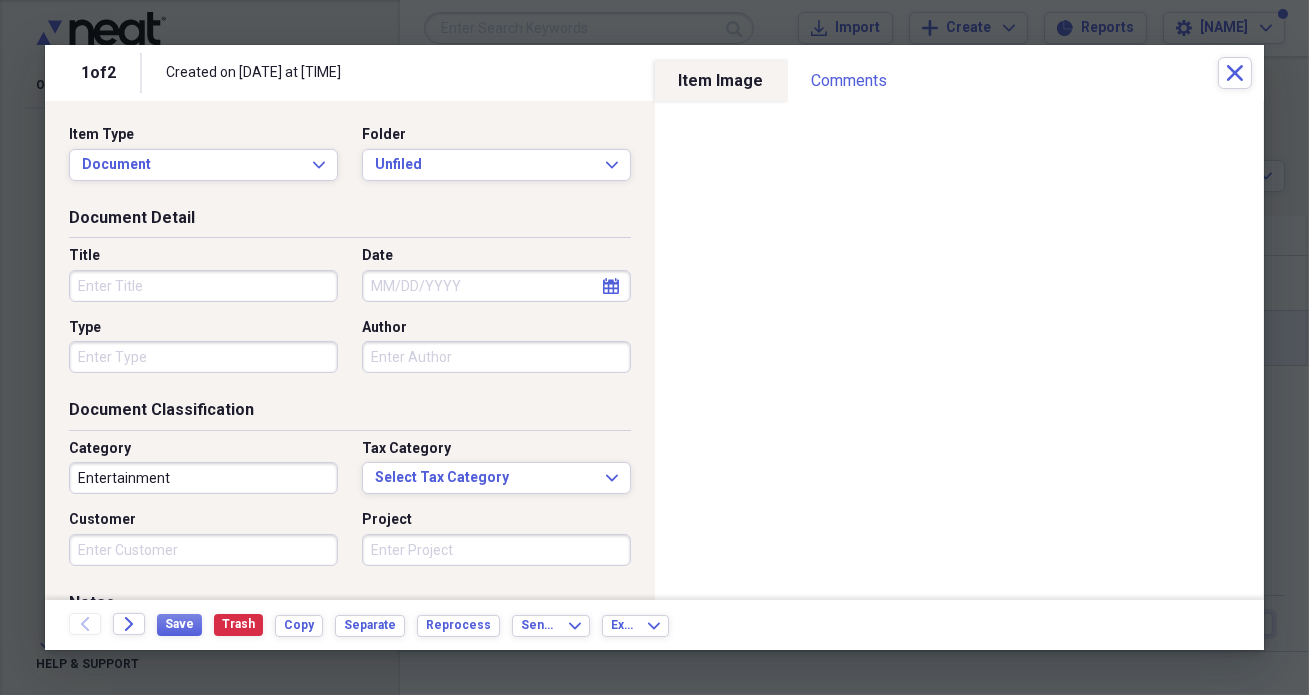 click on "Title" at bounding box center [203, 286] 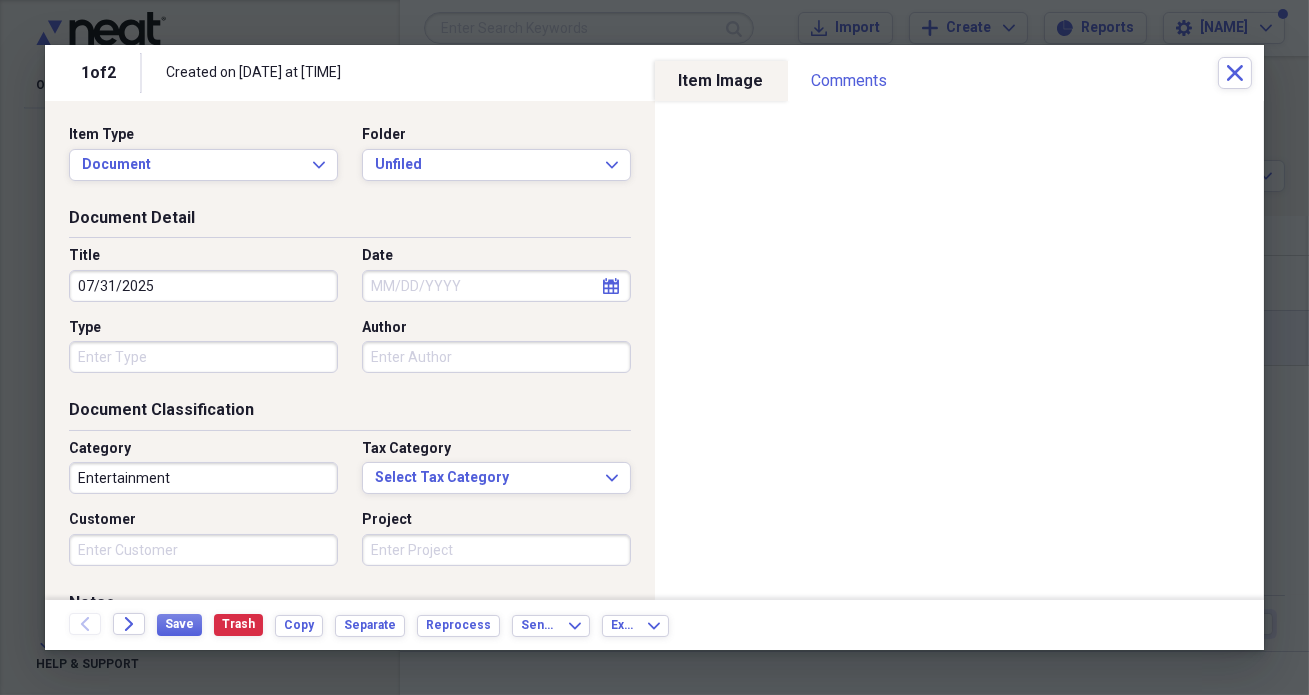 type on "07/31/2025" 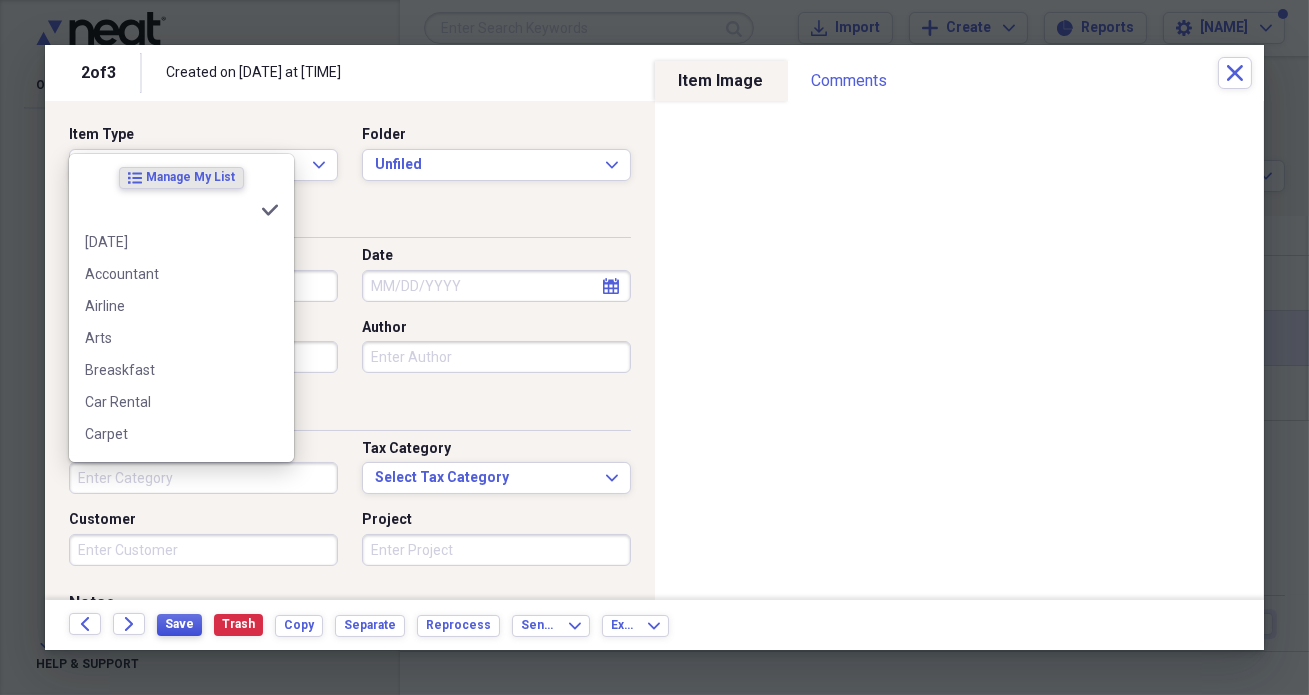 type 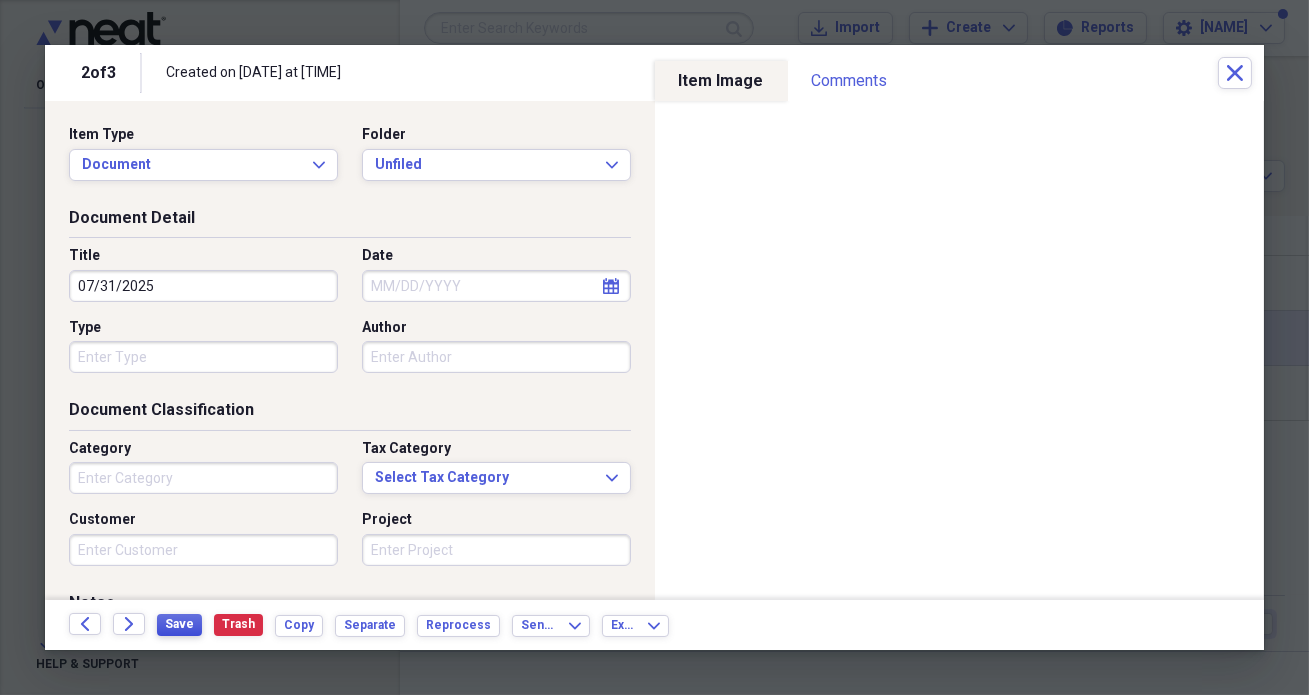 click on "Save" at bounding box center (179, 624) 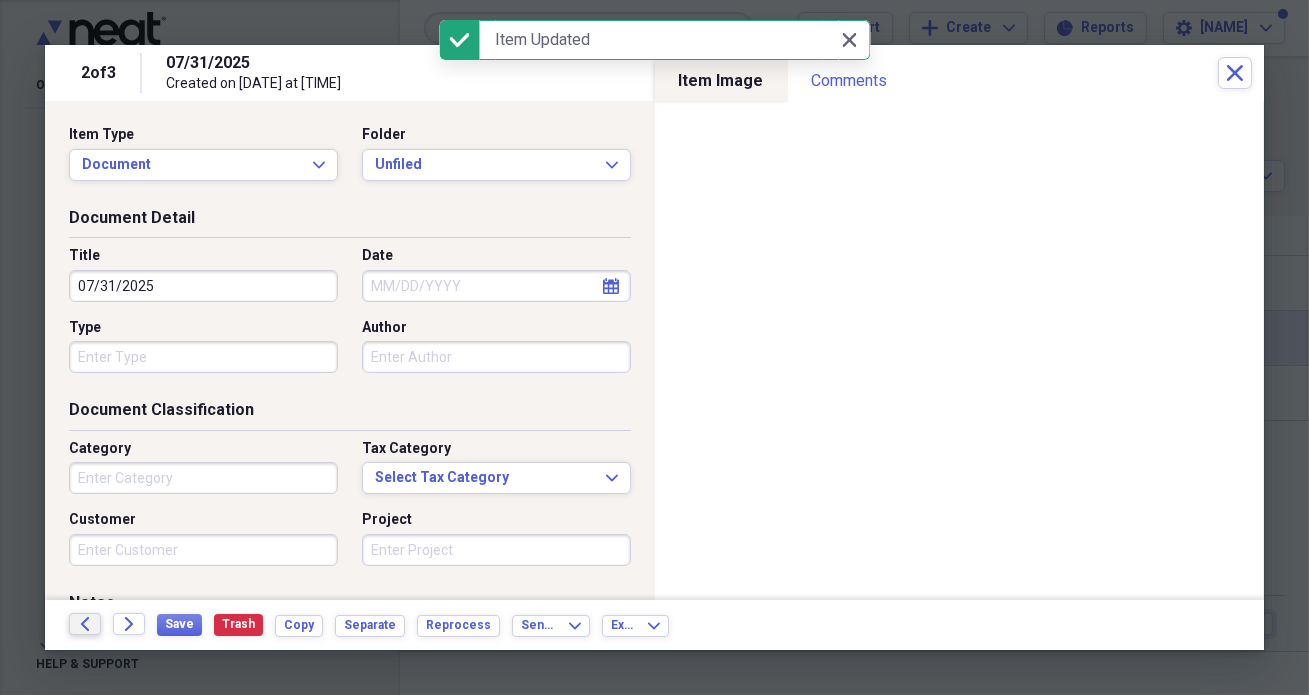 click on "Back" 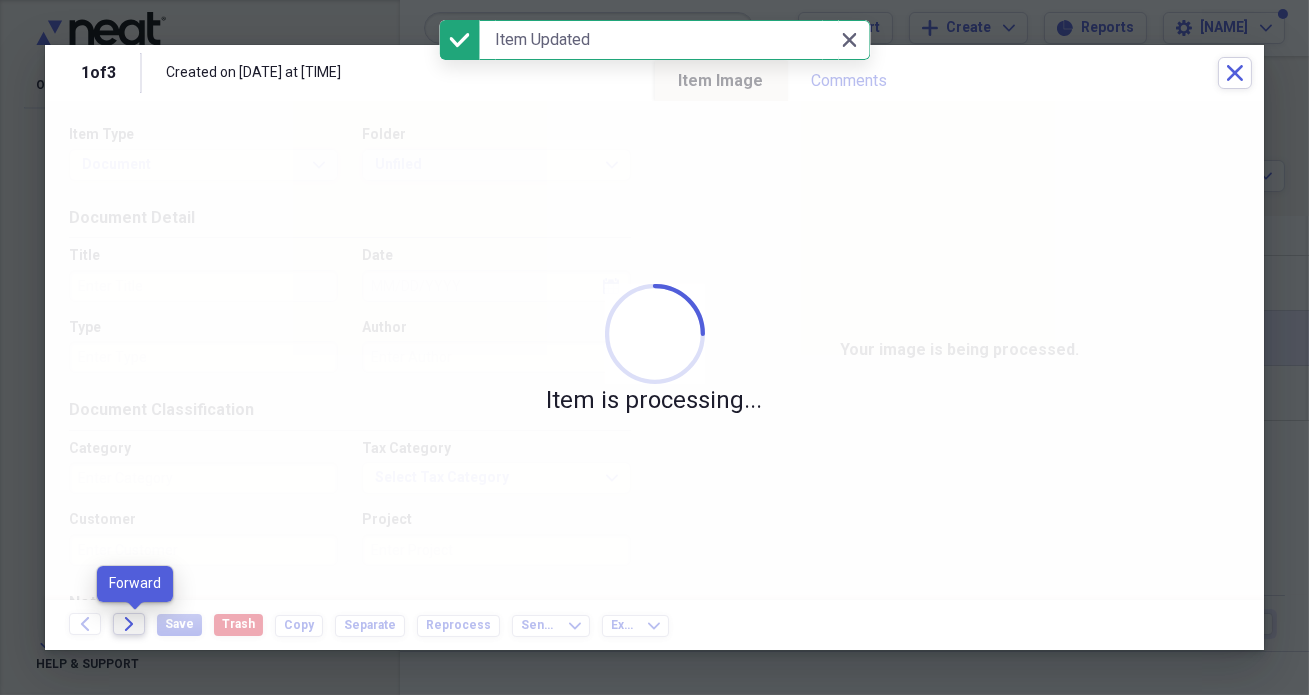 click on "Forward" 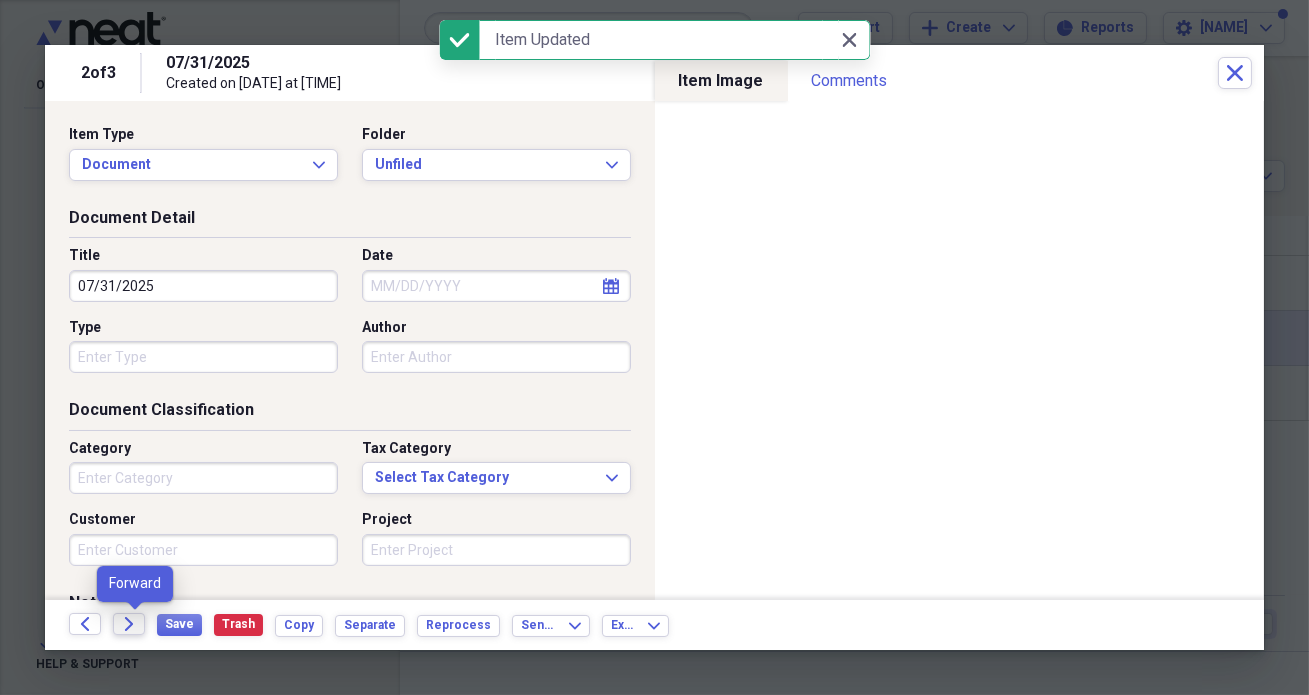 click on "Forward" 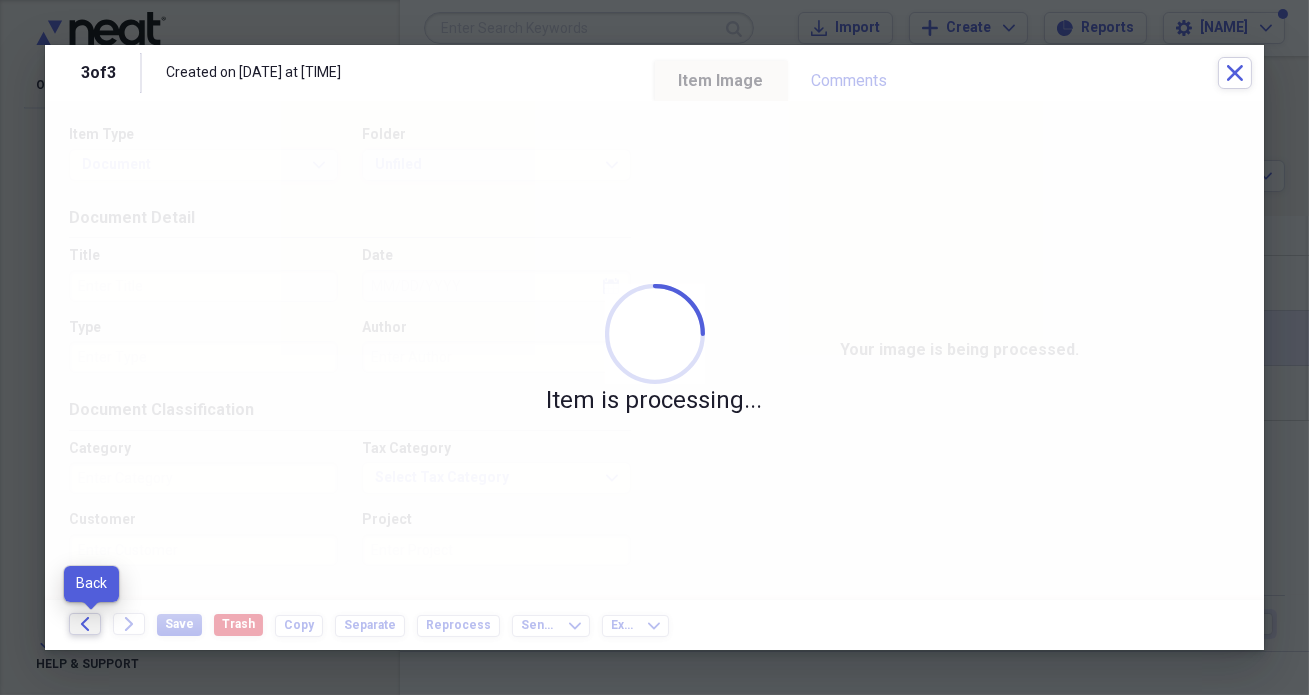 click on "Back" 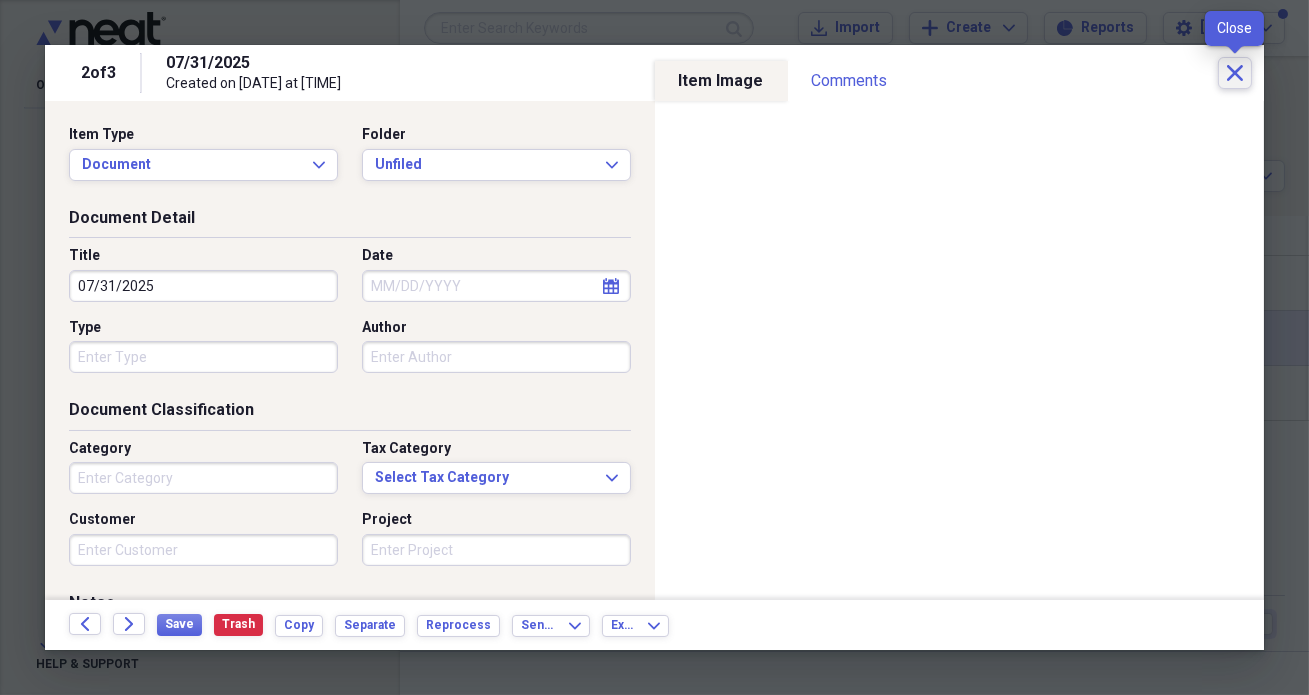 click on "Close" 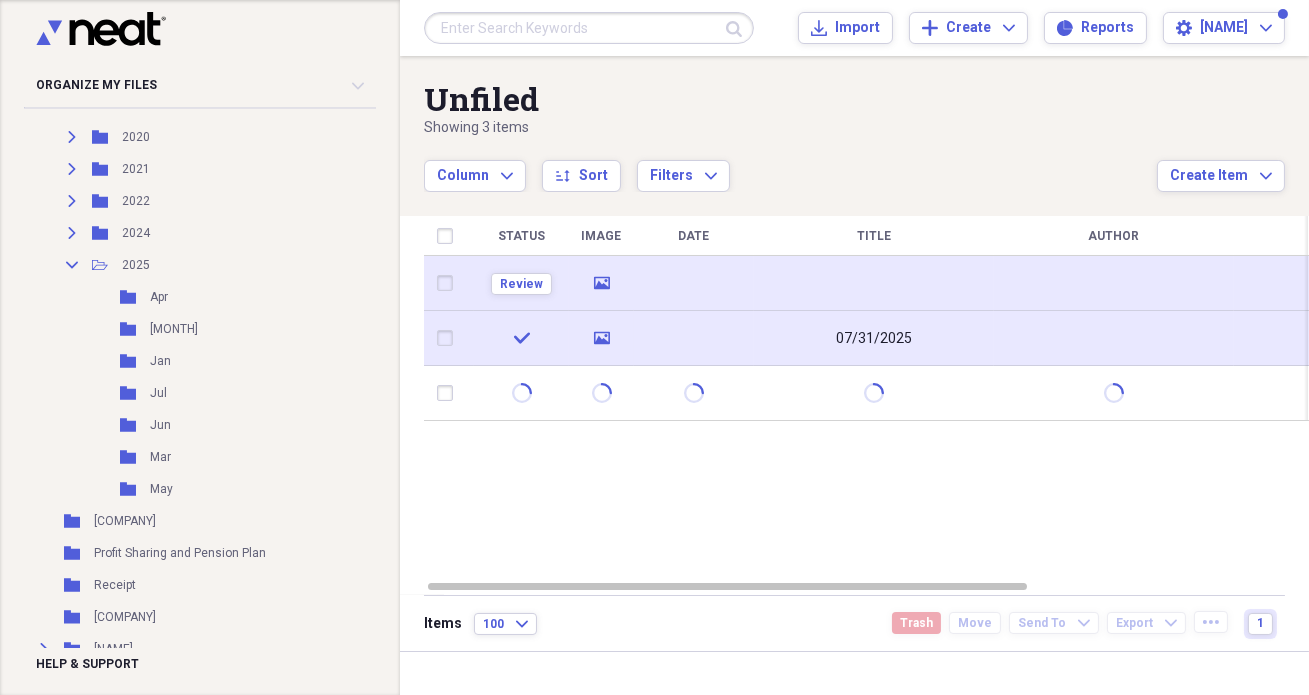 click at bounding box center (694, 283) 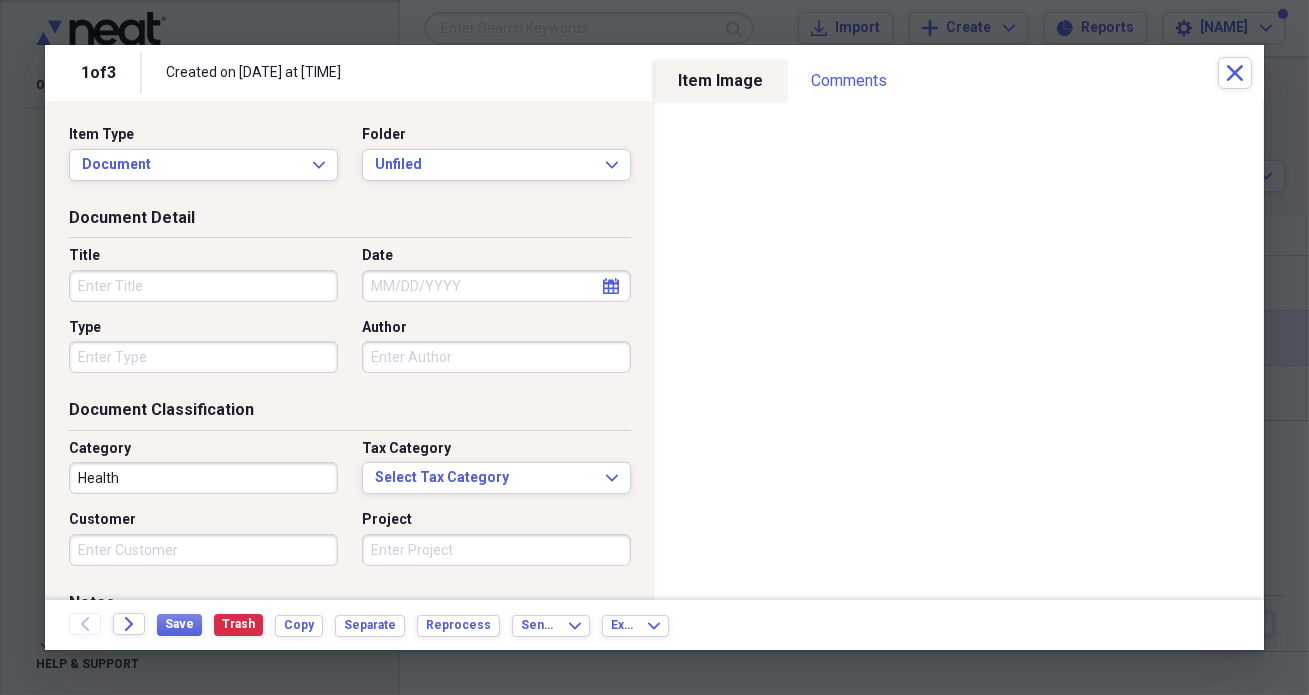 click on "Title" at bounding box center [203, 286] 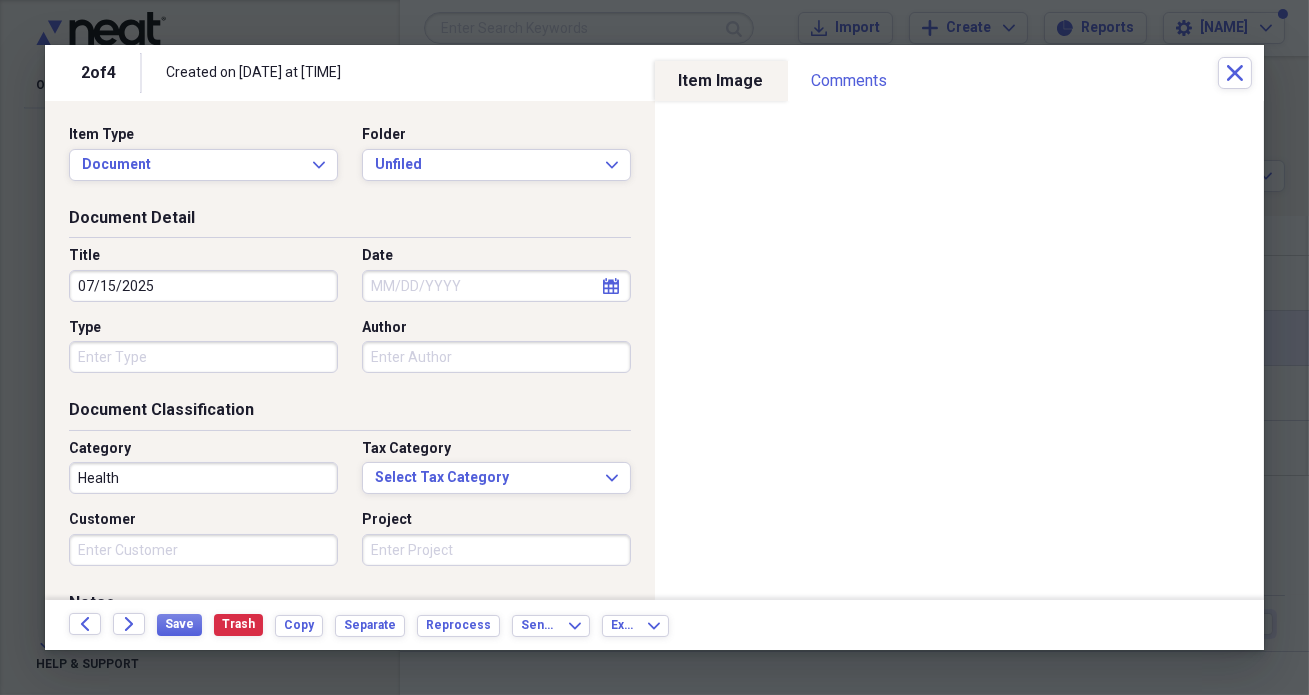 type on "07/15/2025" 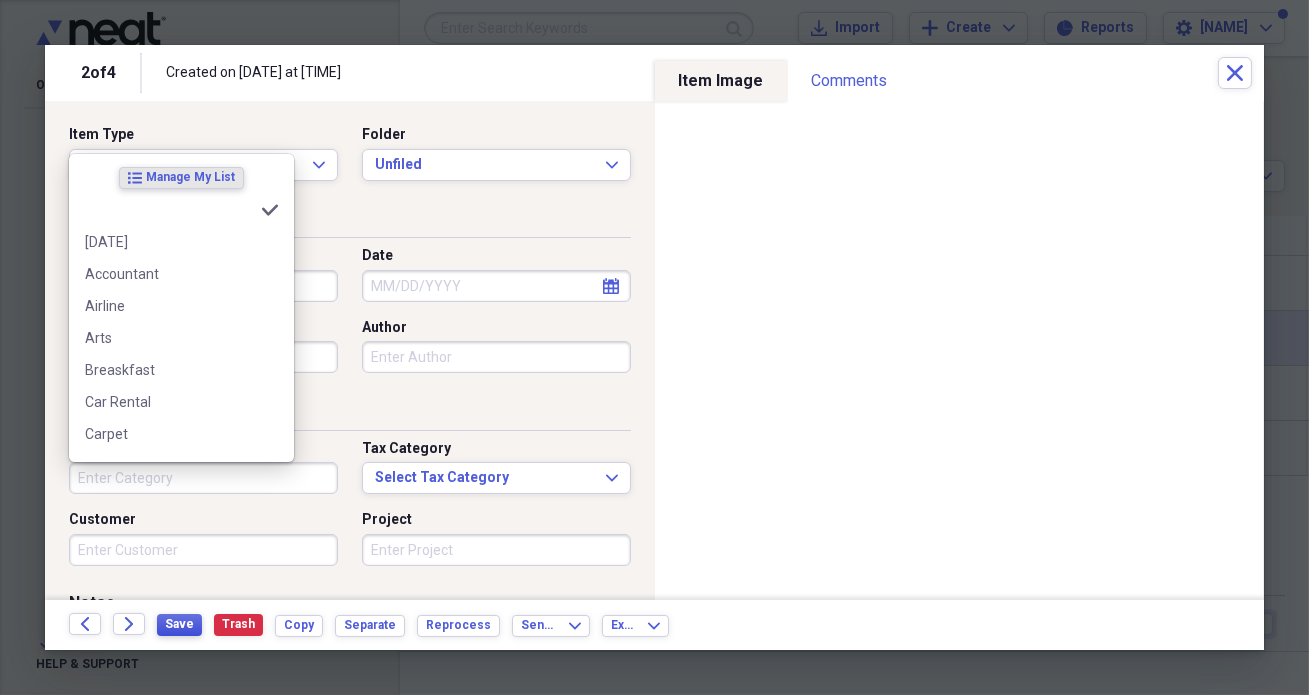 type 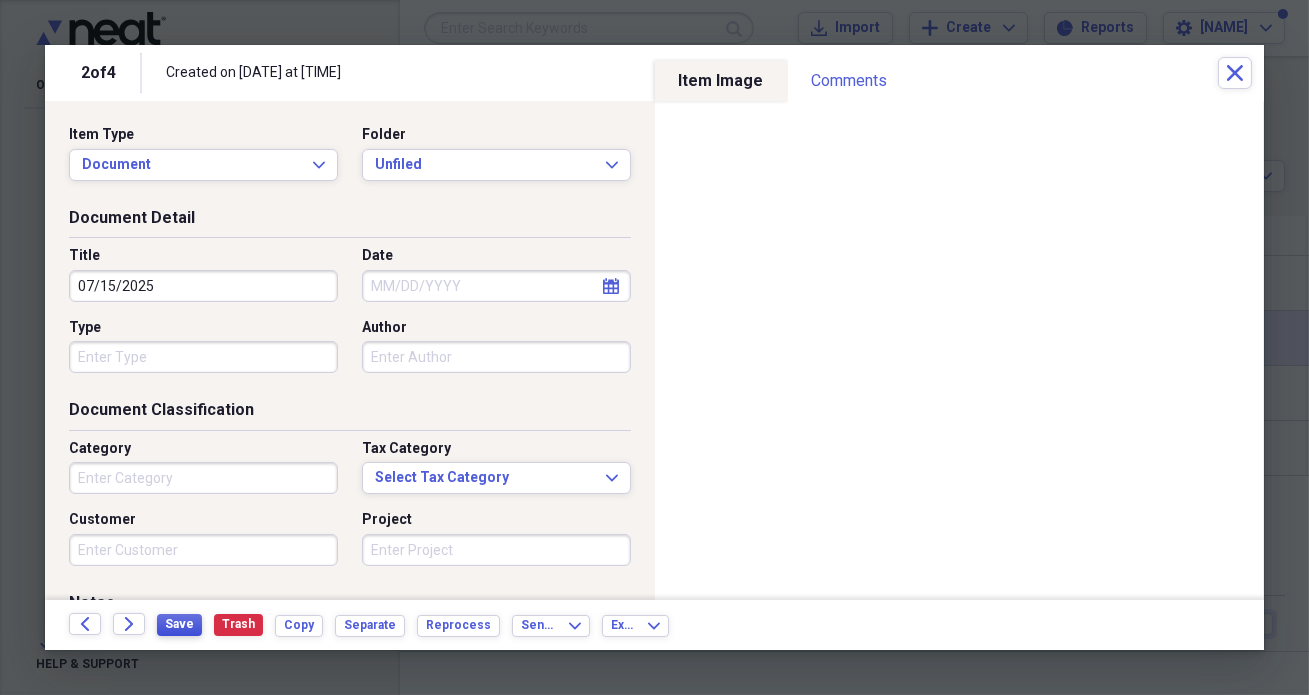 click on "Save" at bounding box center (179, 625) 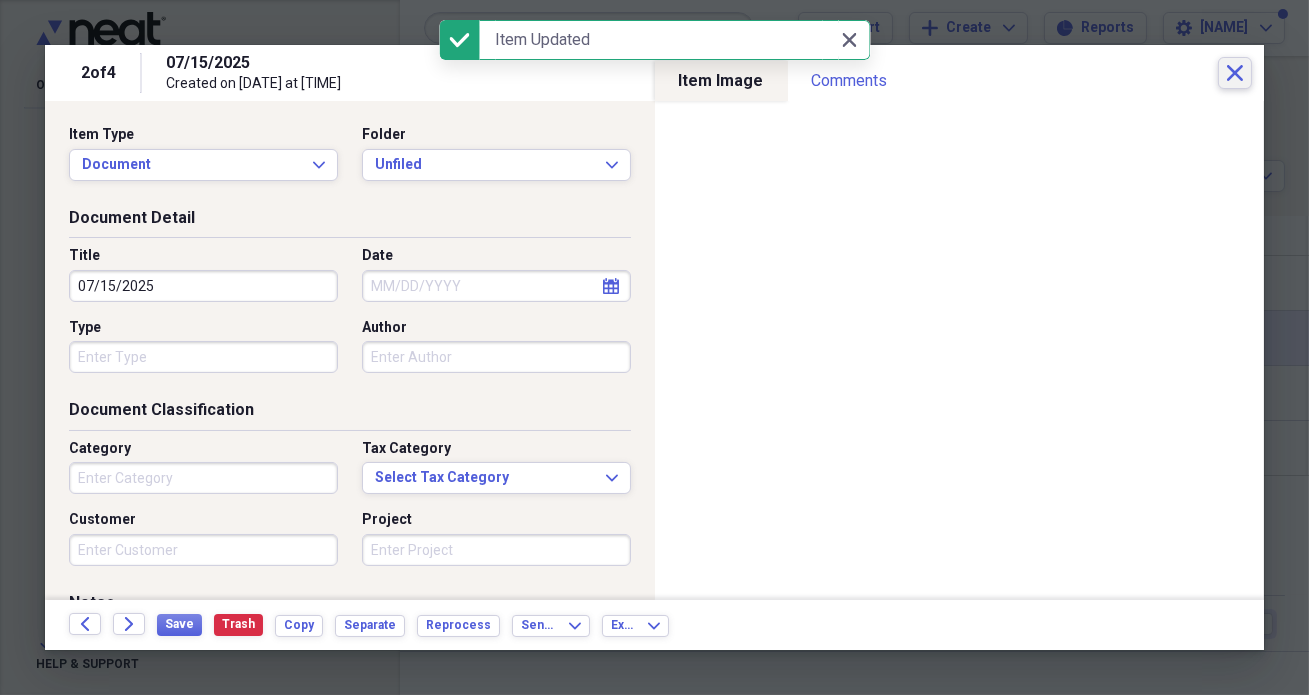 click on "Close" 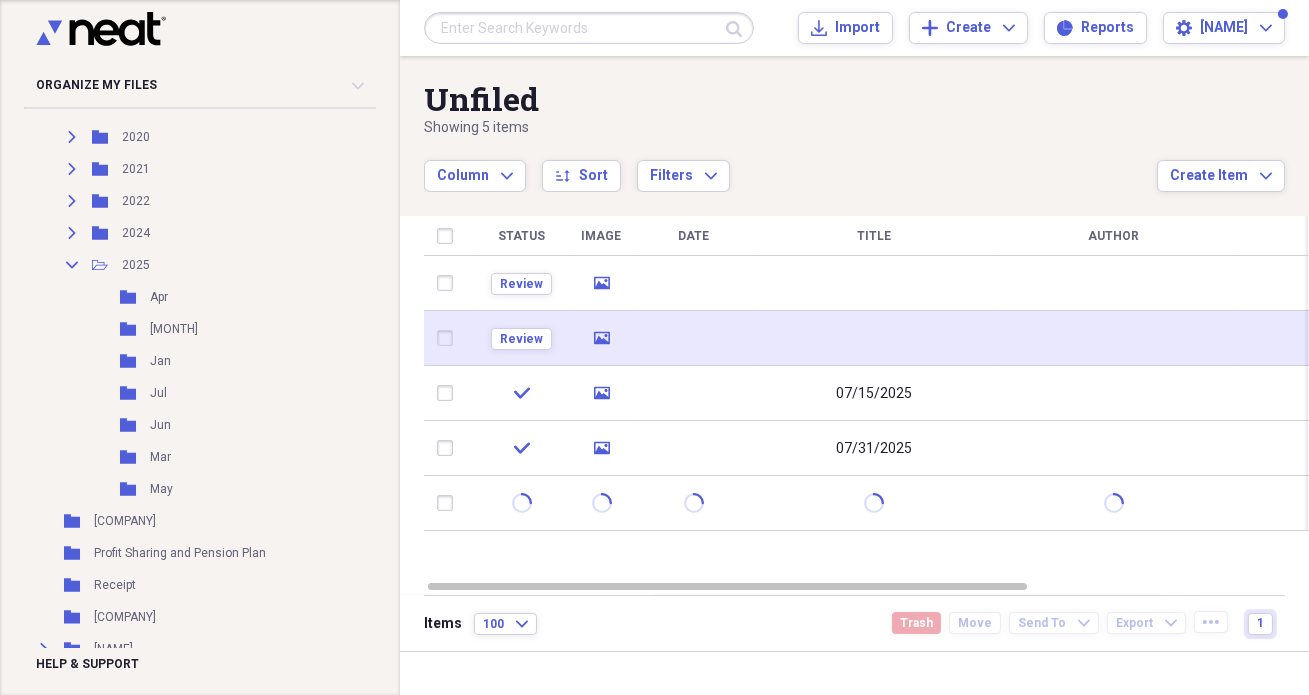 click at bounding box center [874, 338] 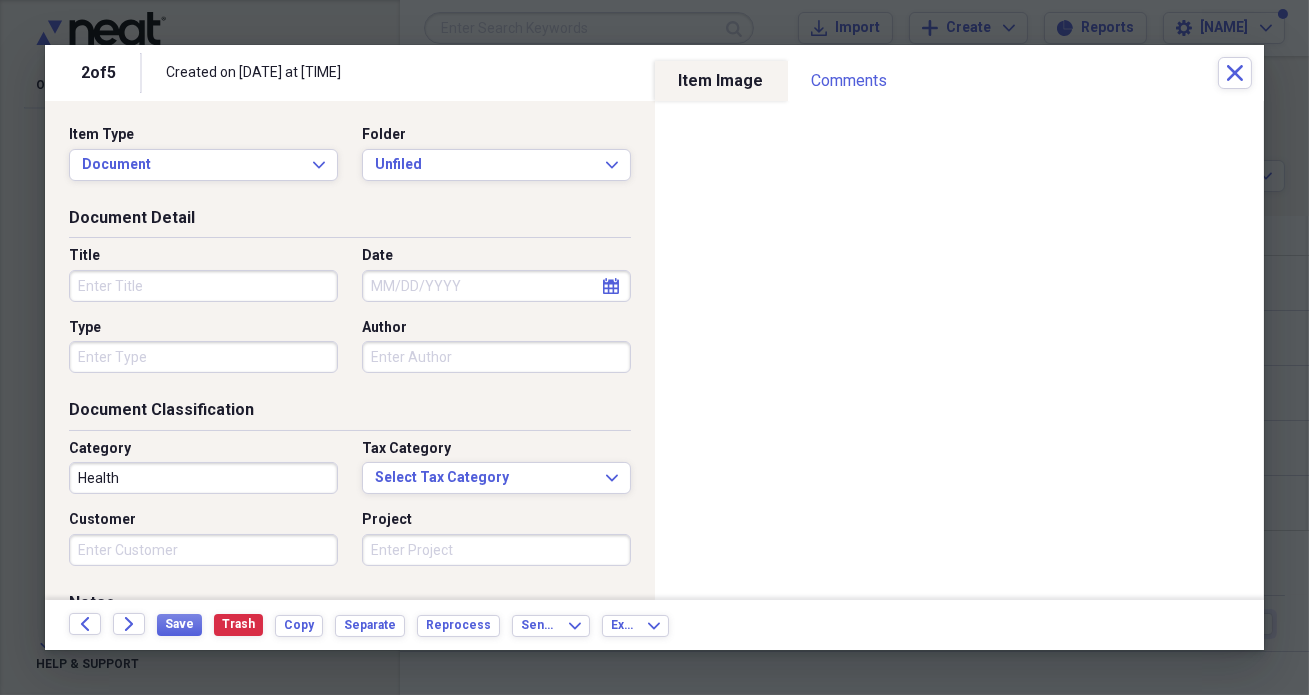 click on "Title" at bounding box center (203, 286) 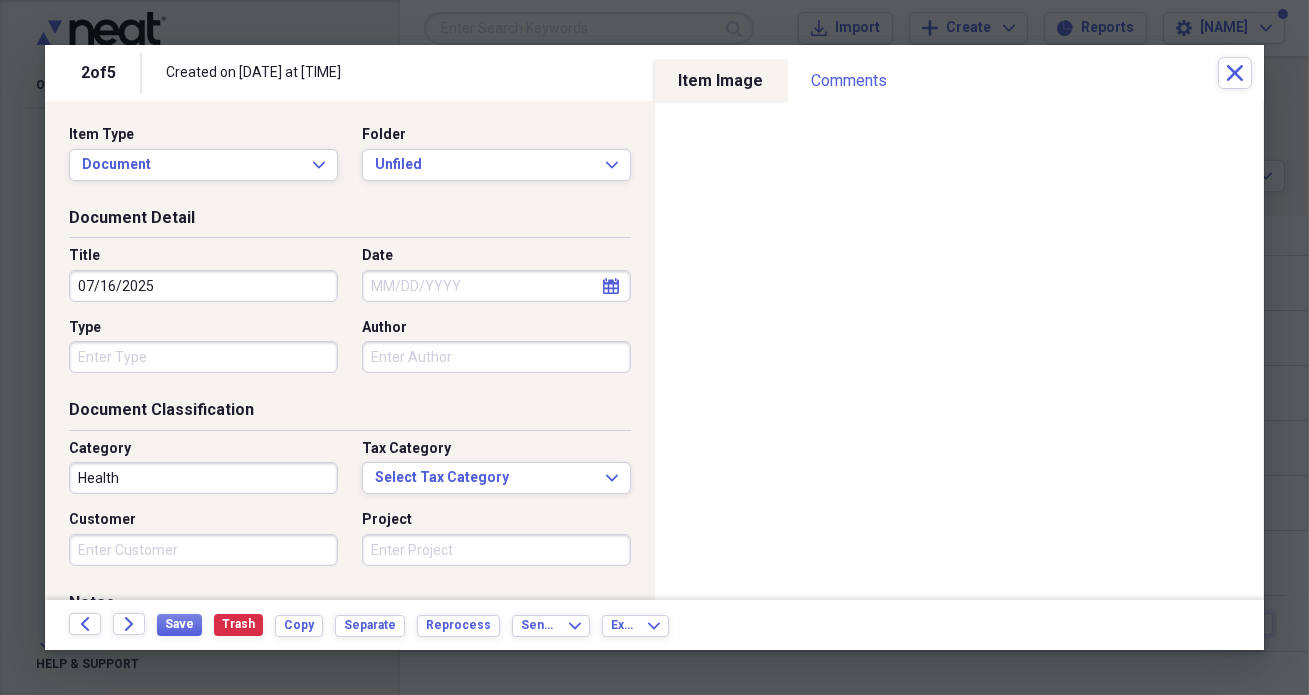 type on "07/16/2025" 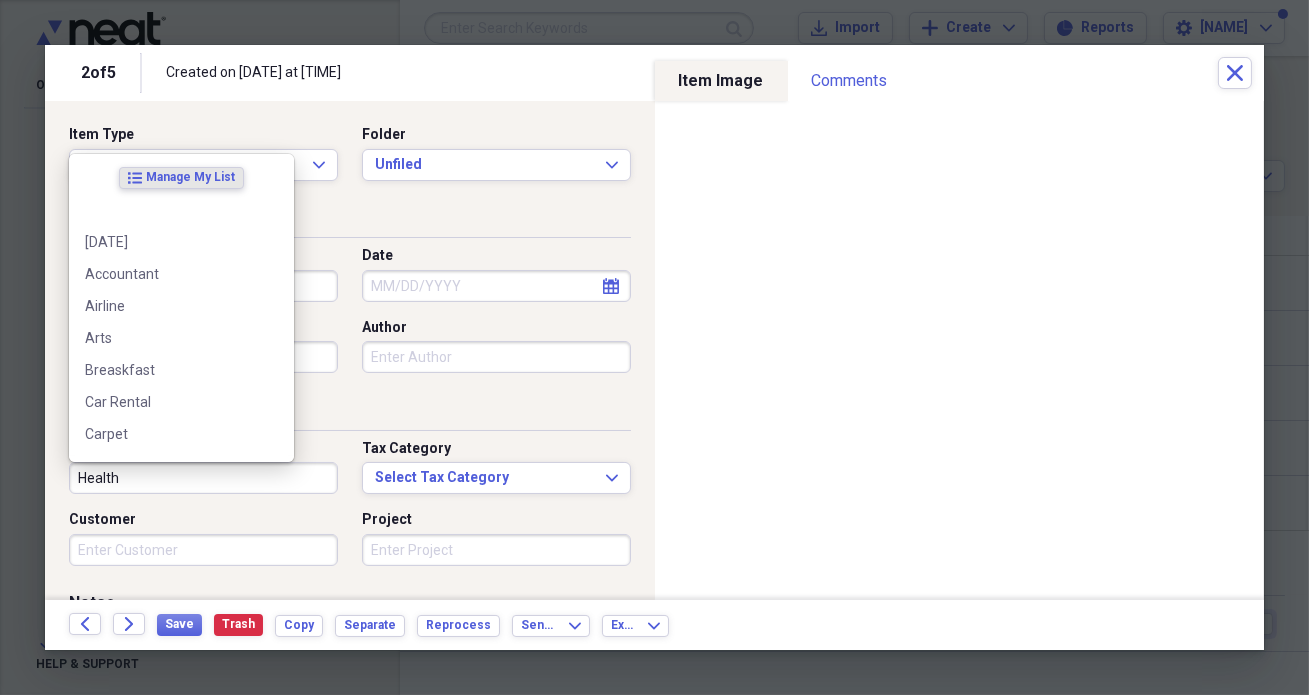 click on "Health" at bounding box center [203, 478] 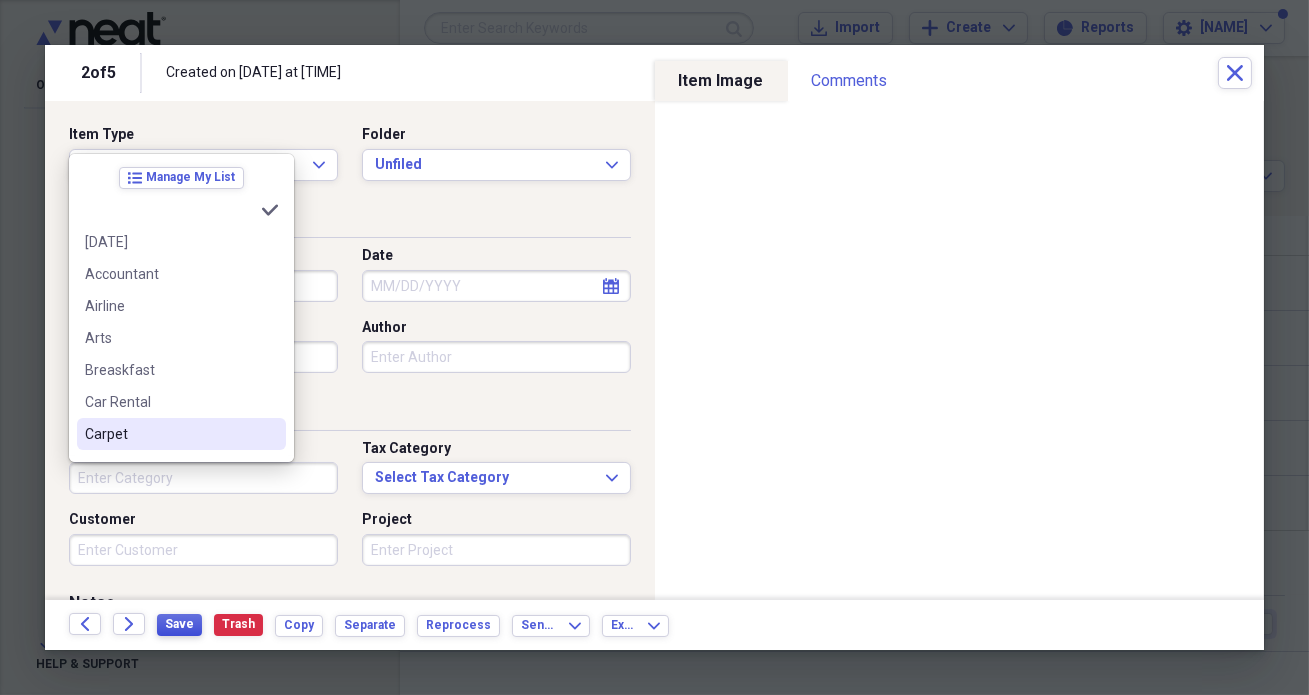 type 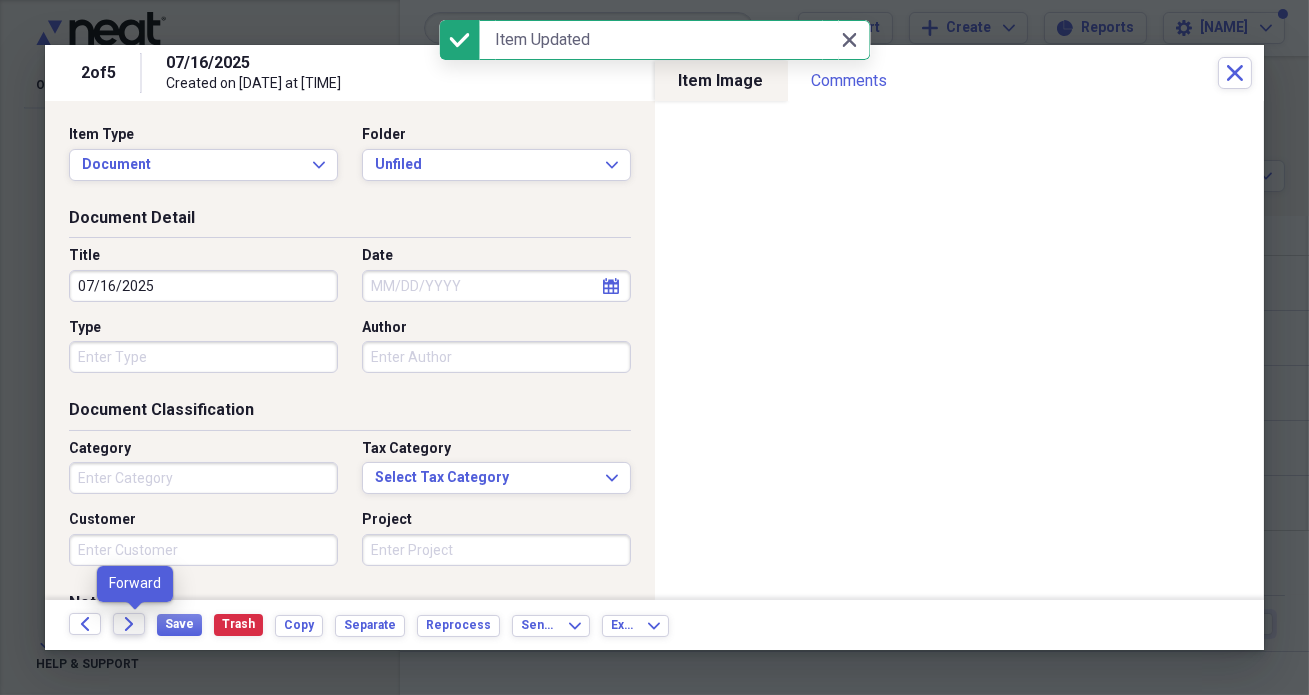 click on "Forward" 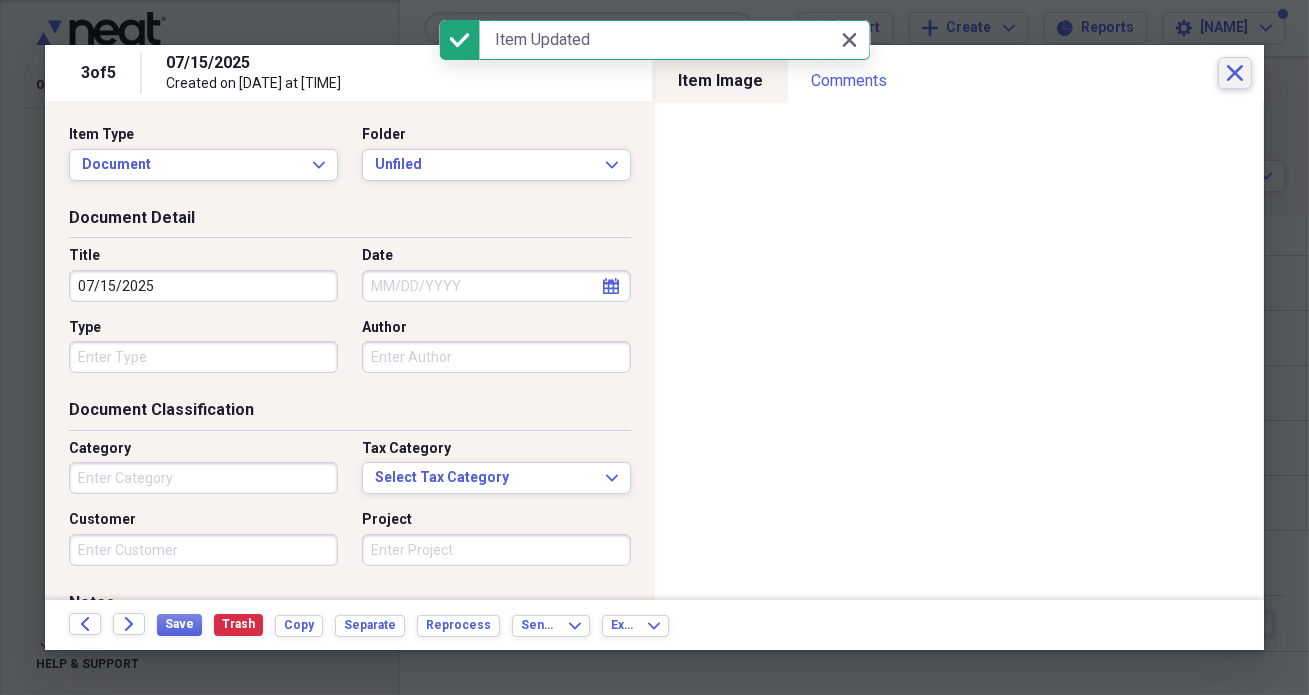 click on "Close" 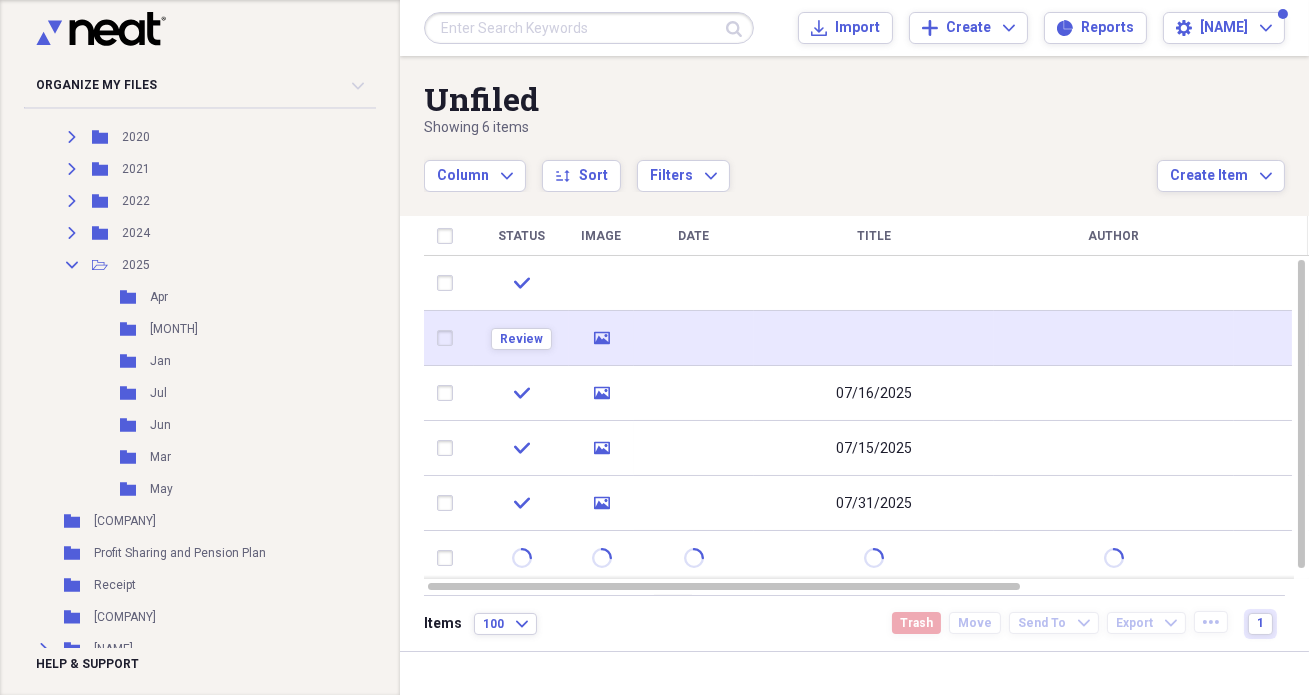 click at bounding box center [874, 338] 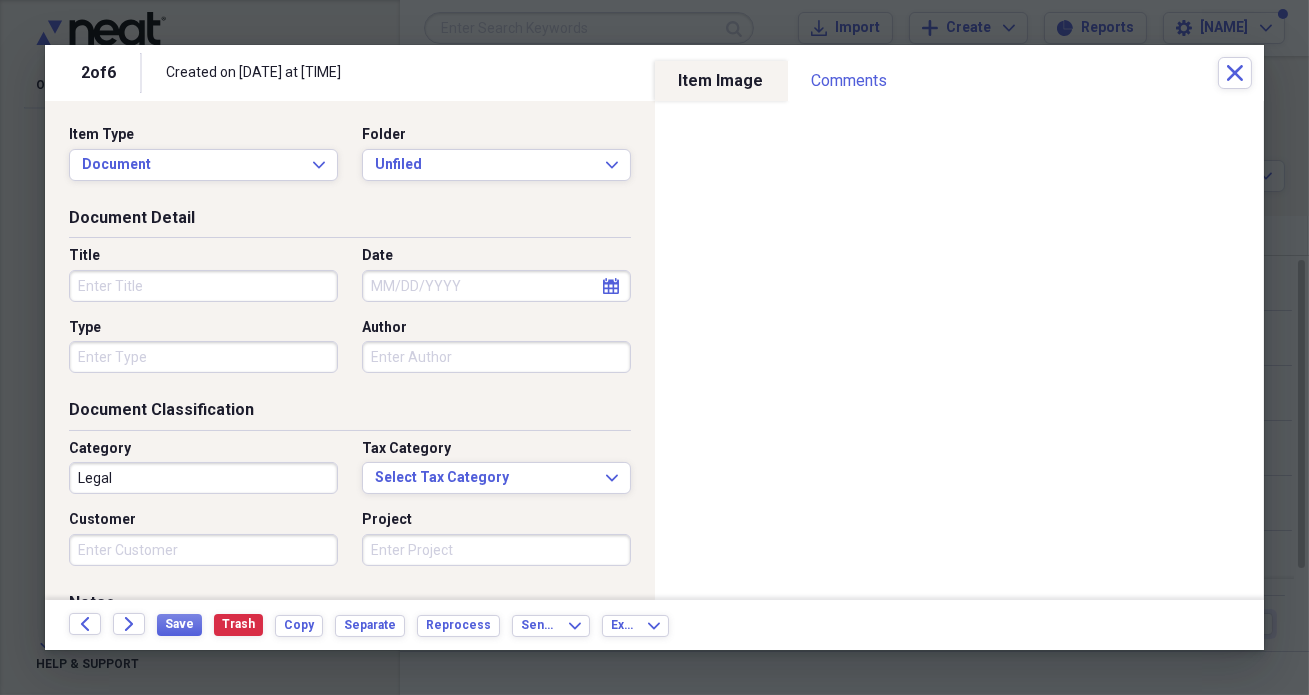 click on "Title" at bounding box center (203, 286) 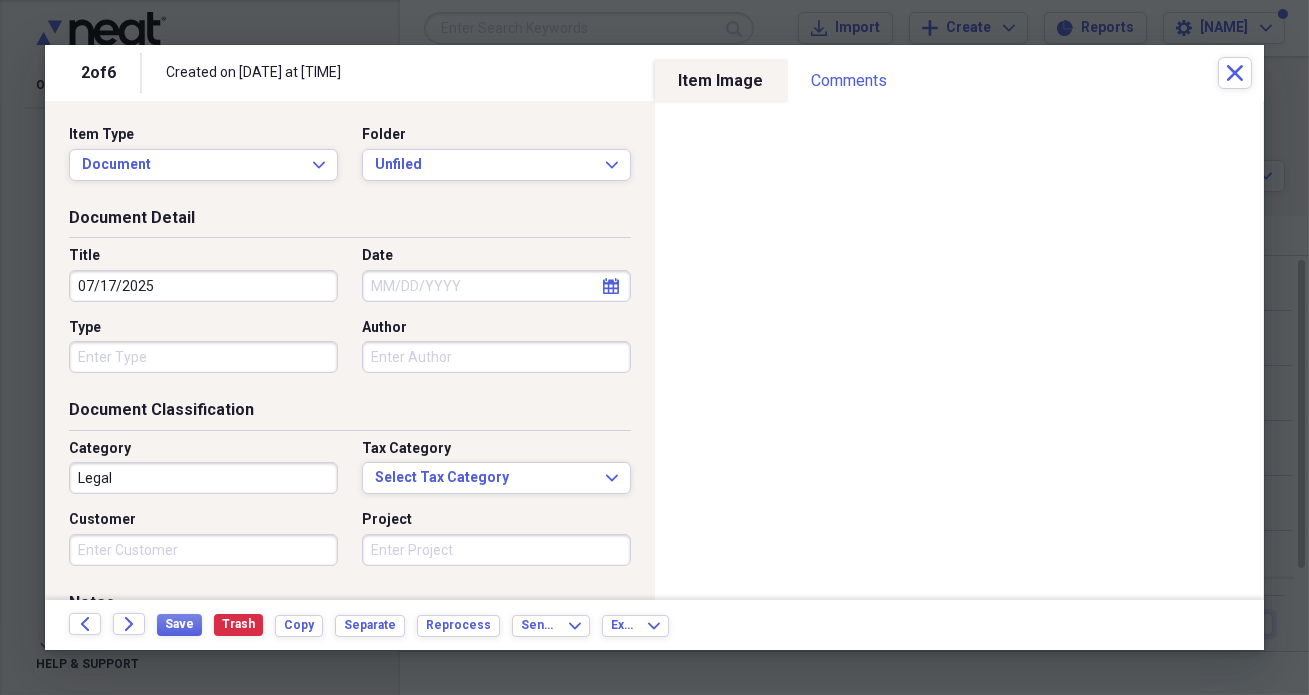 type on "07/17/2025" 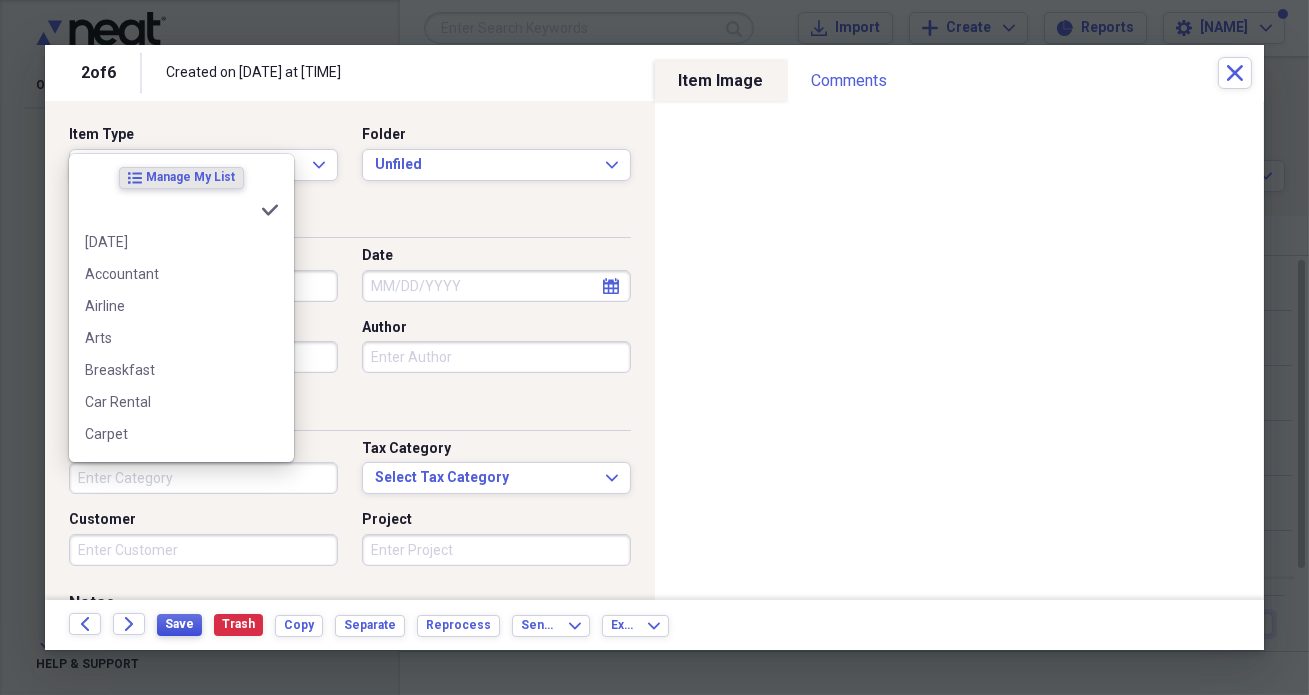 type 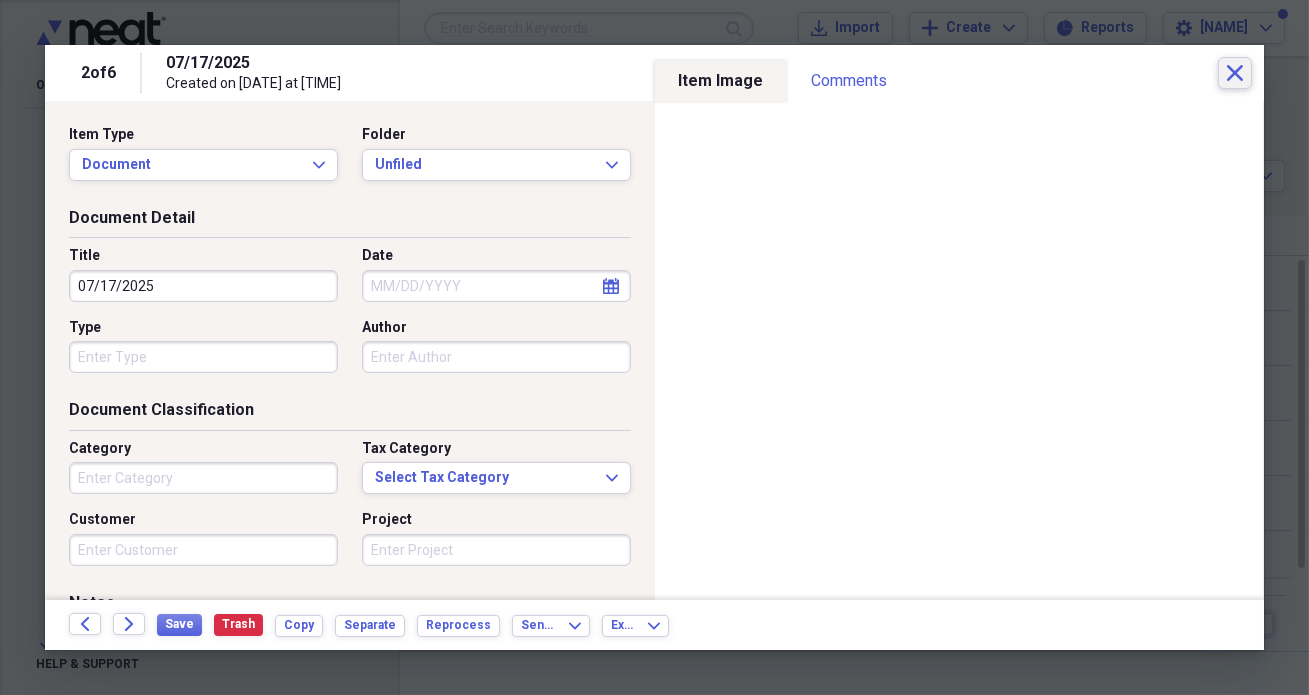 click on "Close" at bounding box center (1235, 73) 